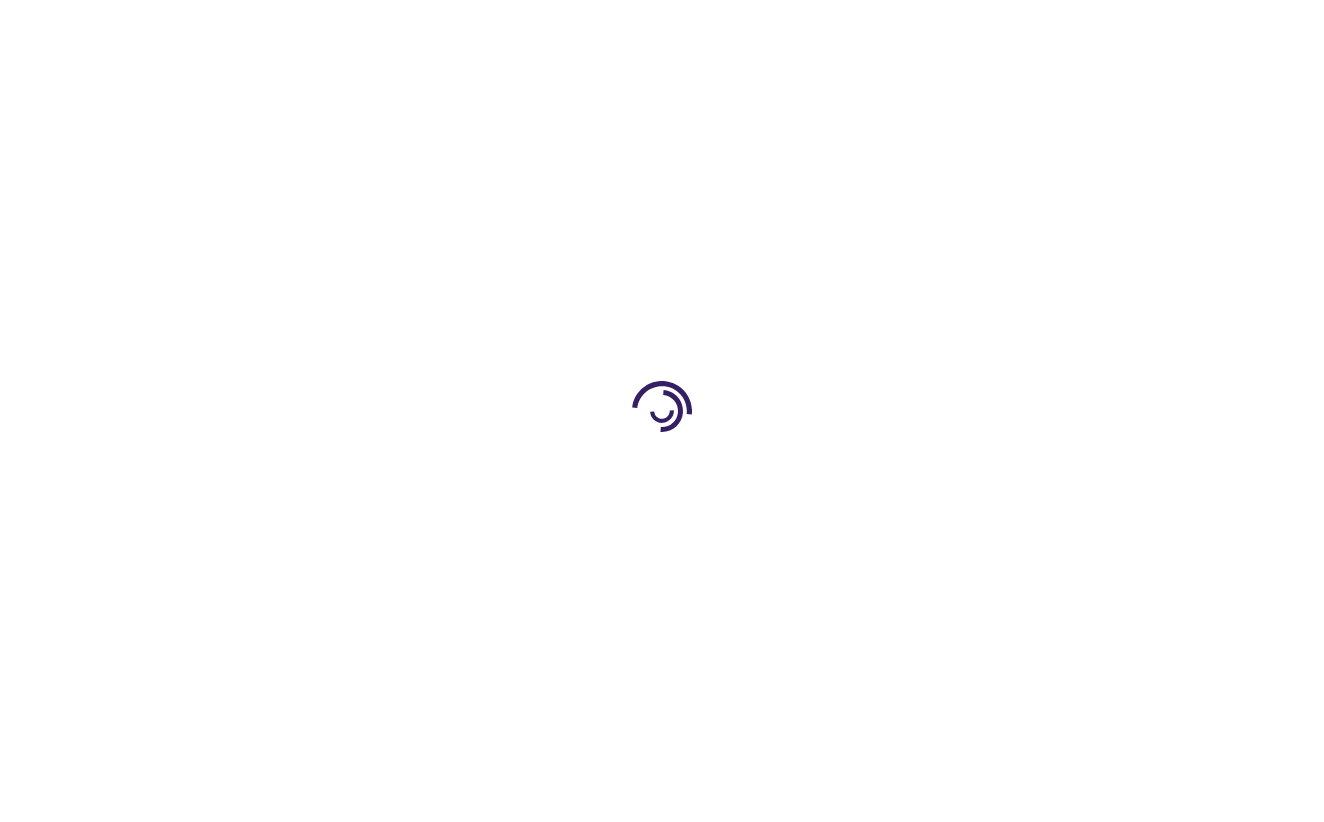 scroll, scrollTop: 0, scrollLeft: 0, axis: both 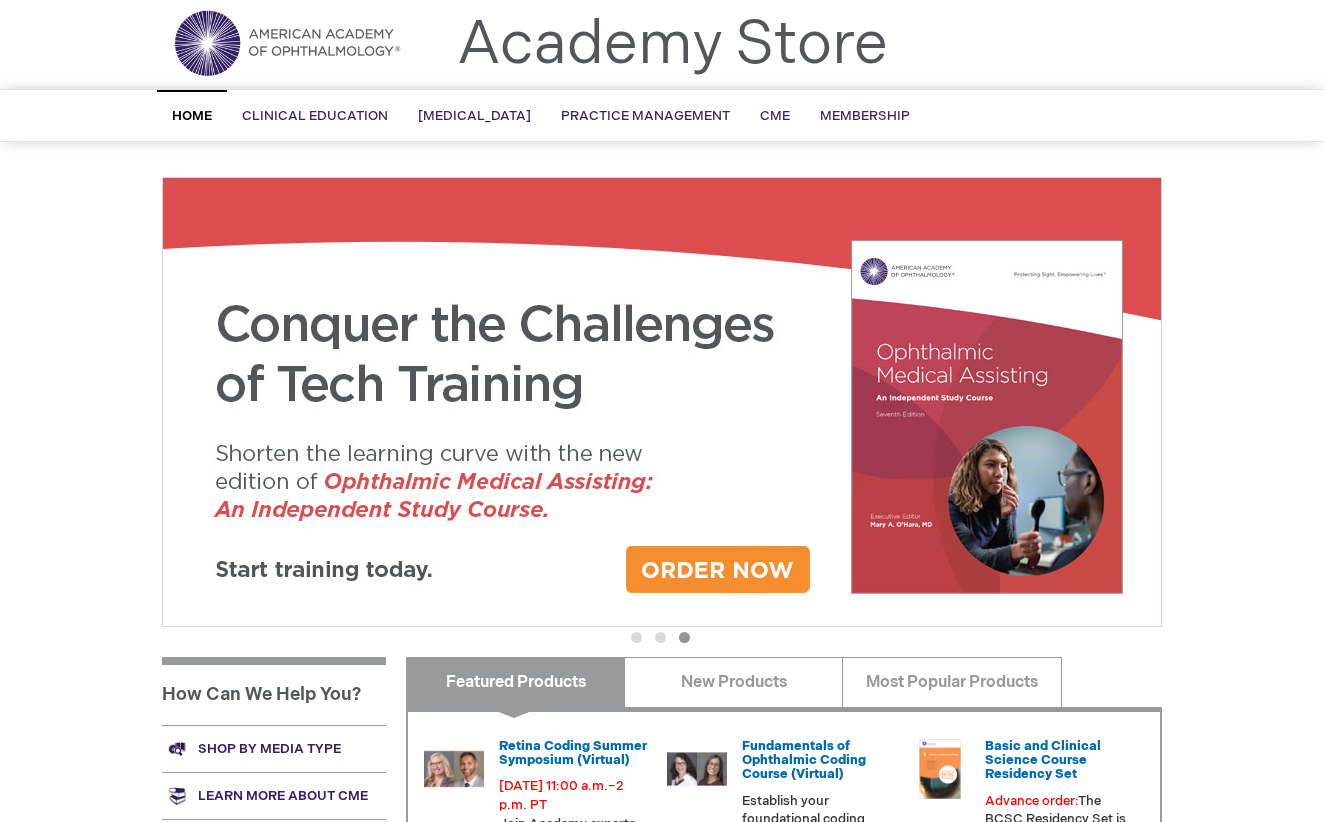 click on "2" at bounding box center [660, 637] 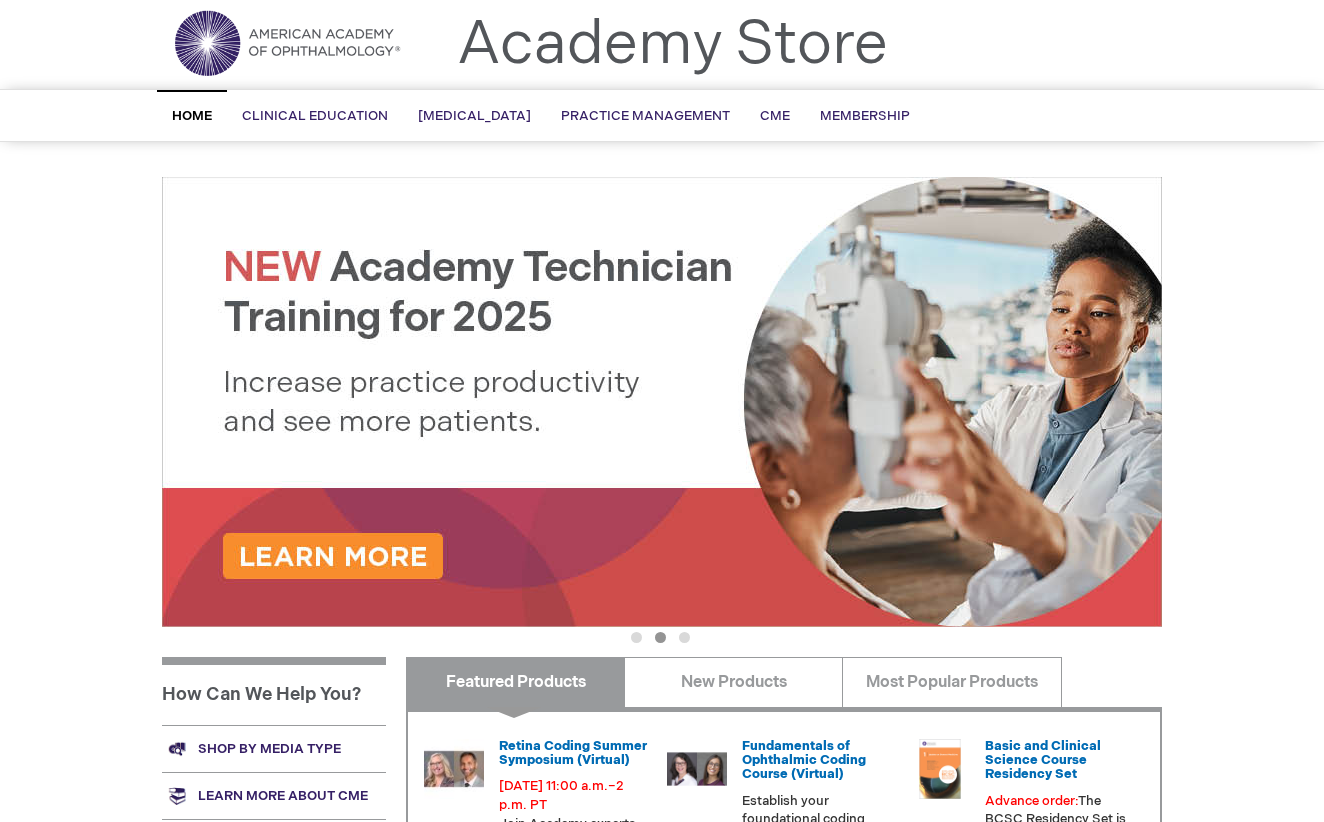 click on "1" at bounding box center [636, 637] 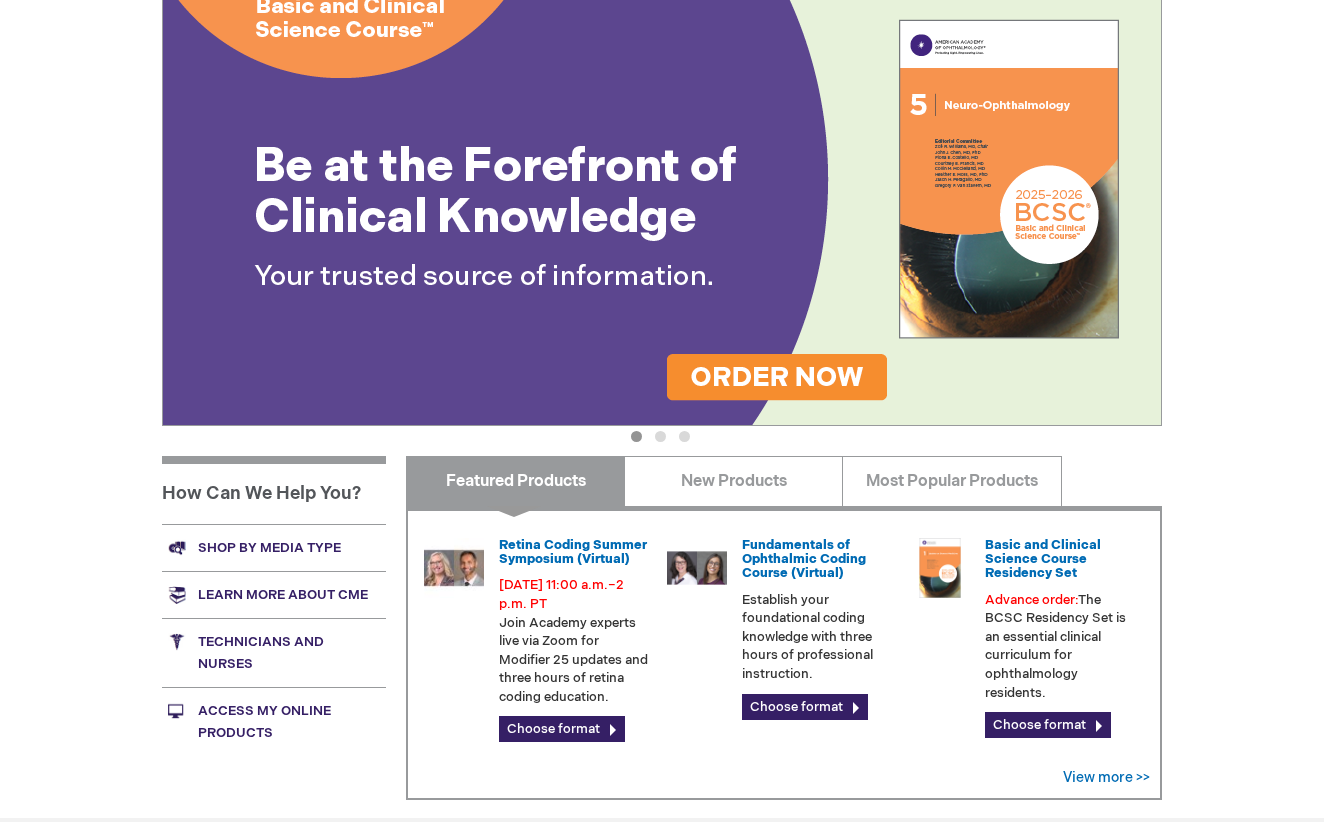 scroll, scrollTop: 311, scrollLeft: 0, axis: vertical 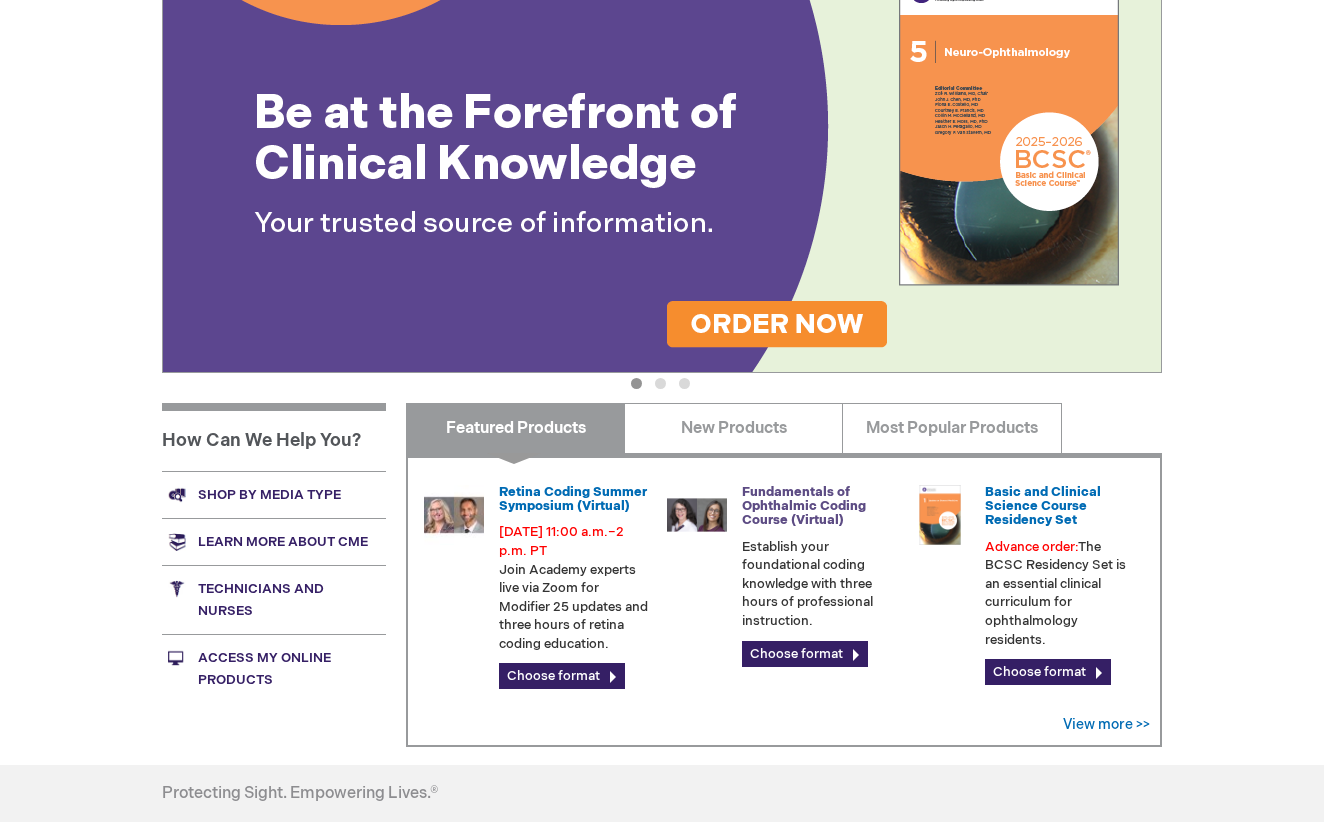 click on "Fundamentals of Ophthalmic Coding Course (Virtual)" at bounding box center [804, 506] 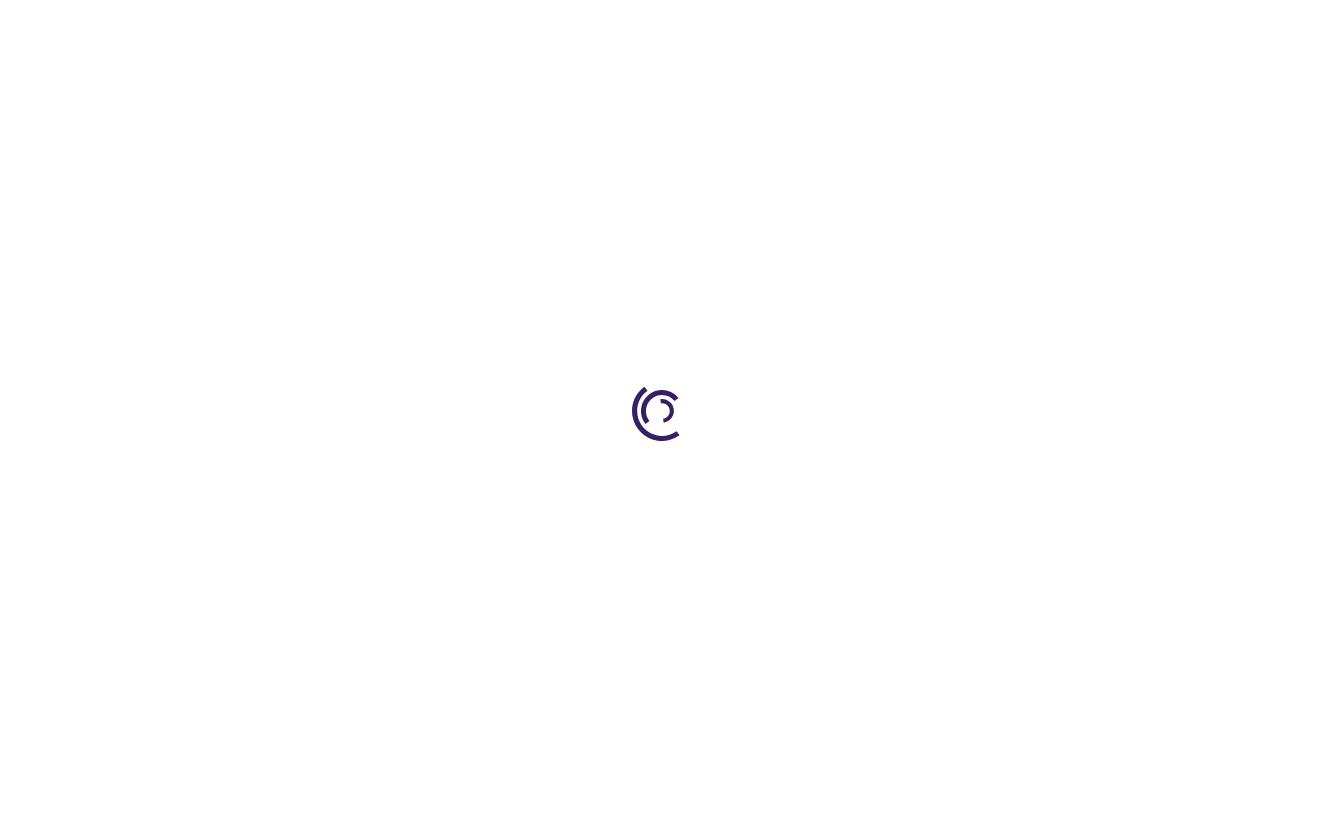 scroll, scrollTop: 0, scrollLeft: 0, axis: both 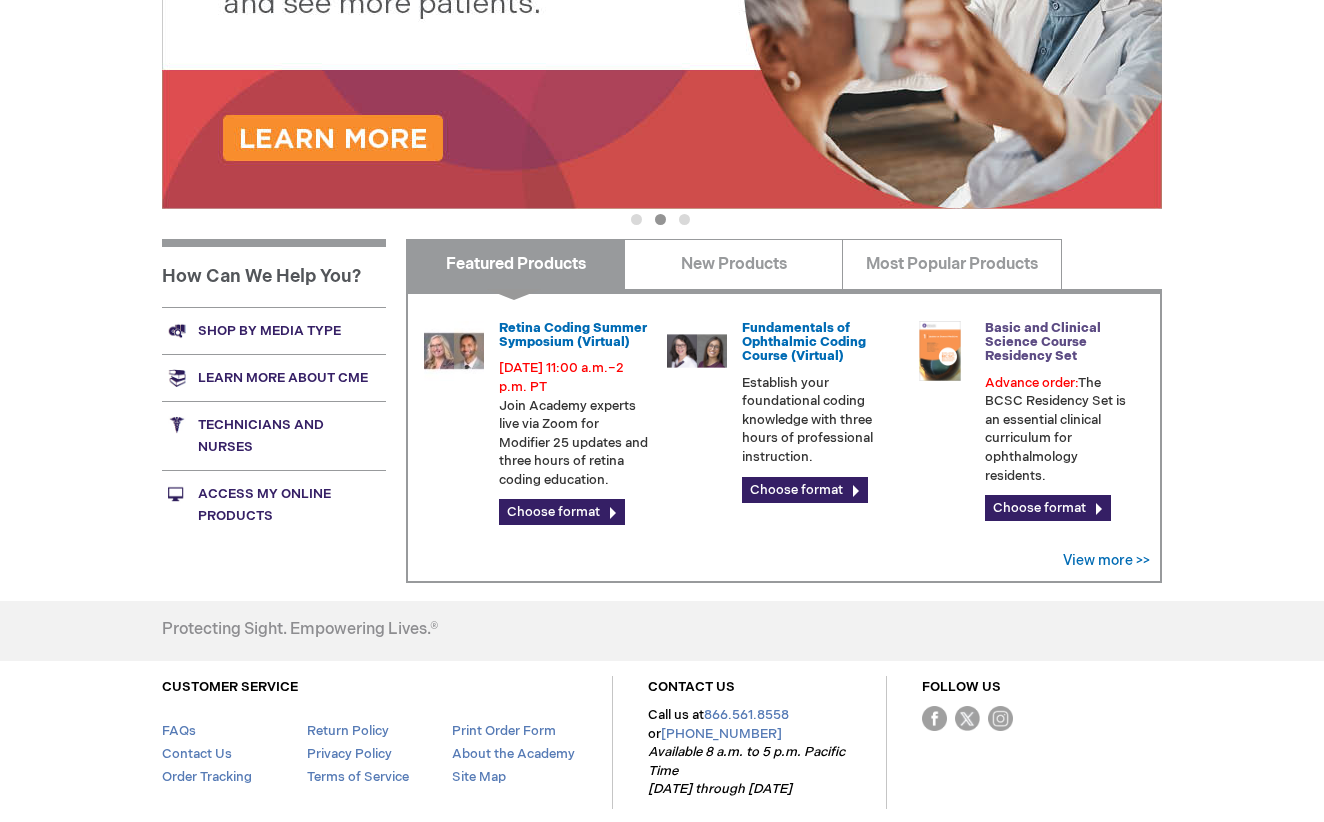 click on "Basic and Clinical Science Course Residency Set" at bounding box center [1043, 342] 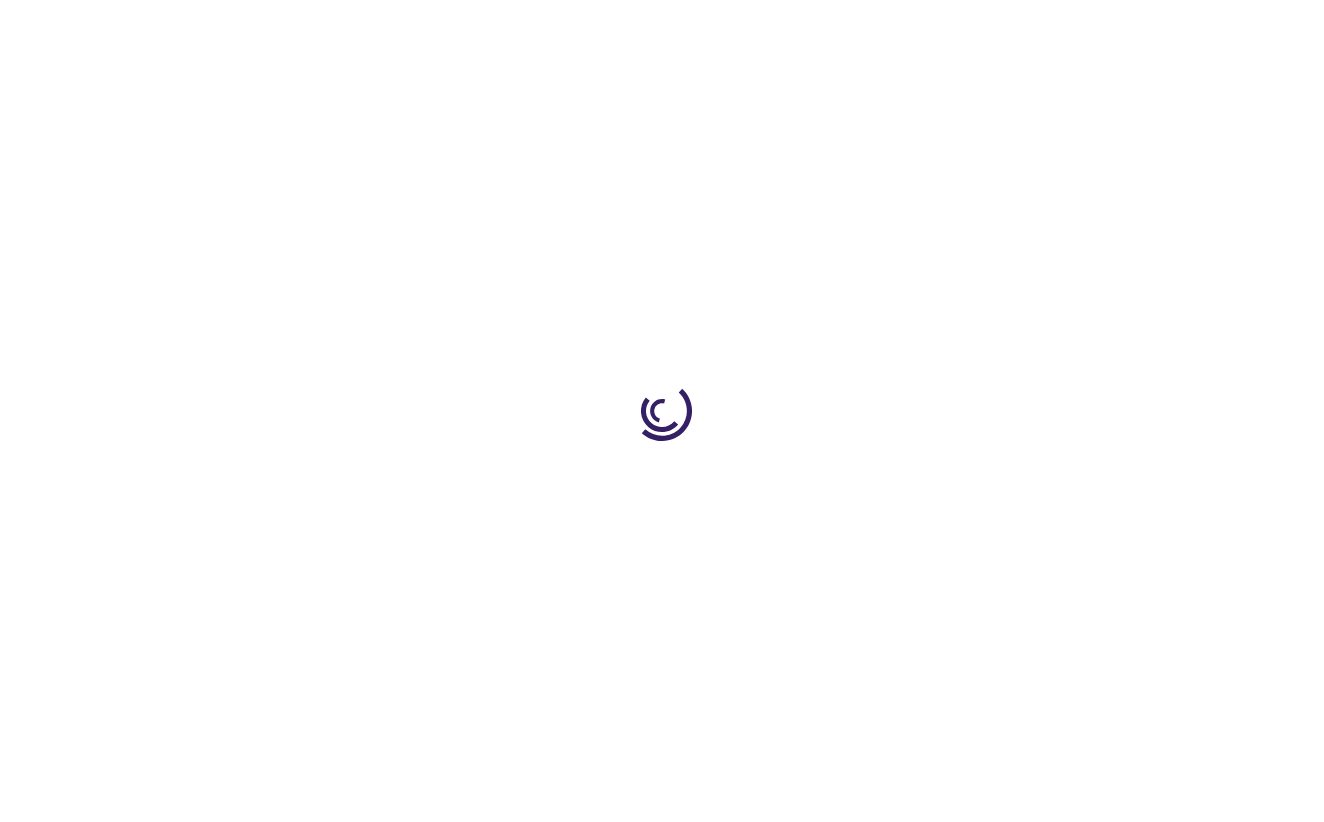 type on "0" 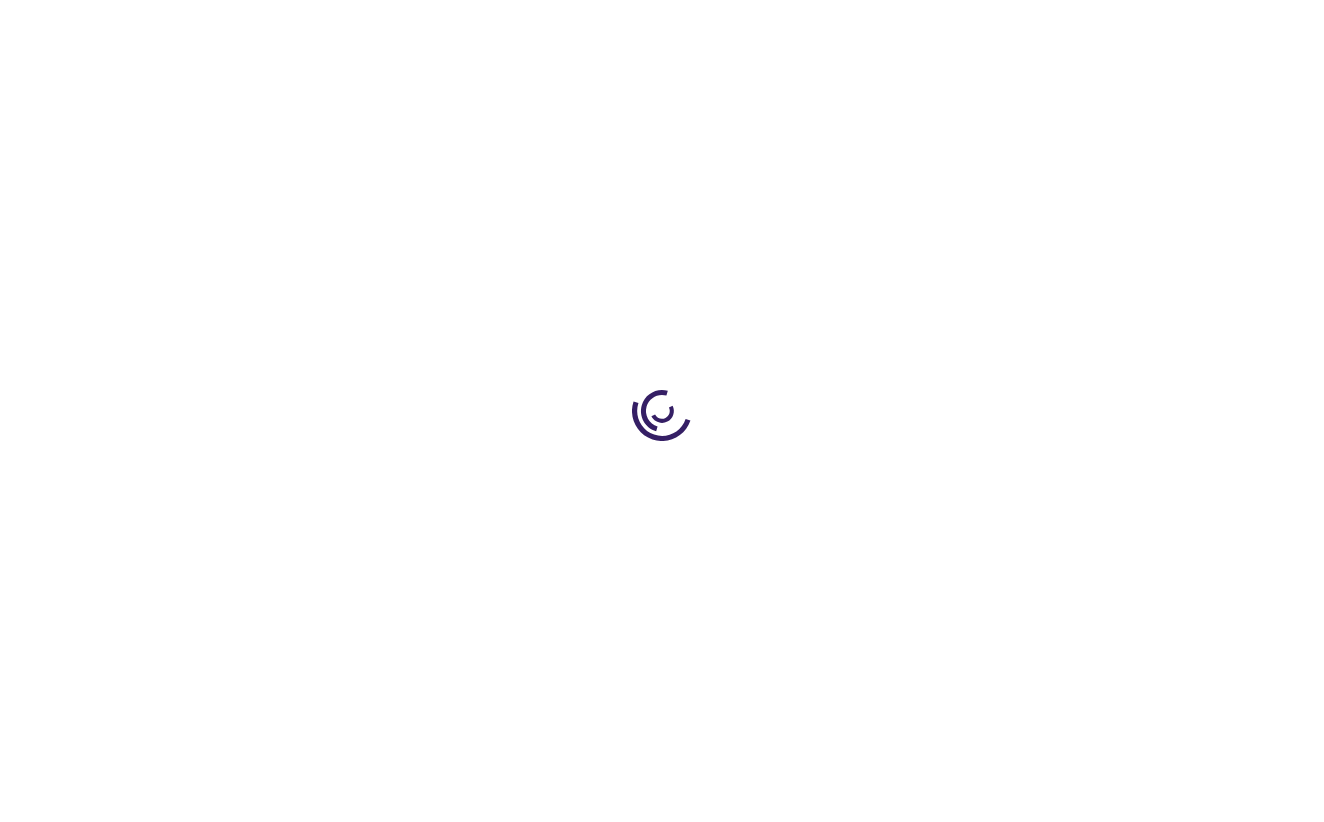 type on "0" 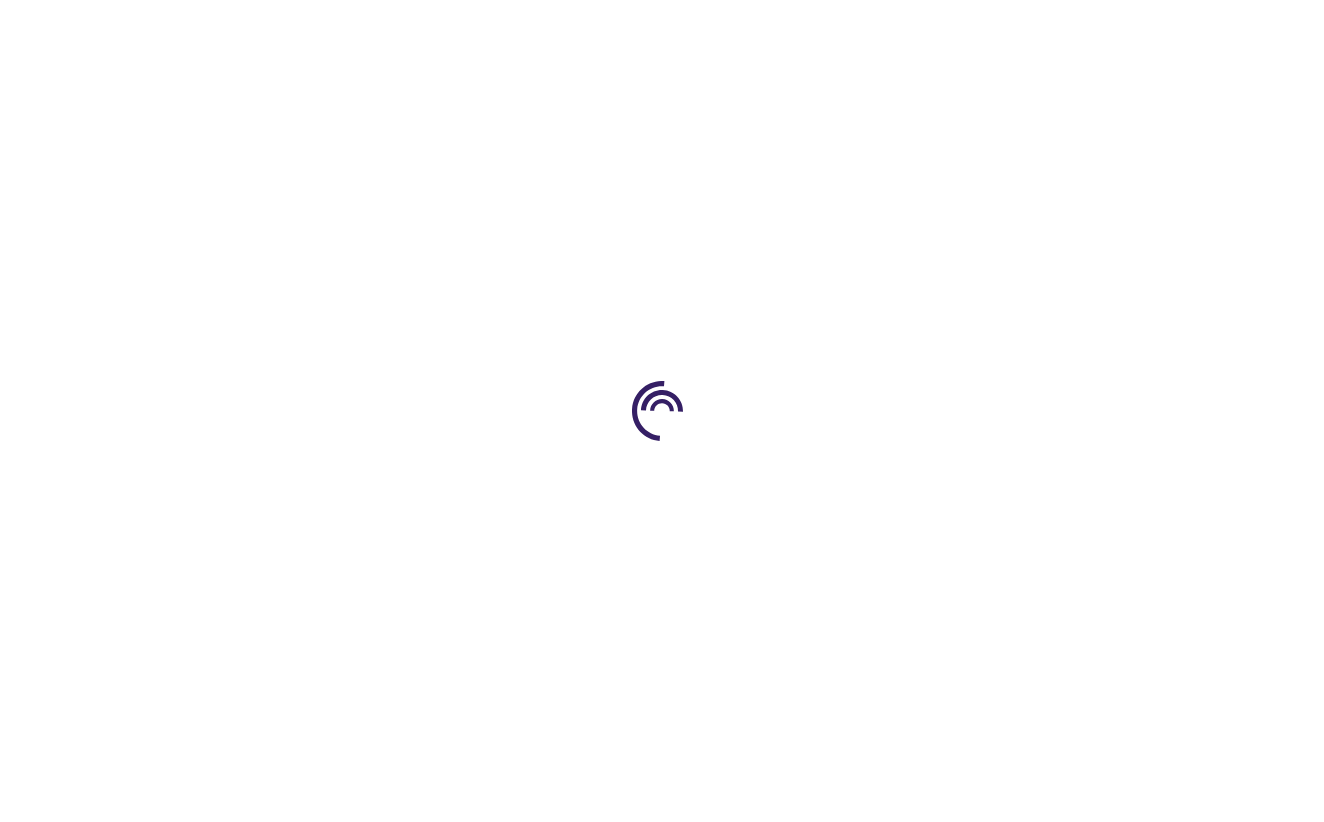scroll, scrollTop: 0, scrollLeft: 0, axis: both 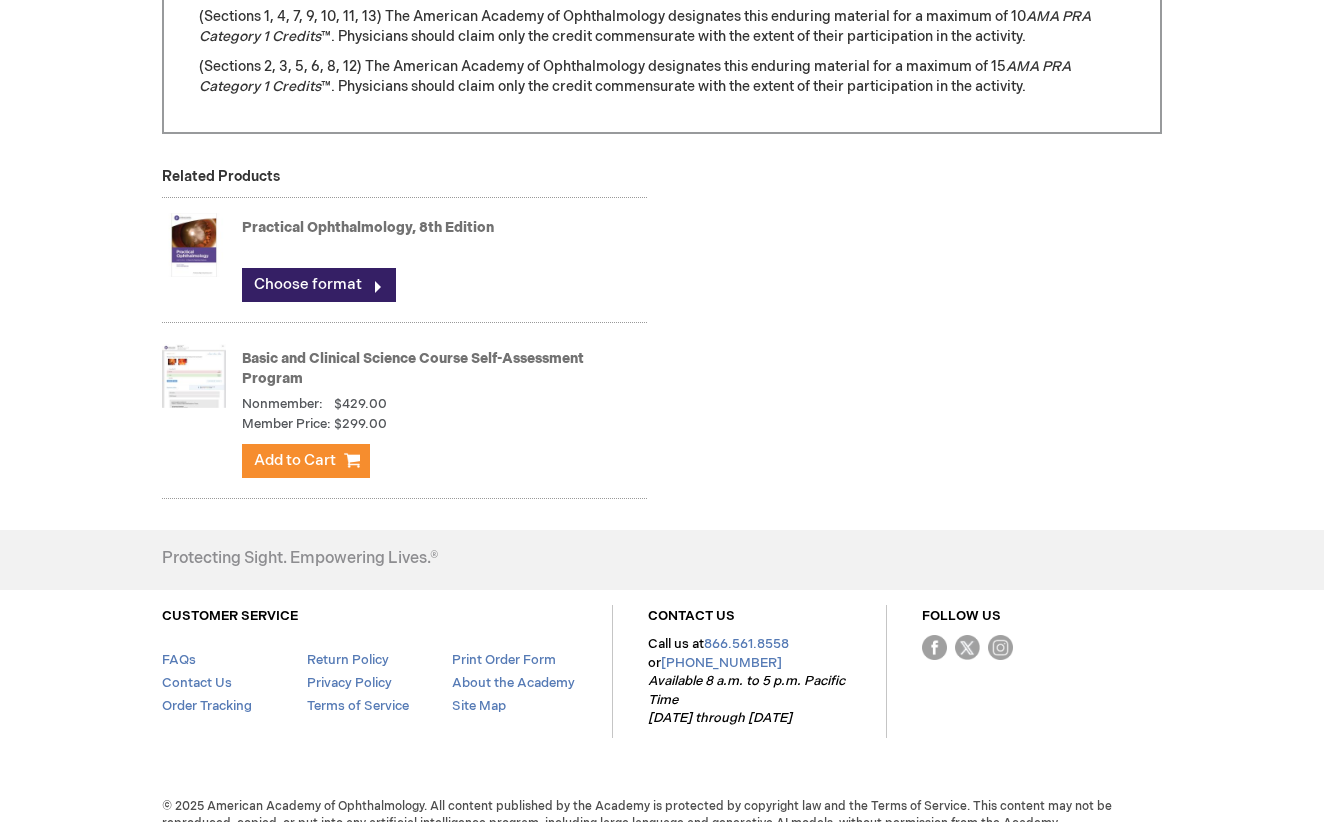 click on "Basic and Clinical Science Course Self-Assessment Program" at bounding box center [413, 368] 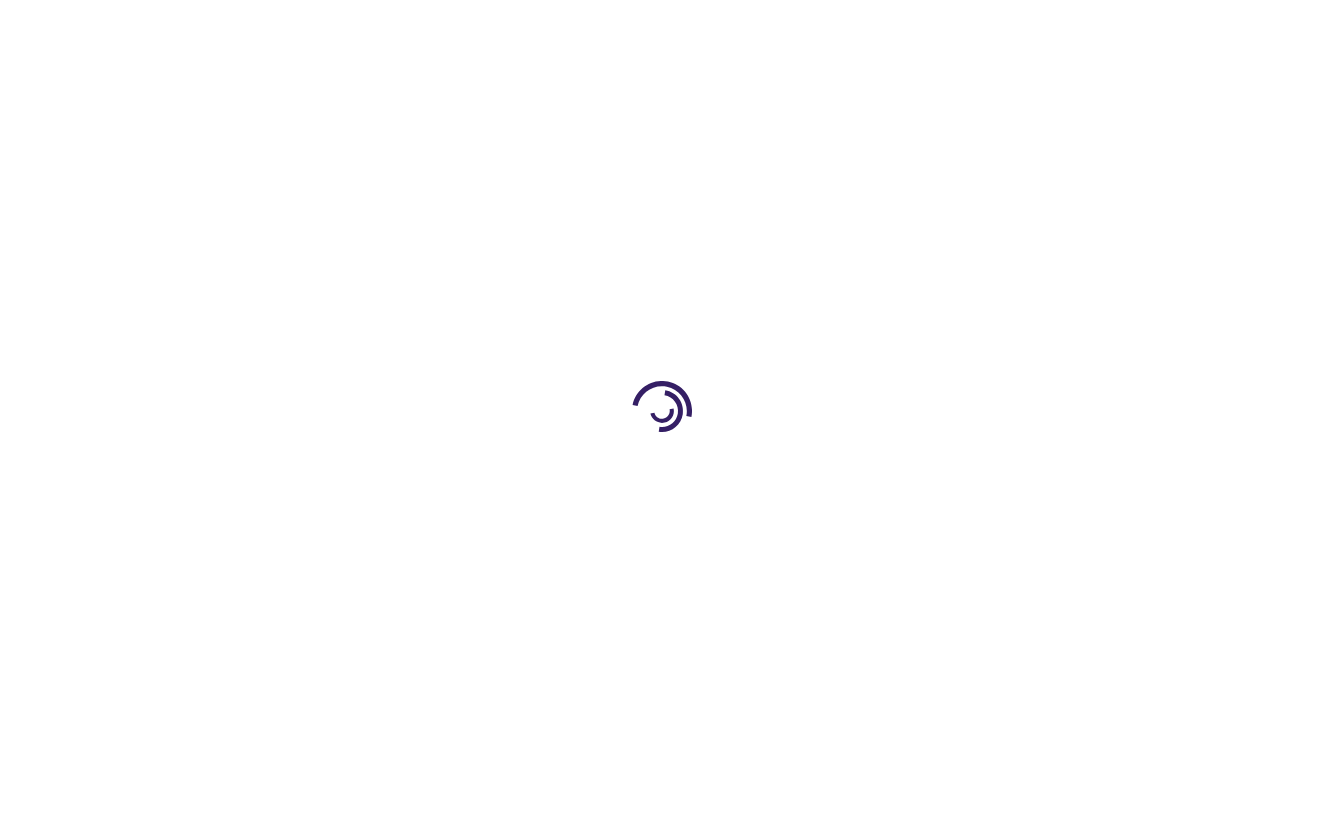 scroll, scrollTop: 0, scrollLeft: 0, axis: both 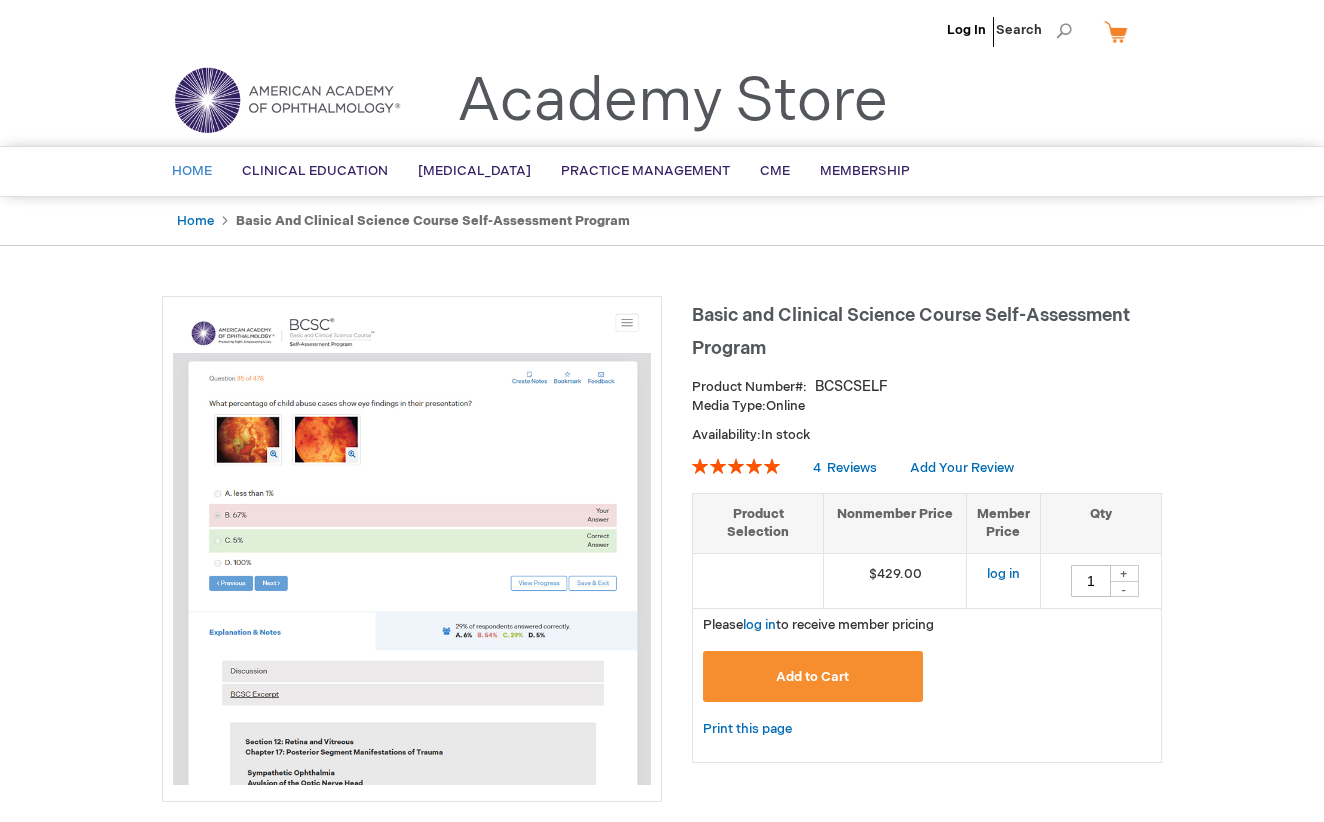 click on "Home" at bounding box center (192, 171) 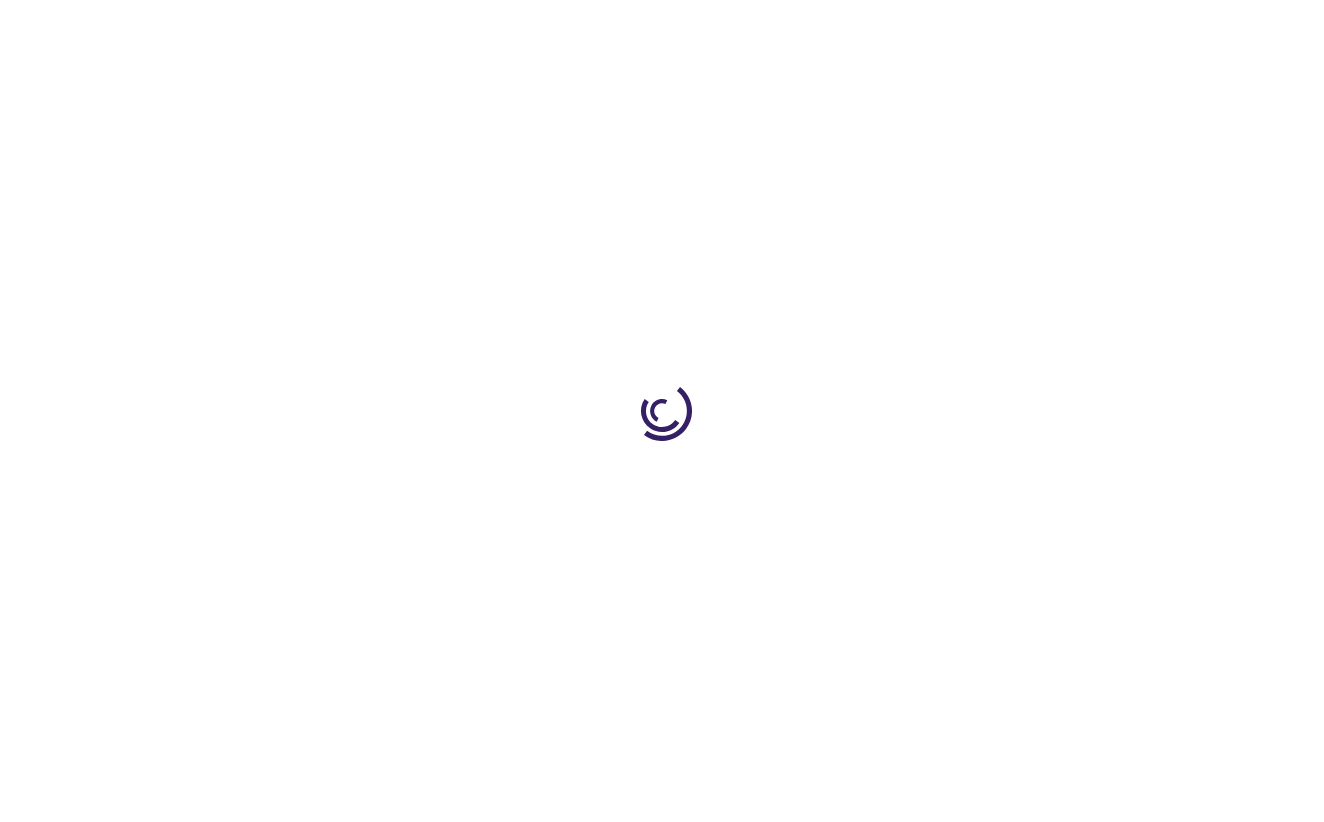 scroll, scrollTop: 0, scrollLeft: 0, axis: both 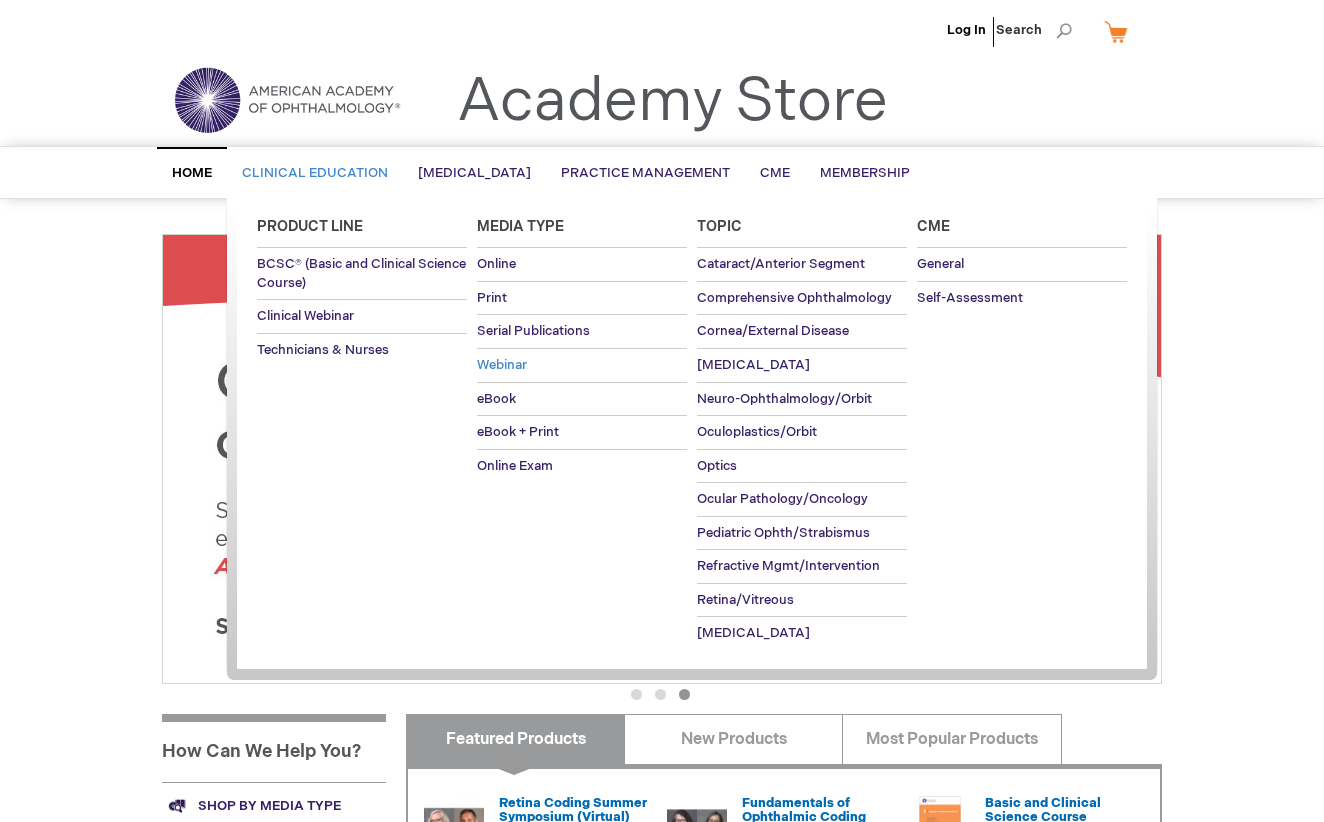 click on "Webinar" at bounding box center [502, 365] 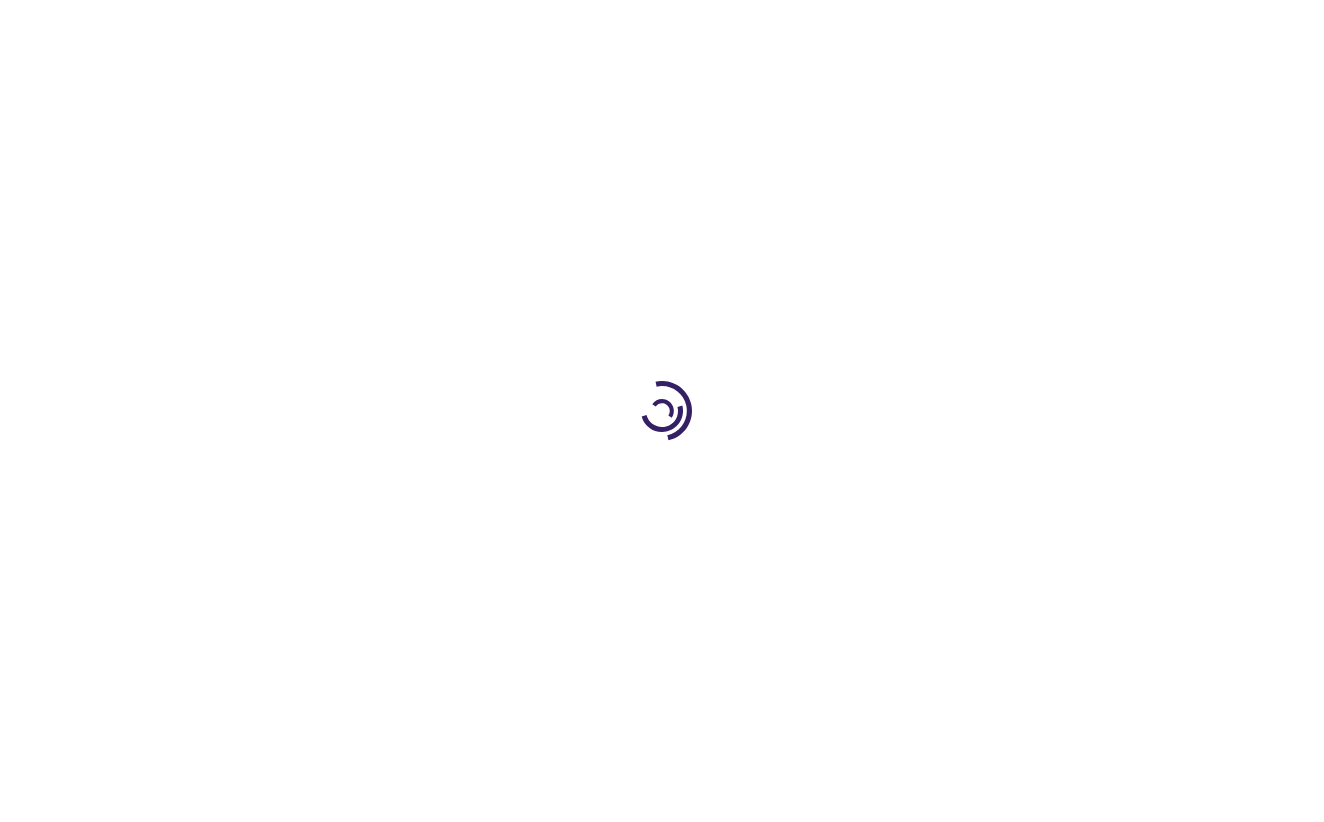 scroll, scrollTop: 0, scrollLeft: 0, axis: both 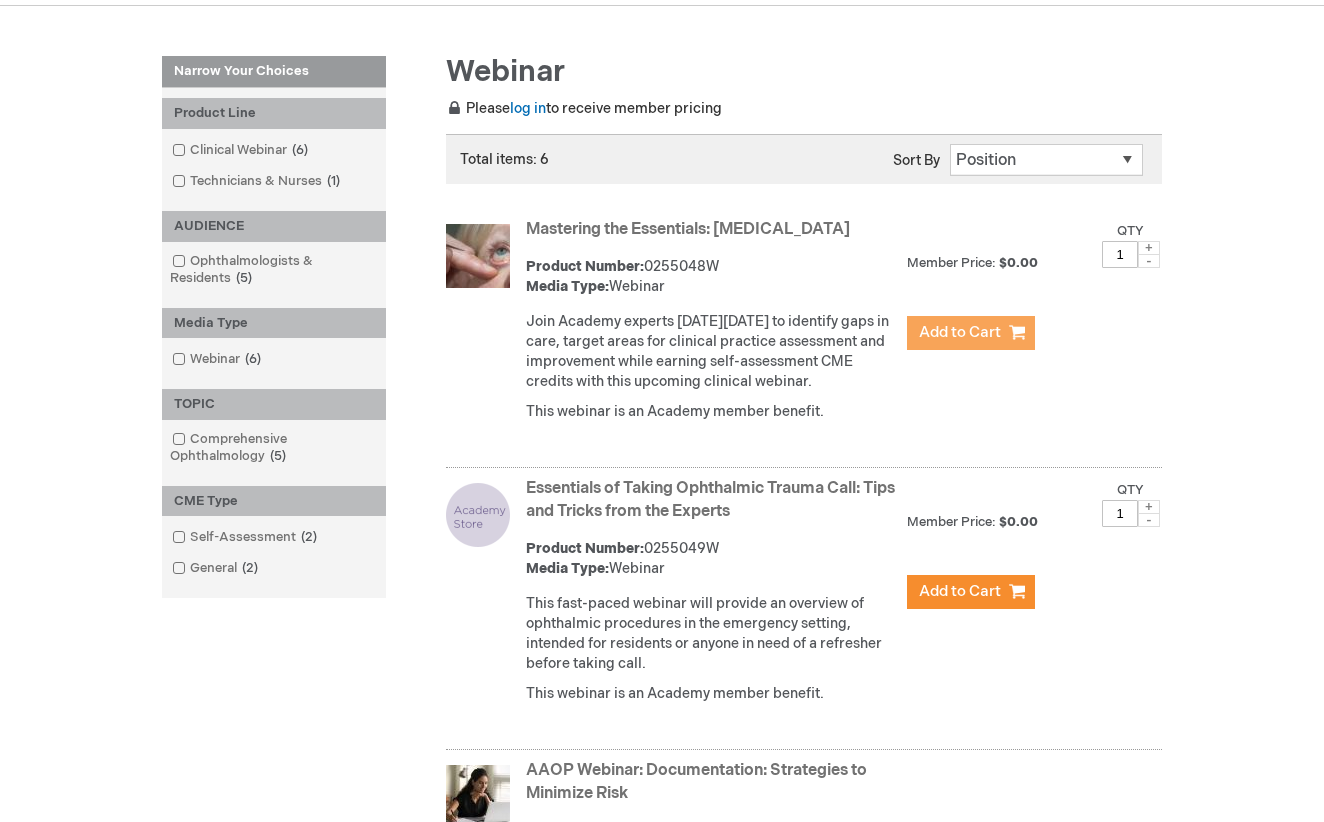 click on "Add to Cart" at bounding box center (971, 333) 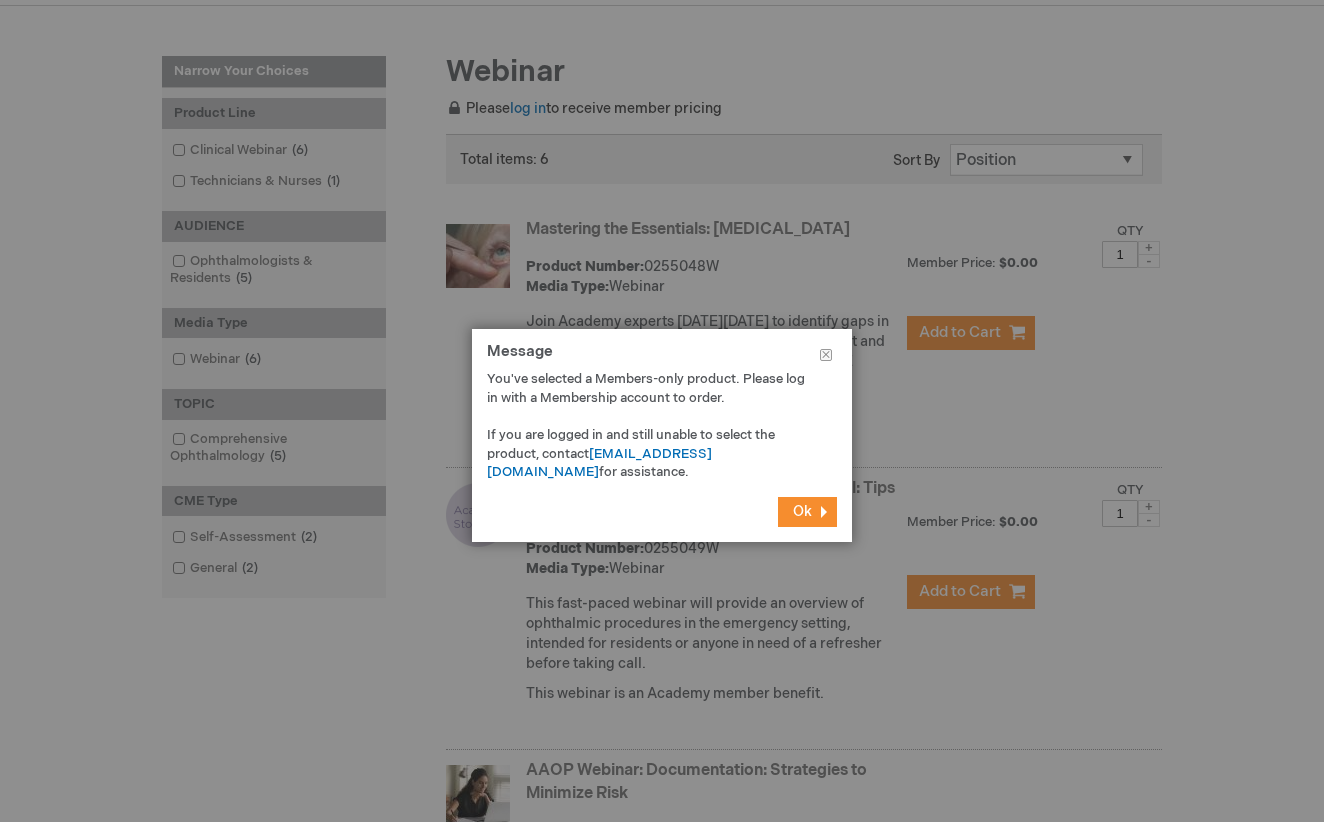 click on "Ok" at bounding box center (802, 511) 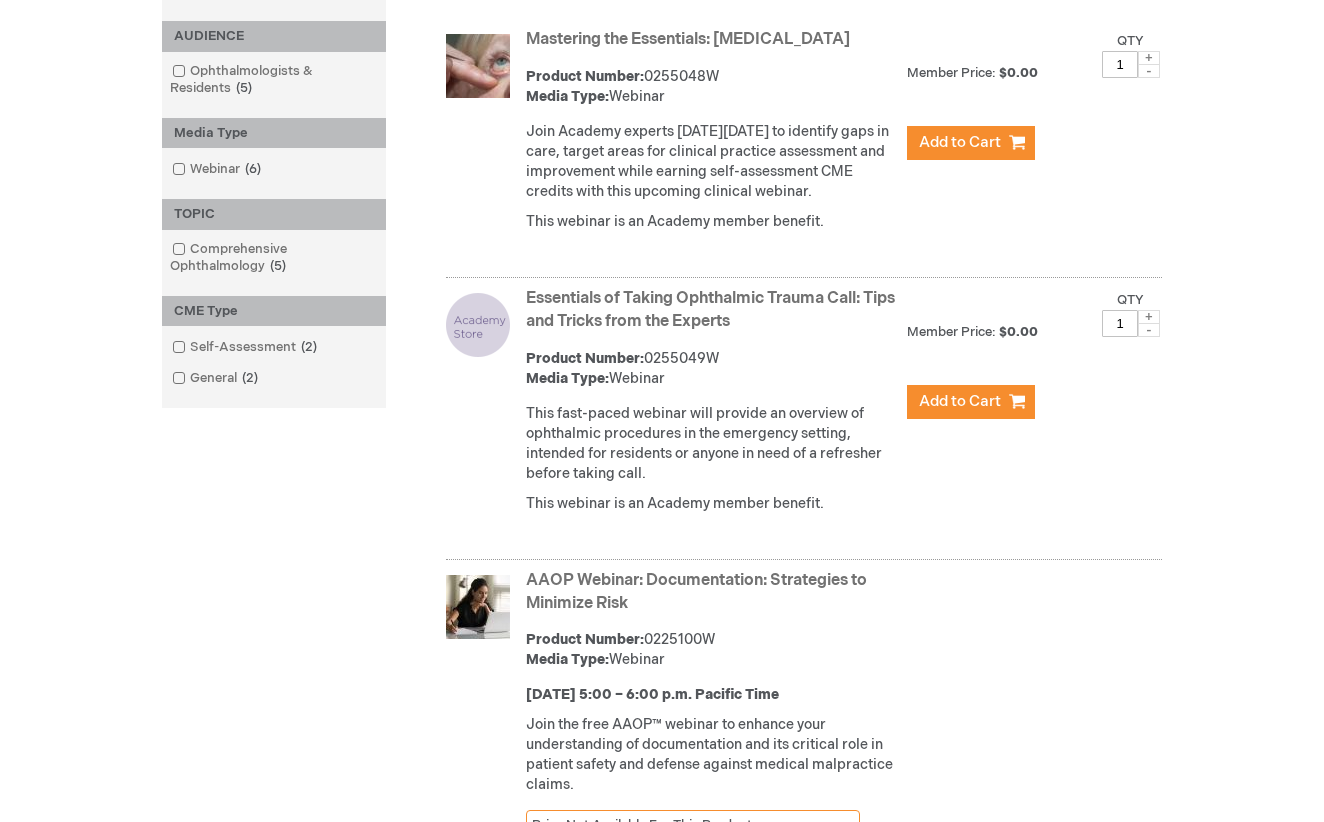 scroll, scrollTop: 433, scrollLeft: 0, axis: vertical 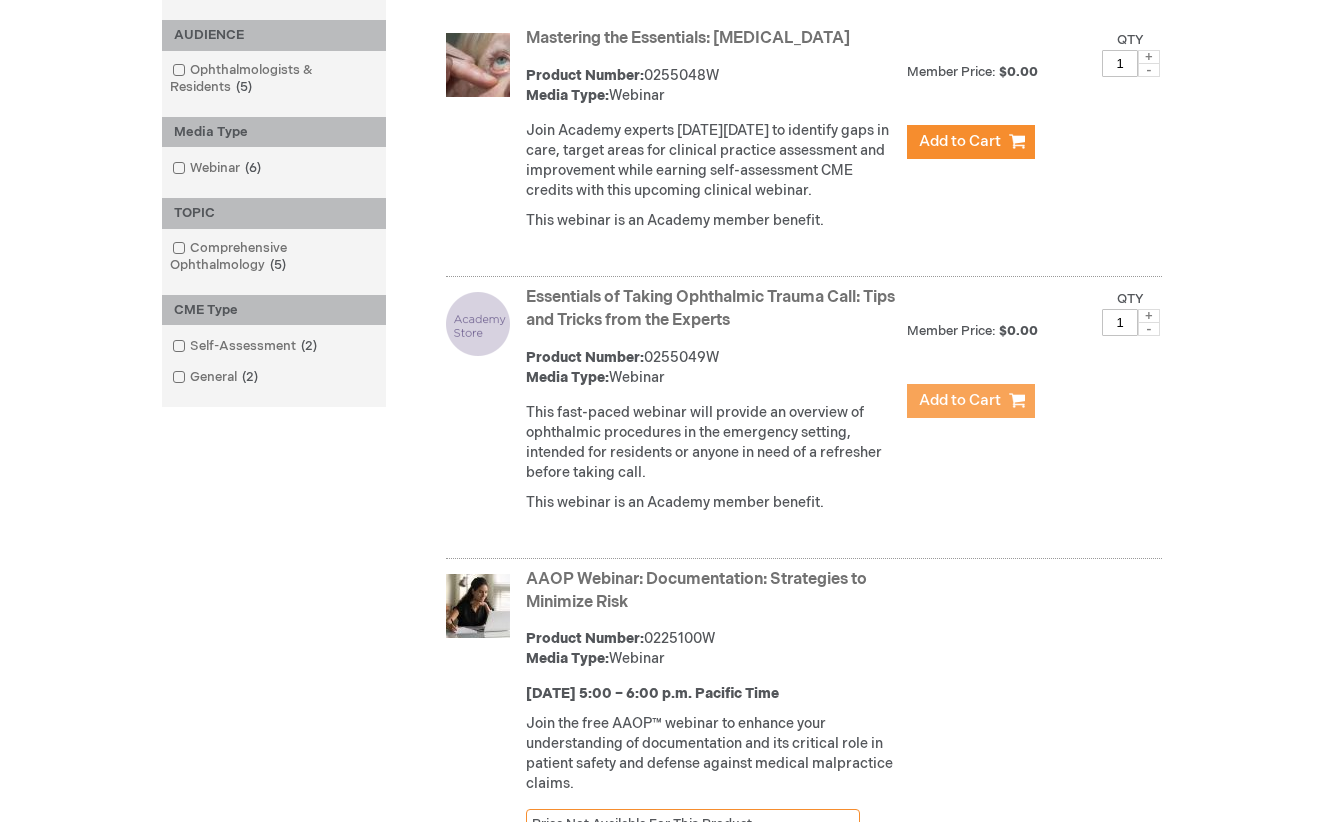 click on "Add to Cart" at bounding box center [960, 400] 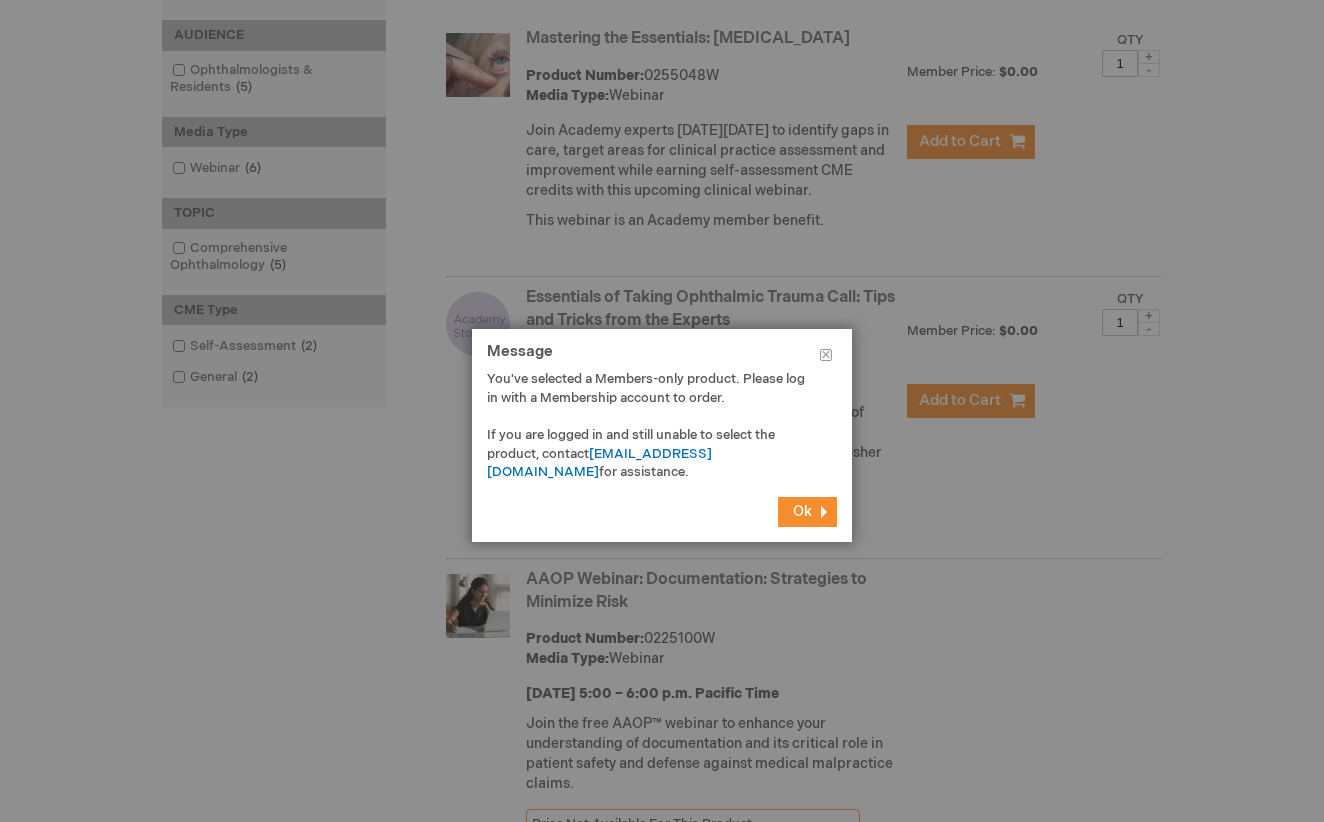click on "Ok" at bounding box center (802, 511) 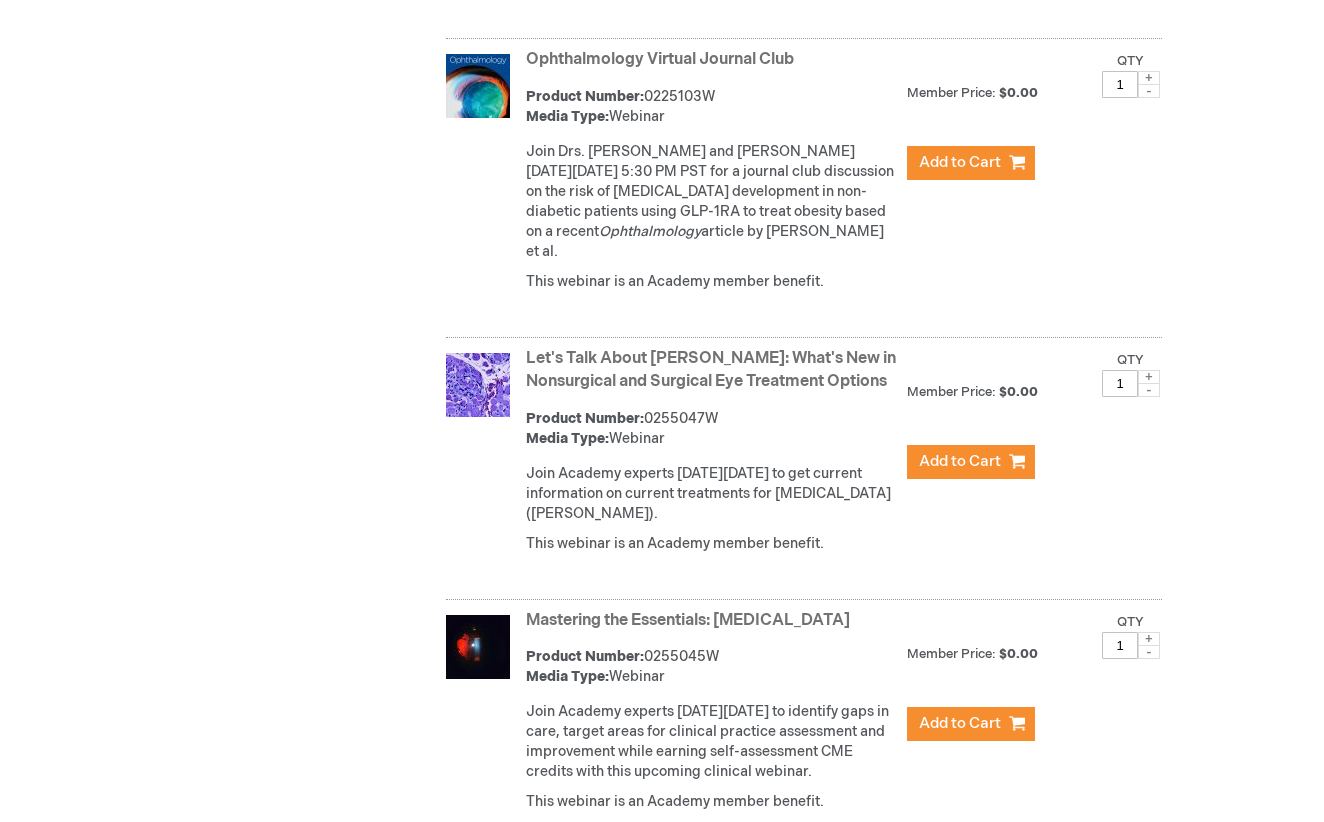 scroll, scrollTop: 1277, scrollLeft: 0, axis: vertical 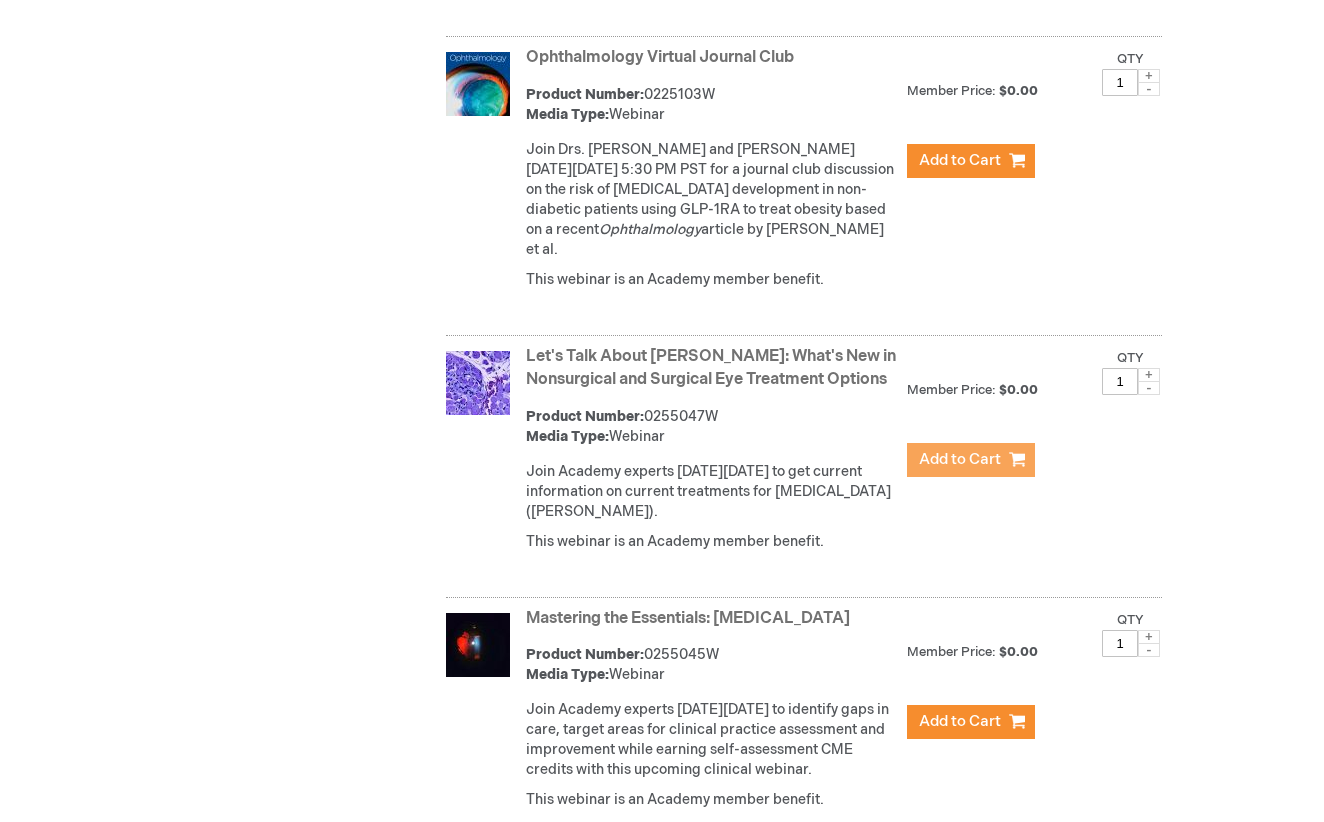 click on "Add to Cart" at bounding box center (960, 459) 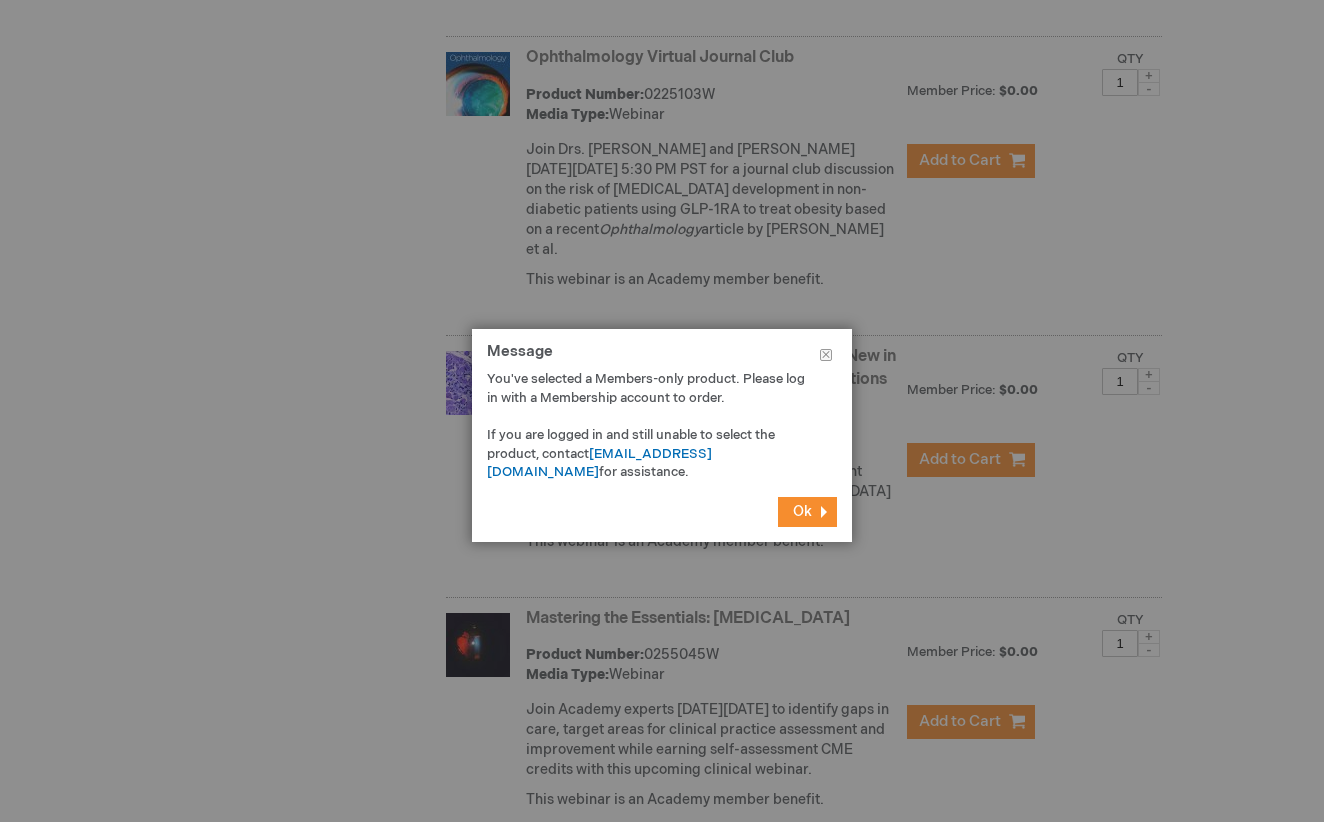 click on "Ok" at bounding box center [807, 512] 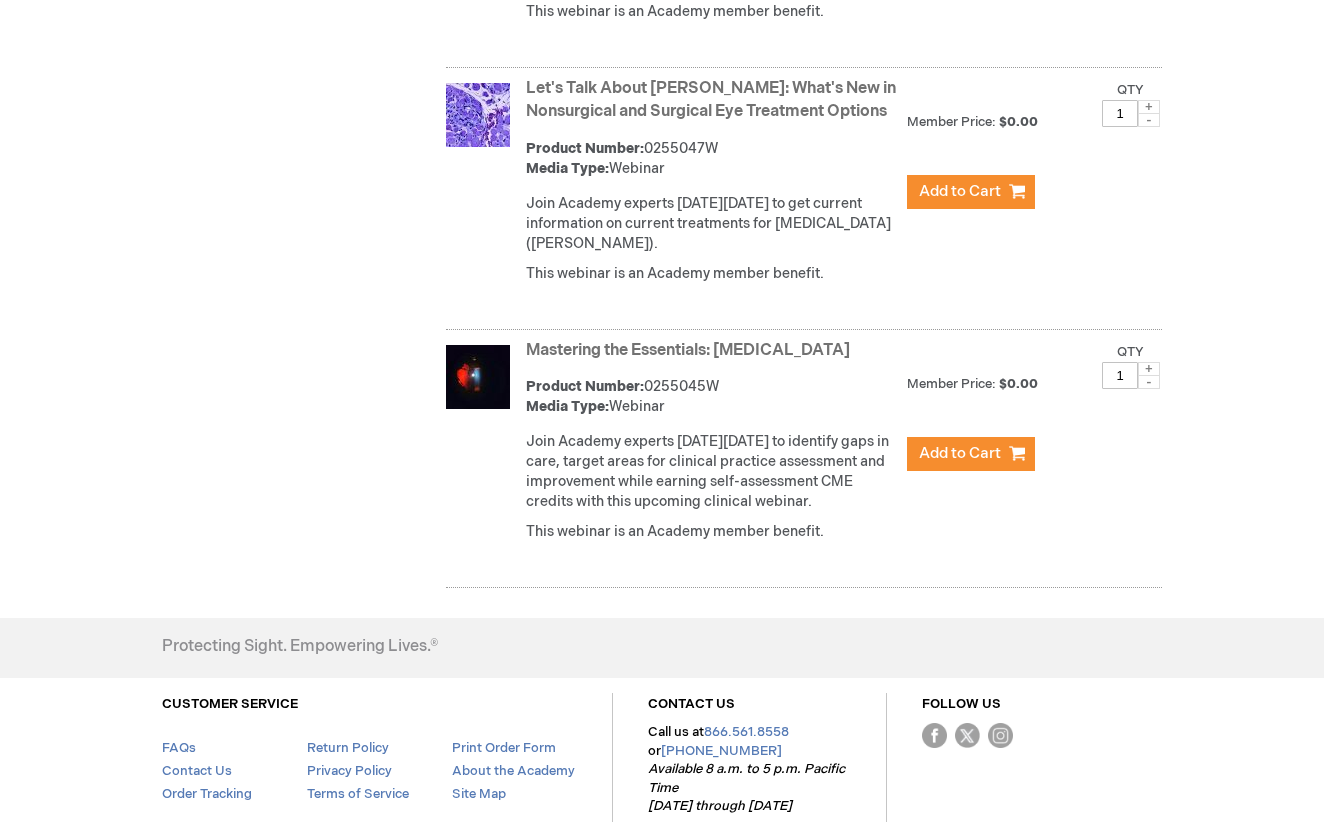 scroll, scrollTop: 1546, scrollLeft: 0, axis: vertical 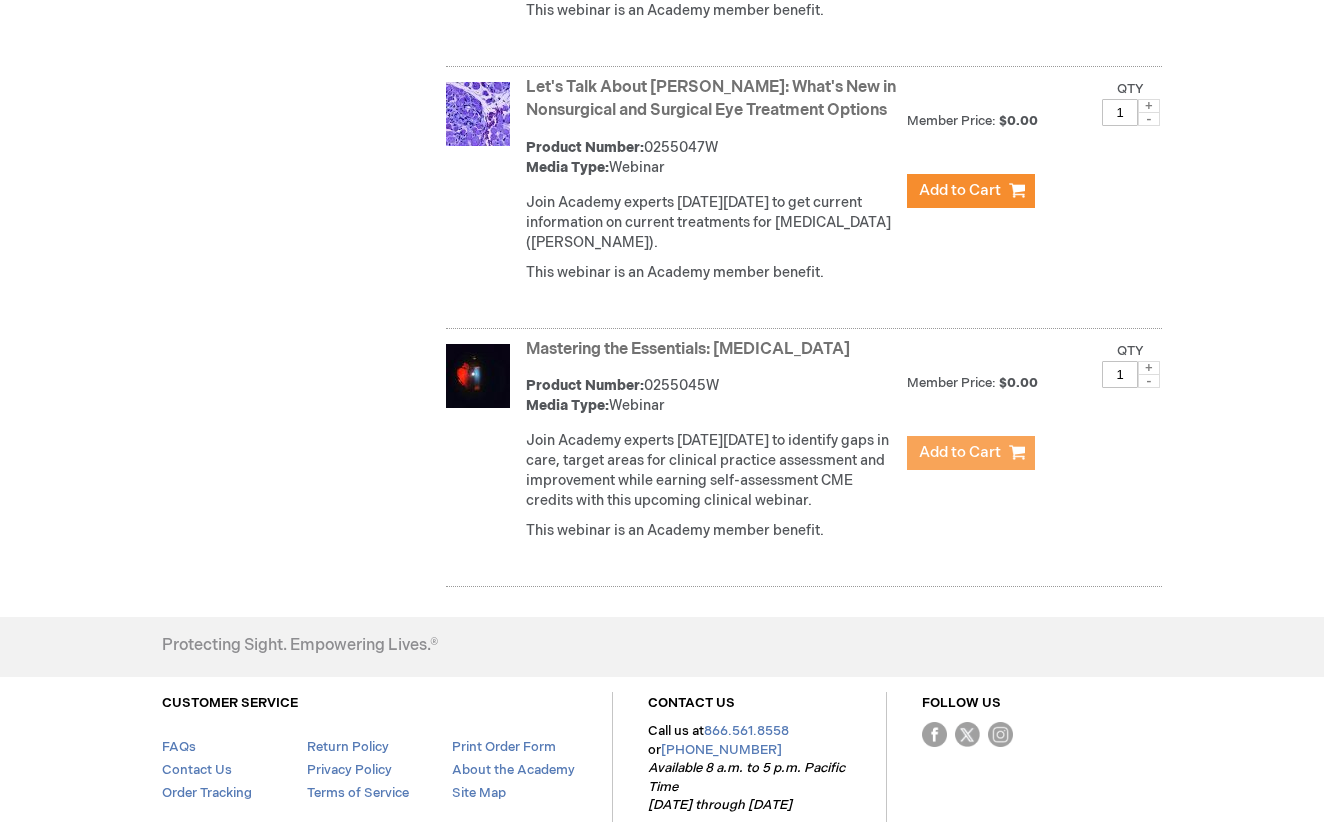 click on "Add to Cart" at bounding box center (960, 452) 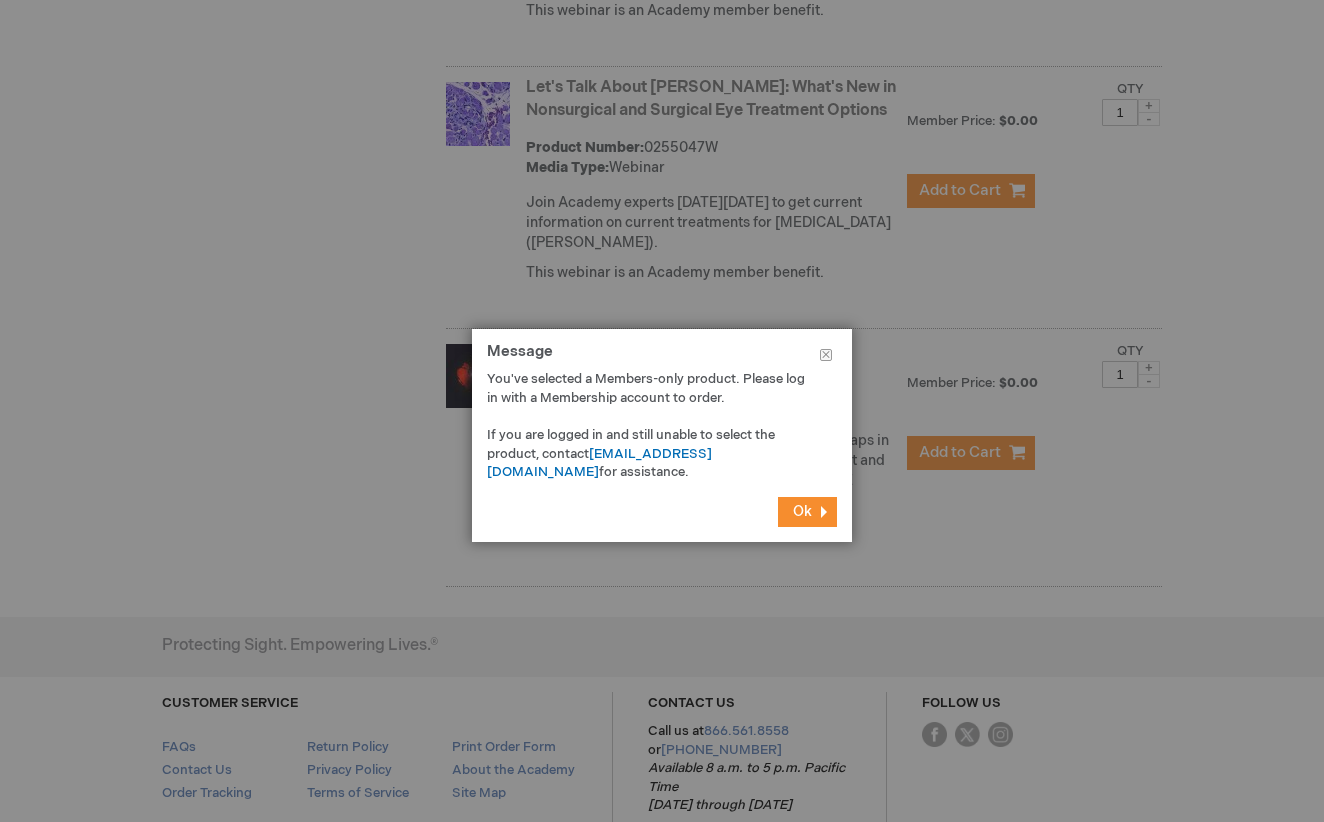 click on "Ok" at bounding box center [807, 512] 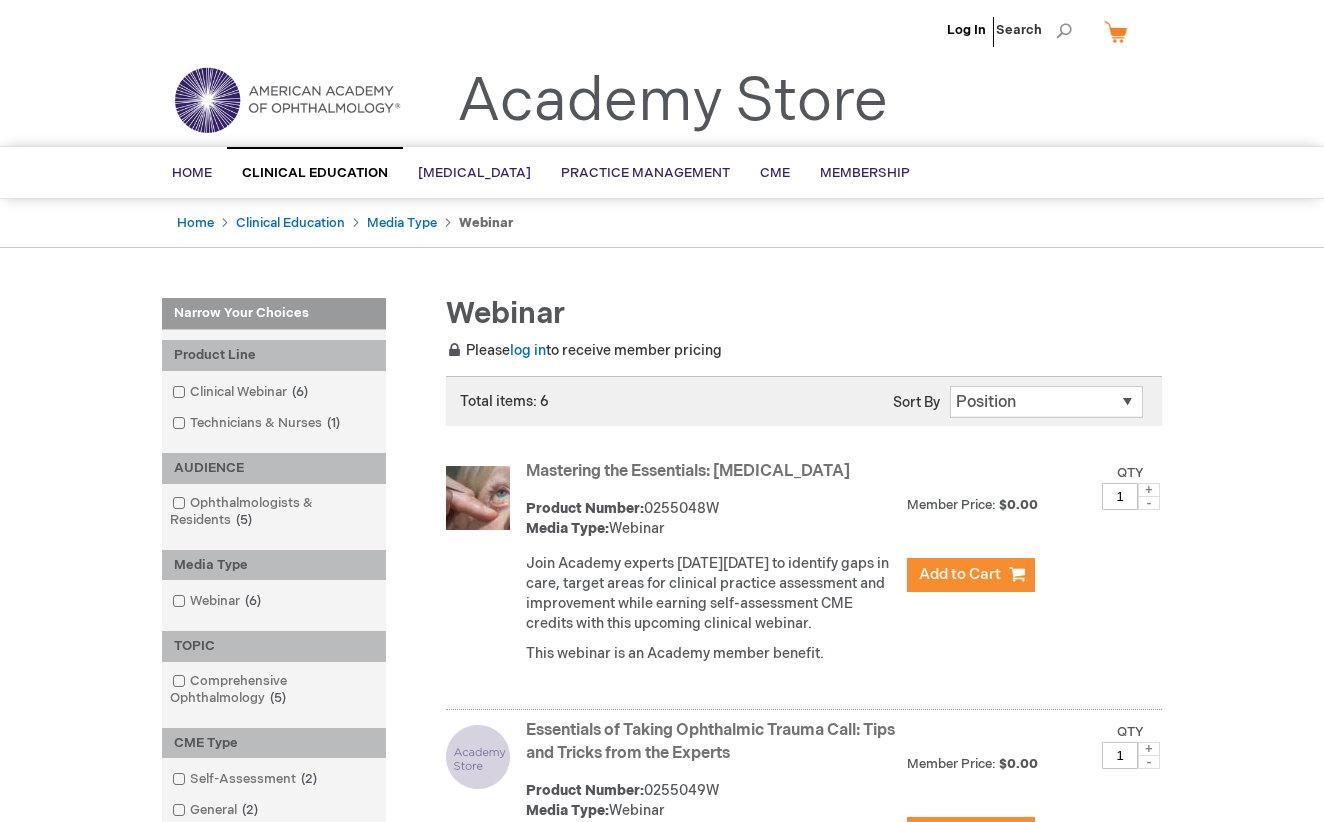 scroll, scrollTop: 0, scrollLeft: 0, axis: both 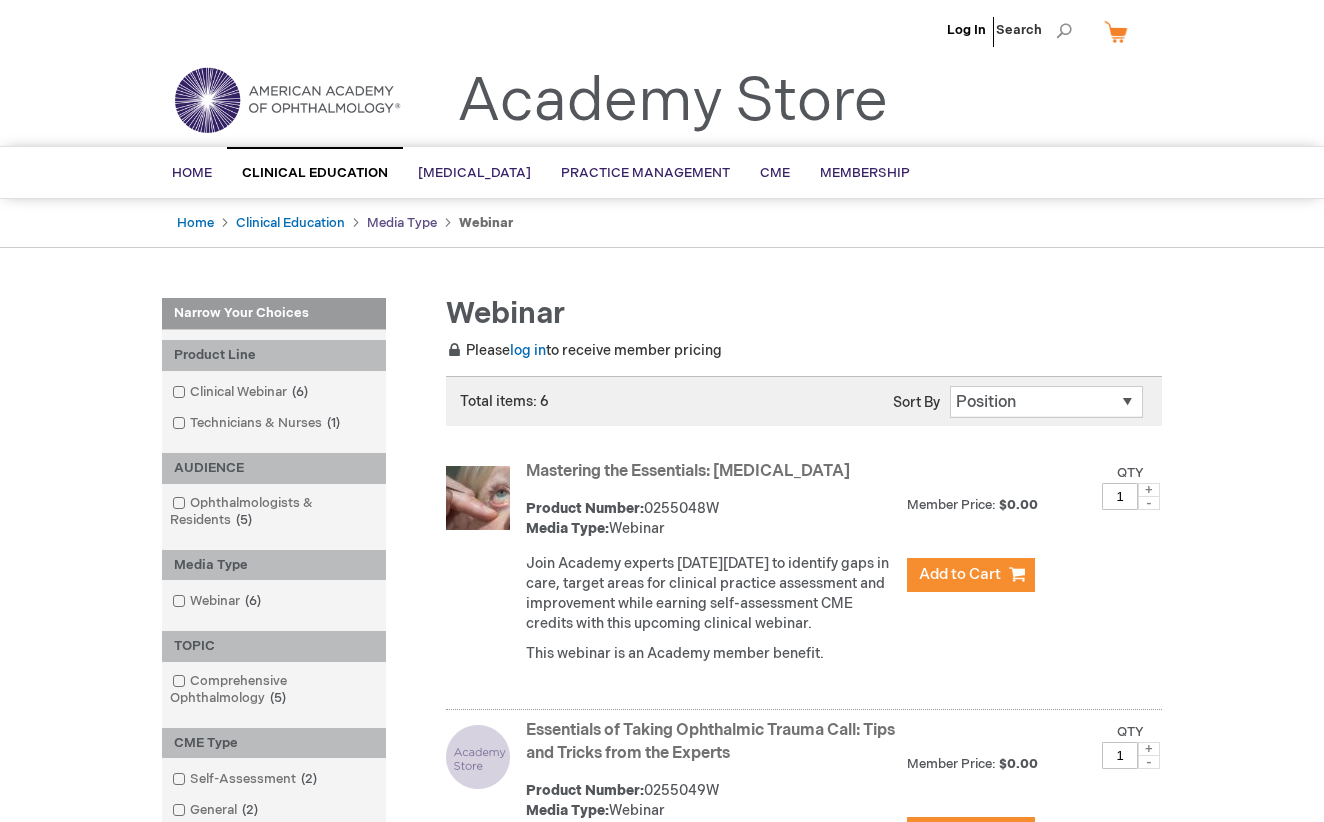 click on "Media Type" at bounding box center (402, 223) 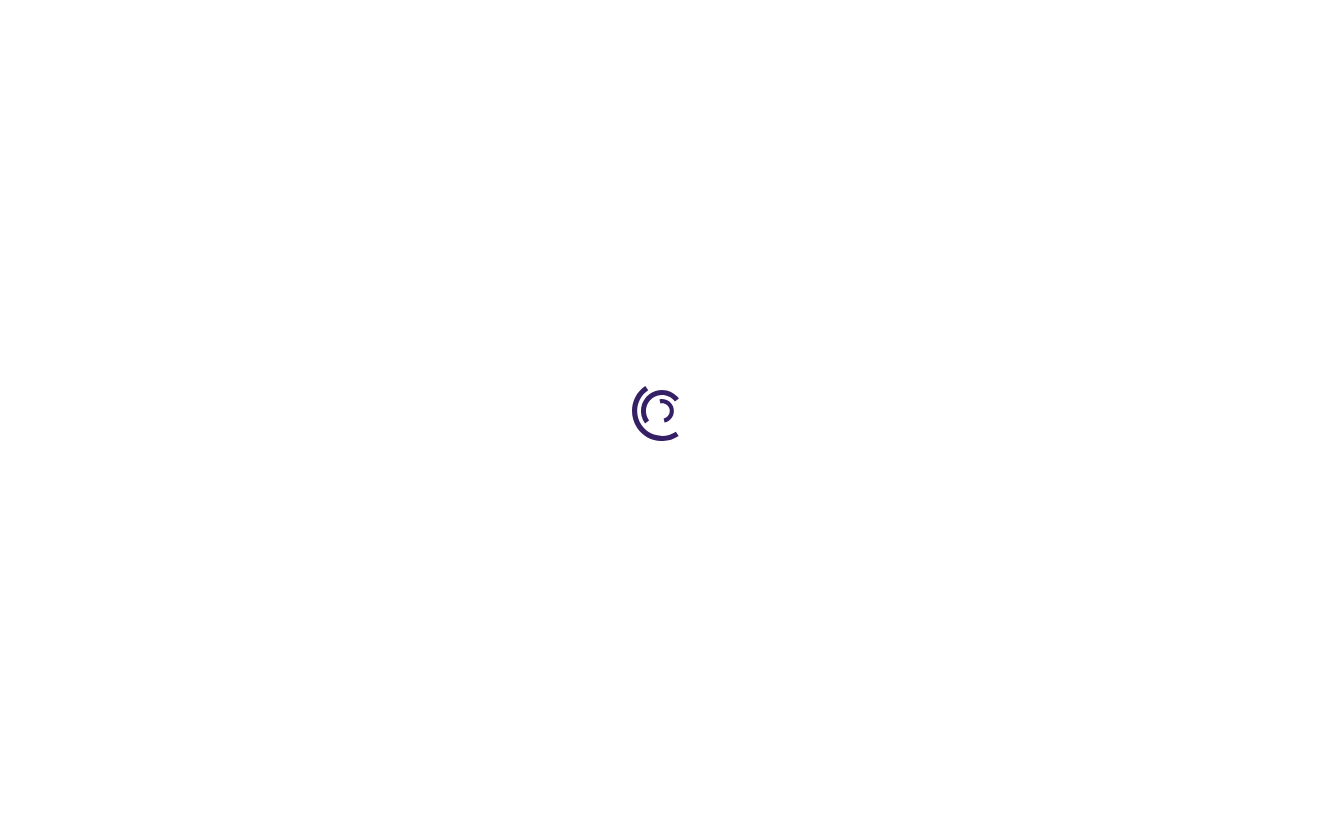 scroll, scrollTop: 0, scrollLeft: 0, axis: both 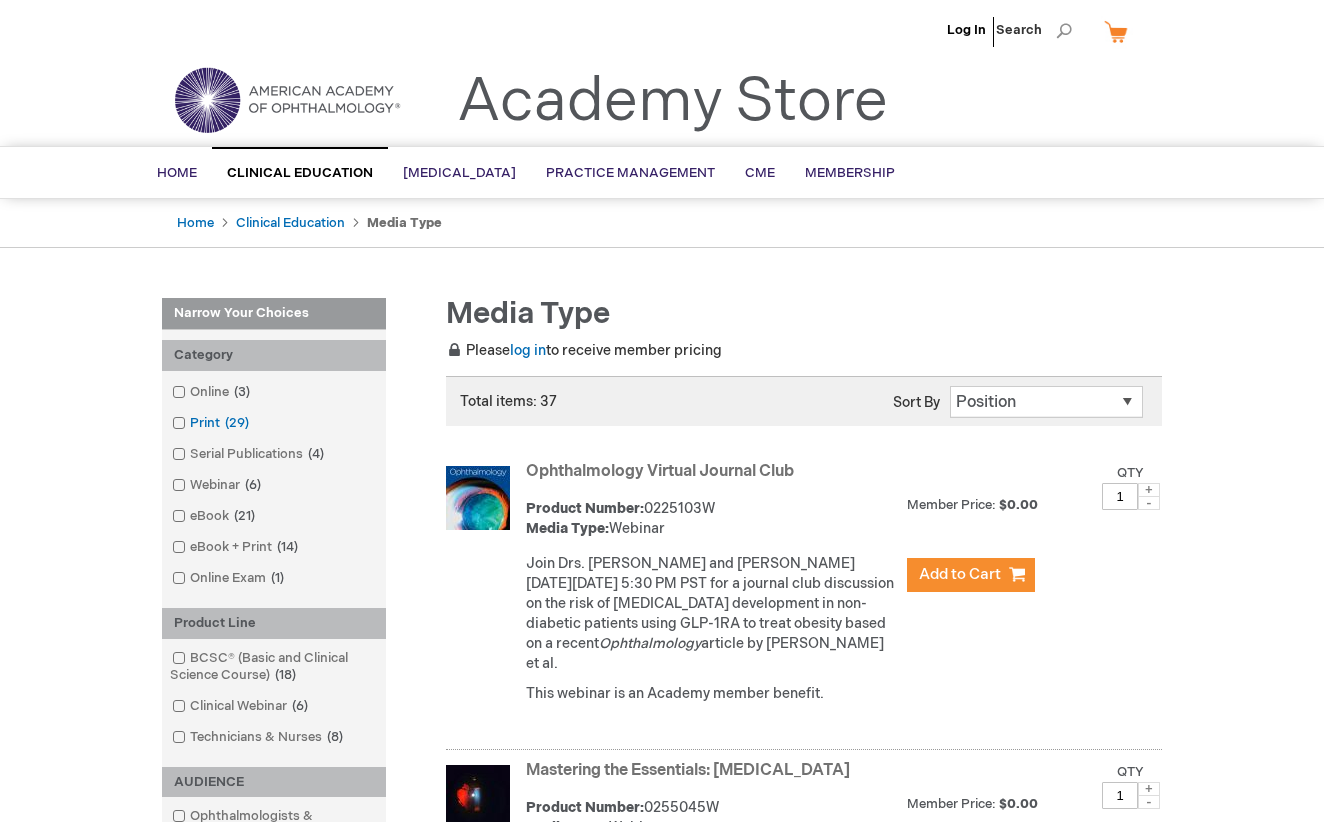 click at bounding box center [190, 423] 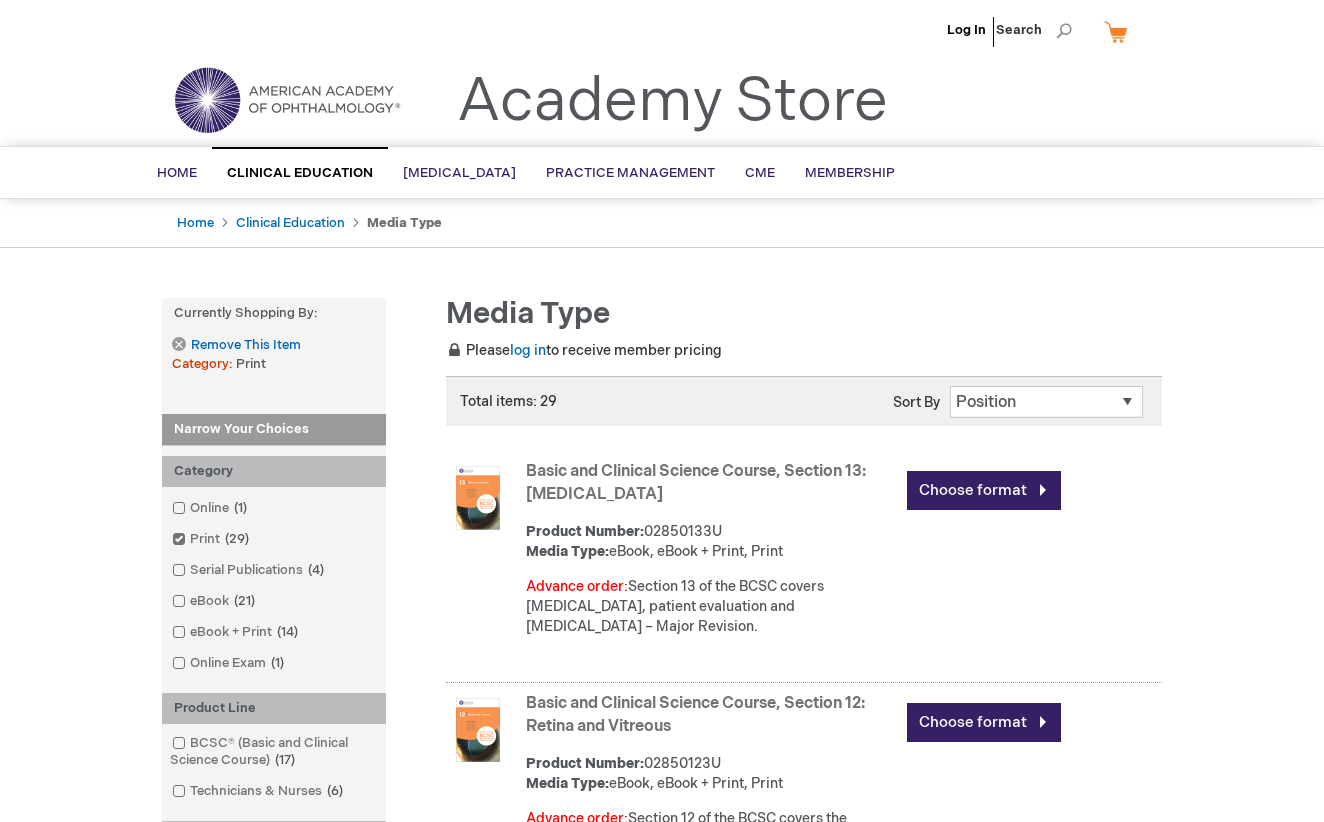 scroll, scrollTop: 0, scrollLeft: 0, axis: both 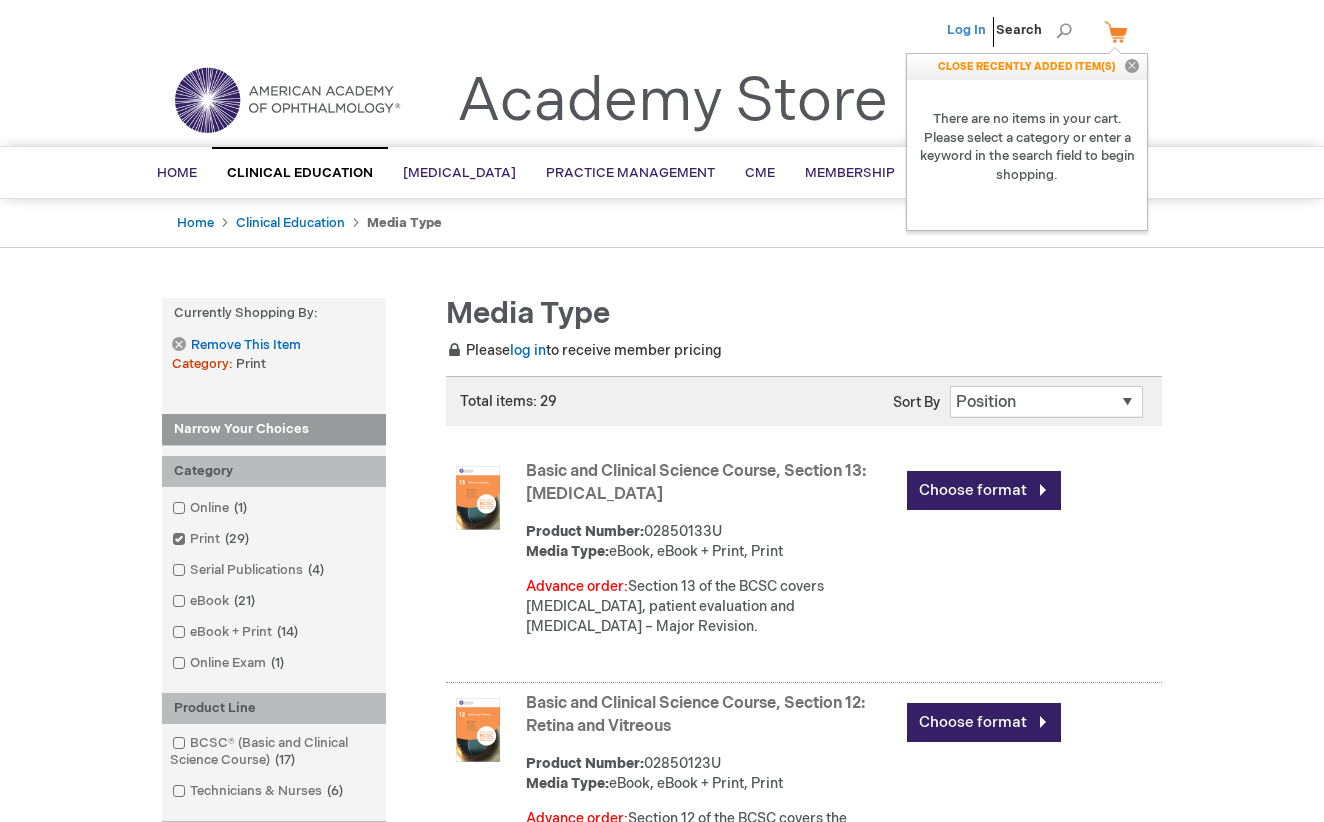 click on "Log In" at bounding box center (966, 30) 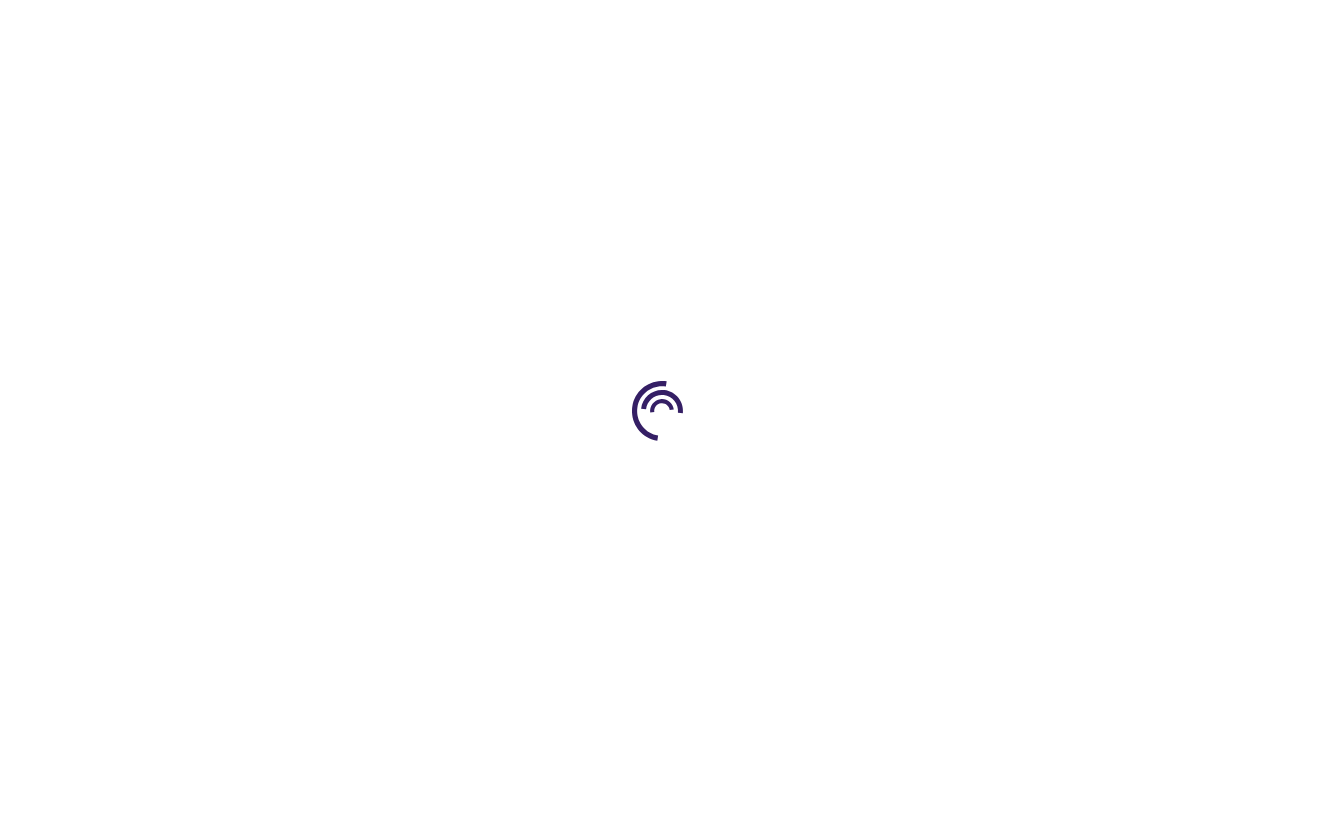 scroll, scrollTop: 0, scrollLeft: 0, axis: both 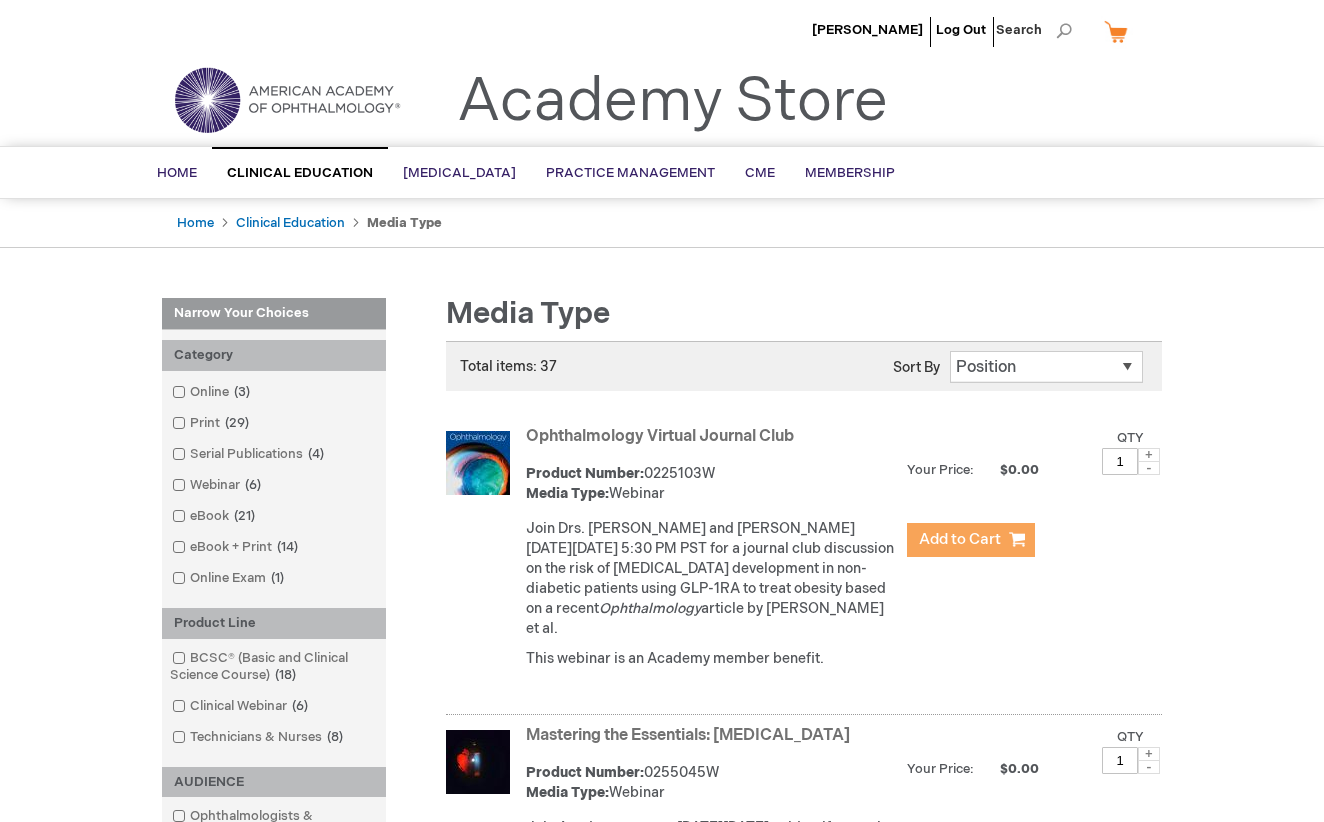 click on "Add to Cart" at bounding box center [960, 539] 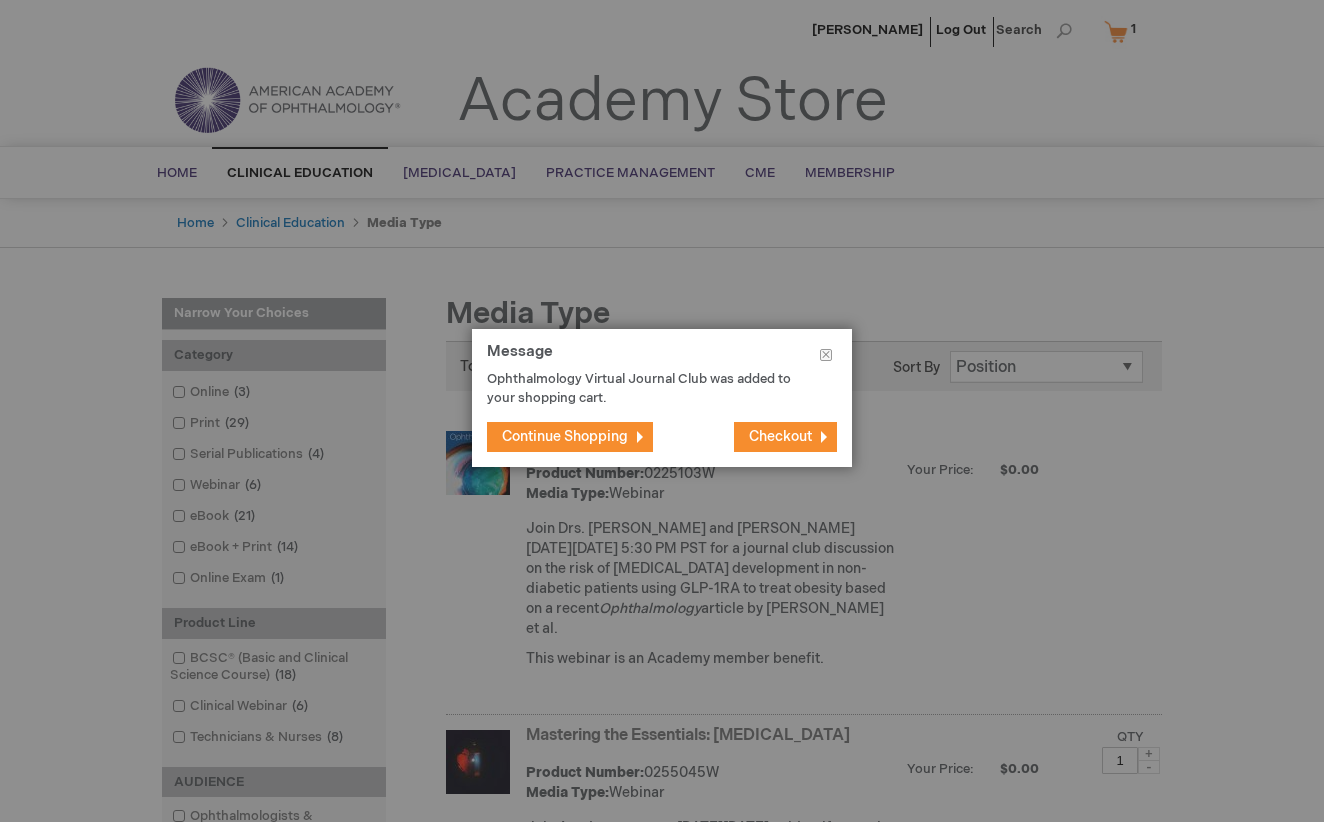 click on "Continue Shopping" at bounding box center [565, 436] 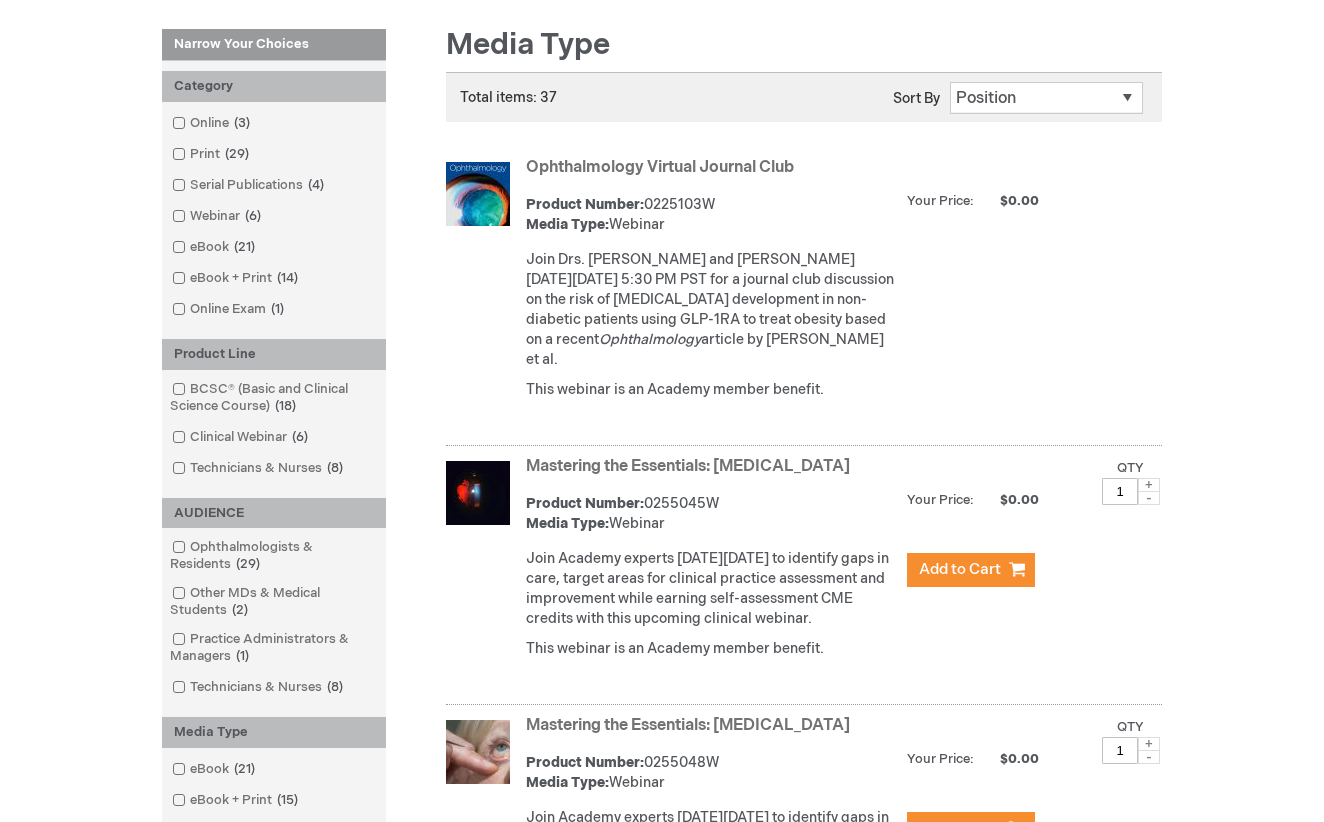 scroll, scrollTop: 318, scrollLeft: 0, axis: vertical 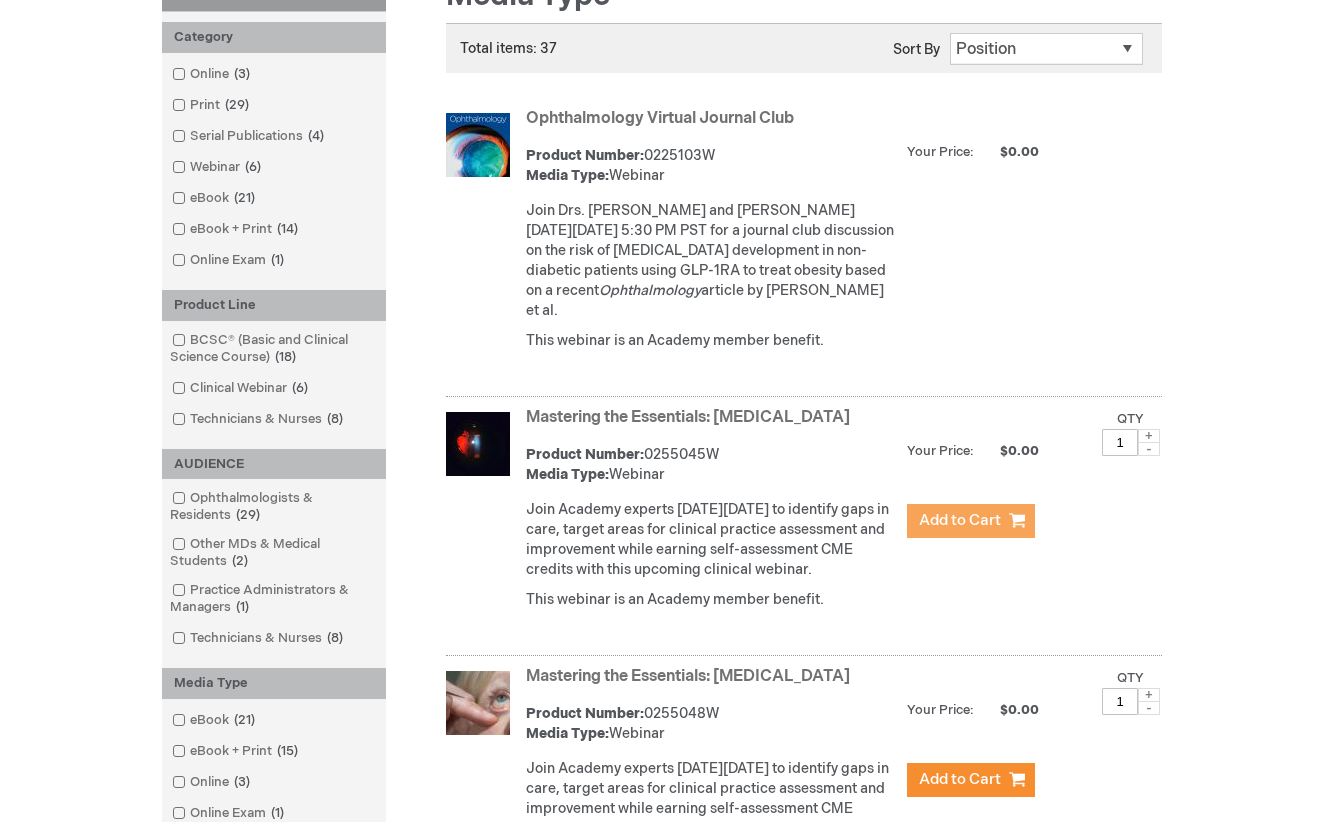 click on "Add to Cart" at bounding box center [960, 520] 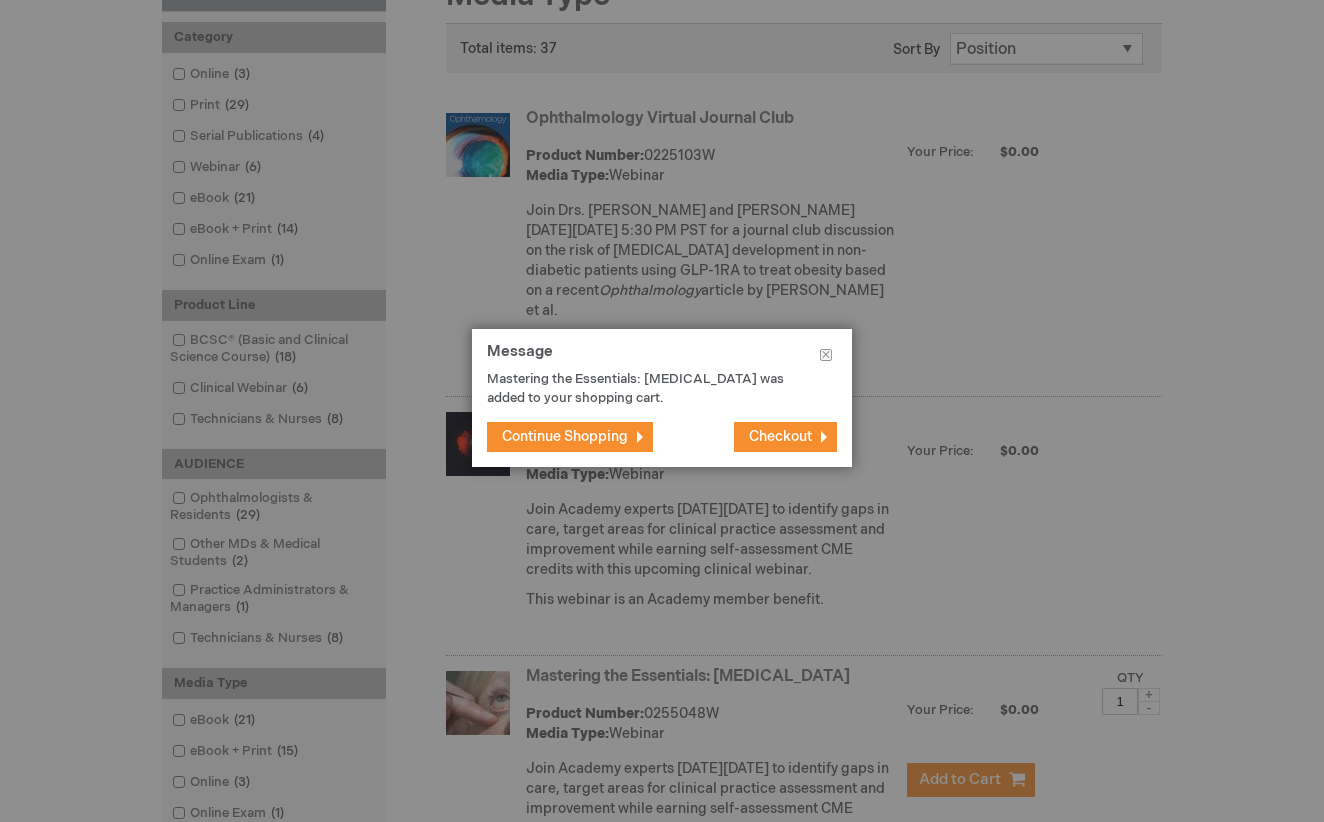 click on "Continue Shopping" at bounding box center (570, 437) 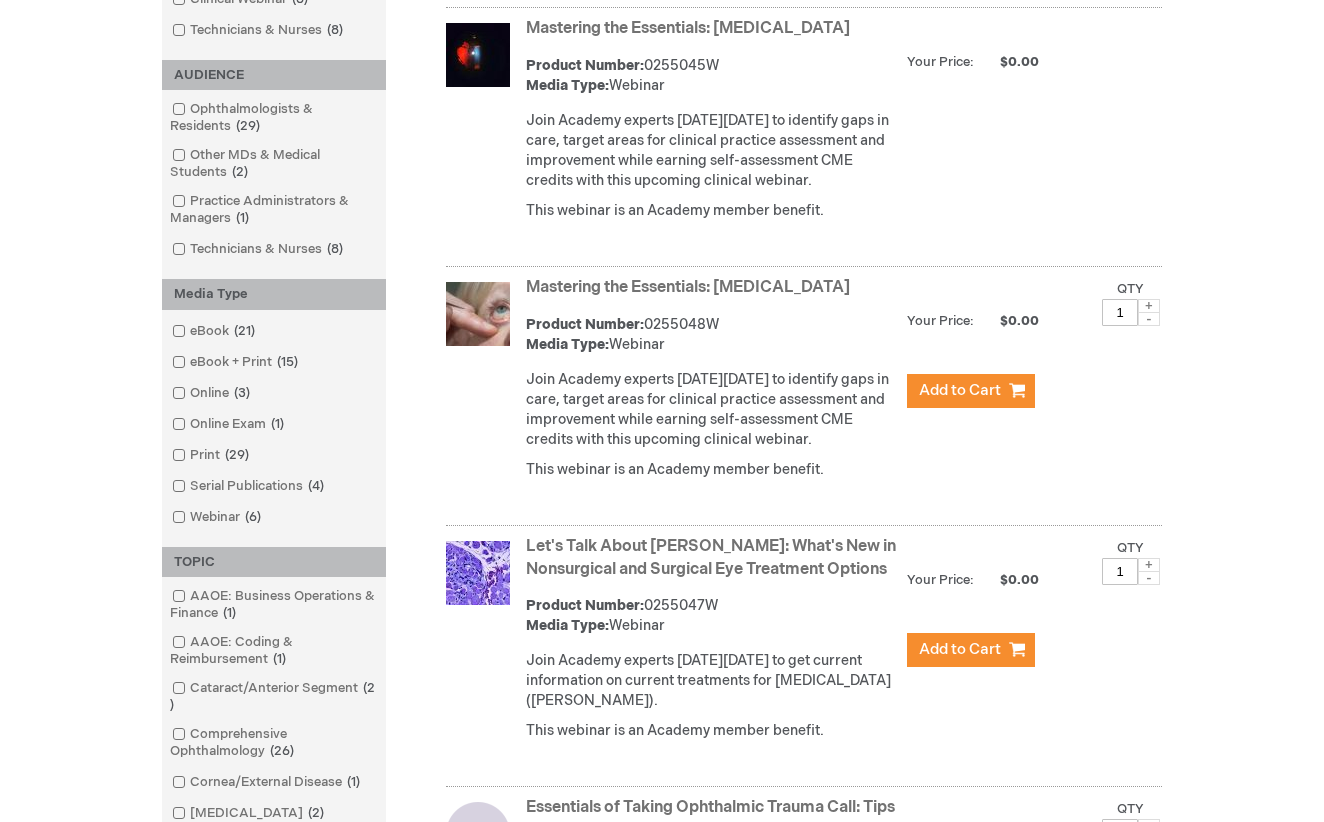 scroll, scrollTop: 734, scrollLeft: 0, axis: vertical 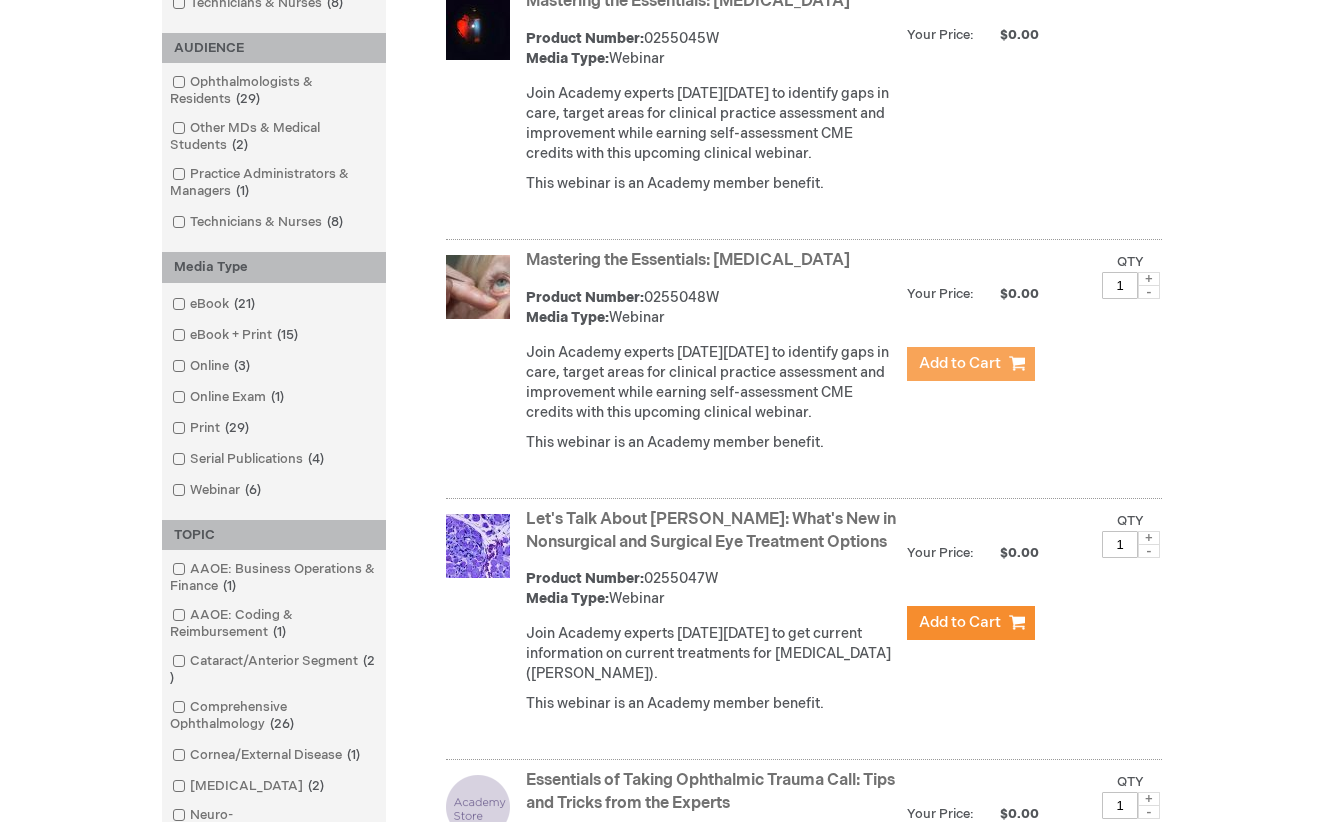 click on "Add to Cart" at bounding box center [960, 363] 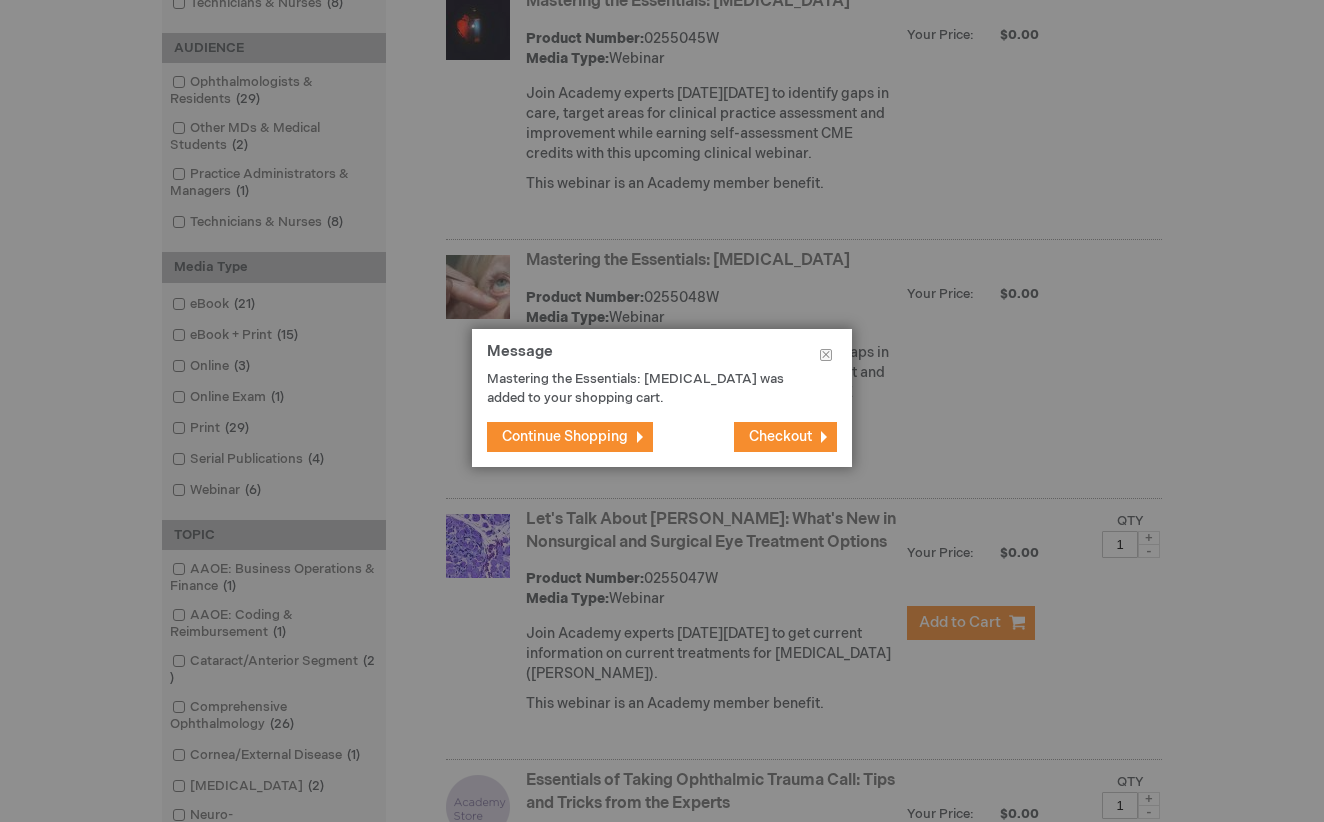 click on "Continue Shopping" at bounding box center [565, 436] 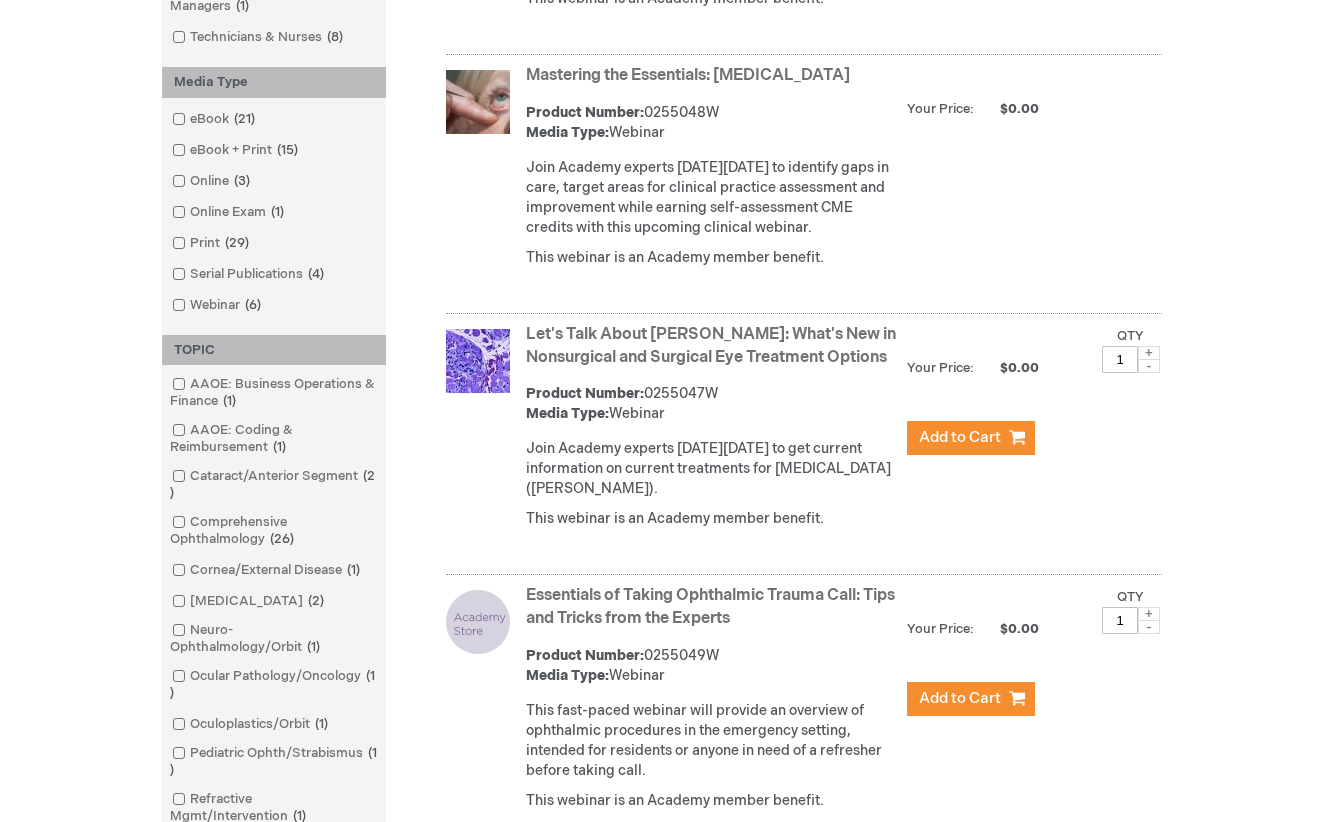 scroll, scrollTop: 935, scrollLeft: 0, axis: vertical 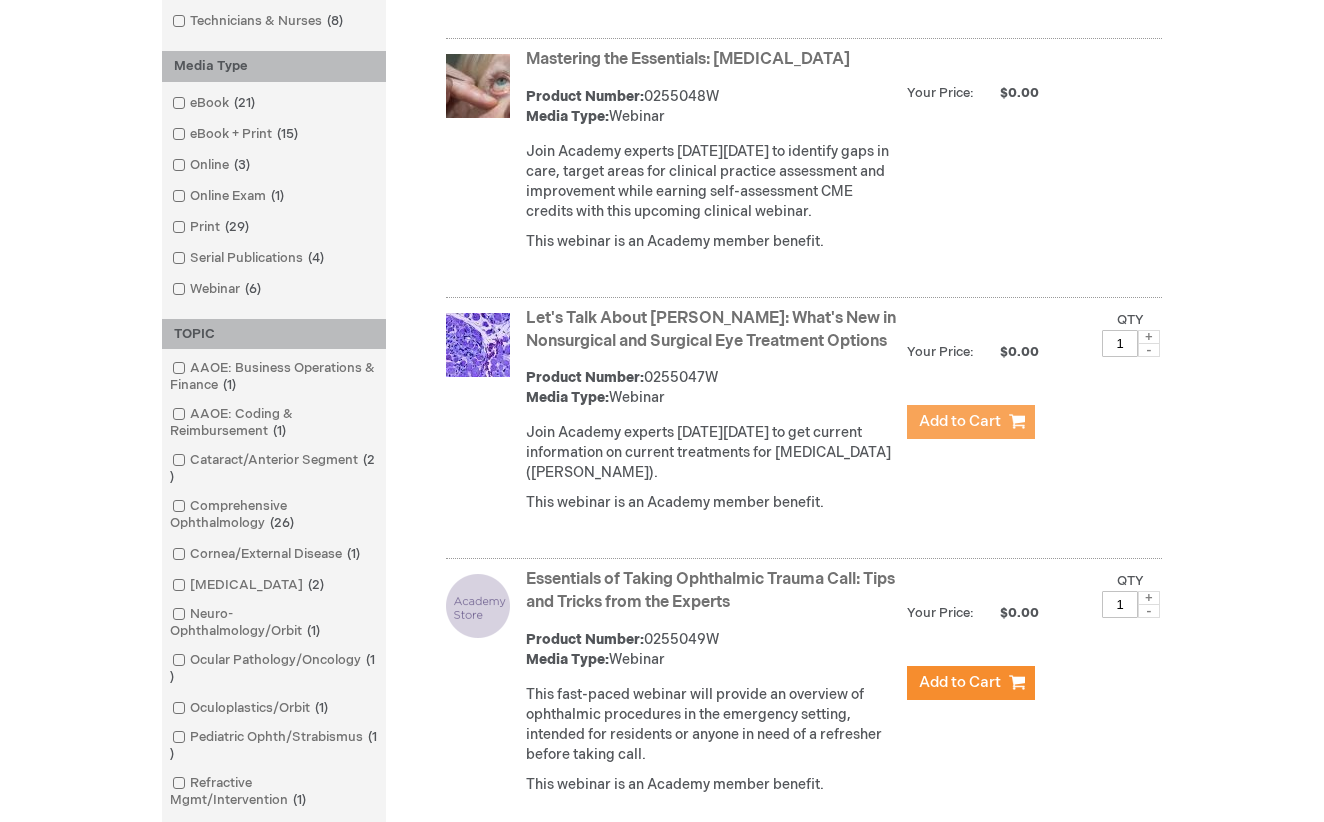 click on "Add to Cart" at bounding box center (960, 421) 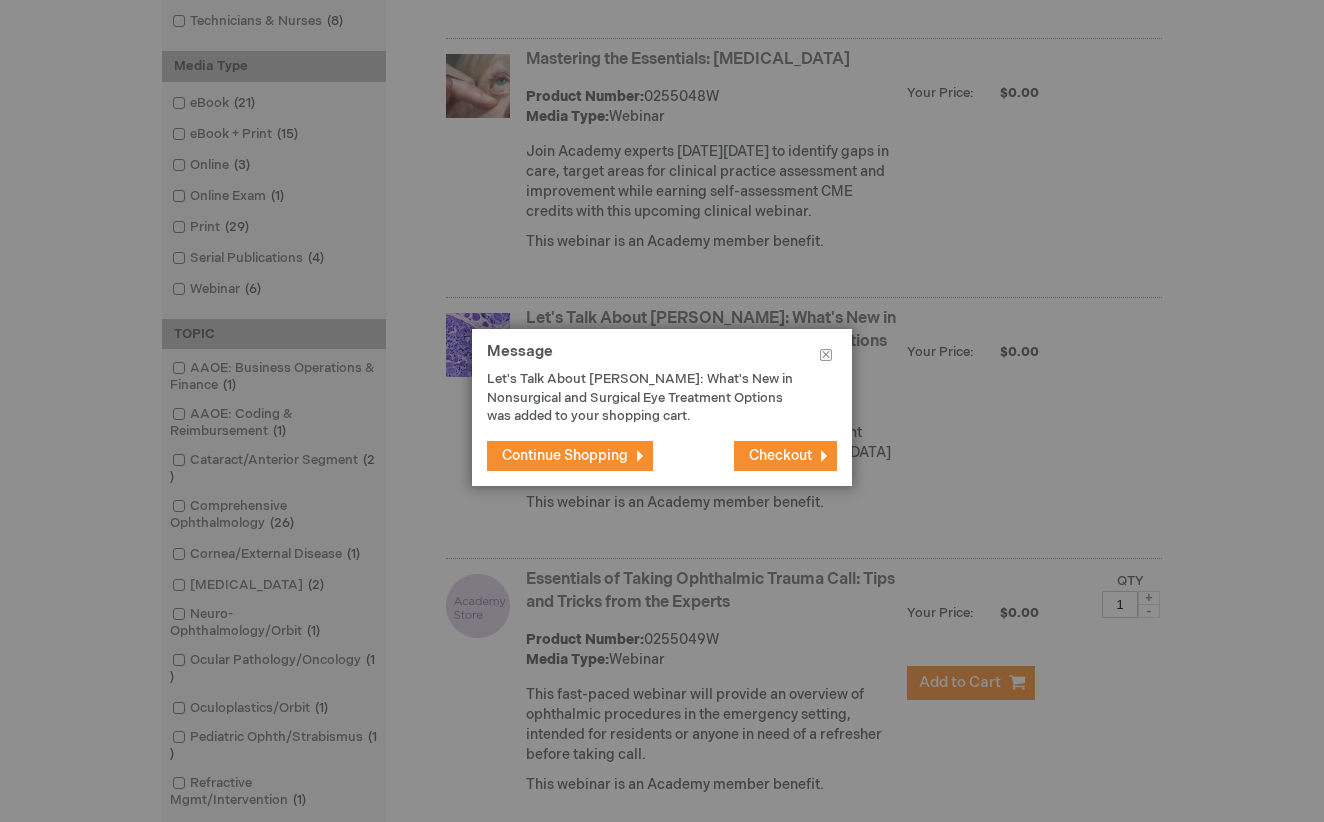 click on "Continue Shopping" at bounding box center [565, 455] 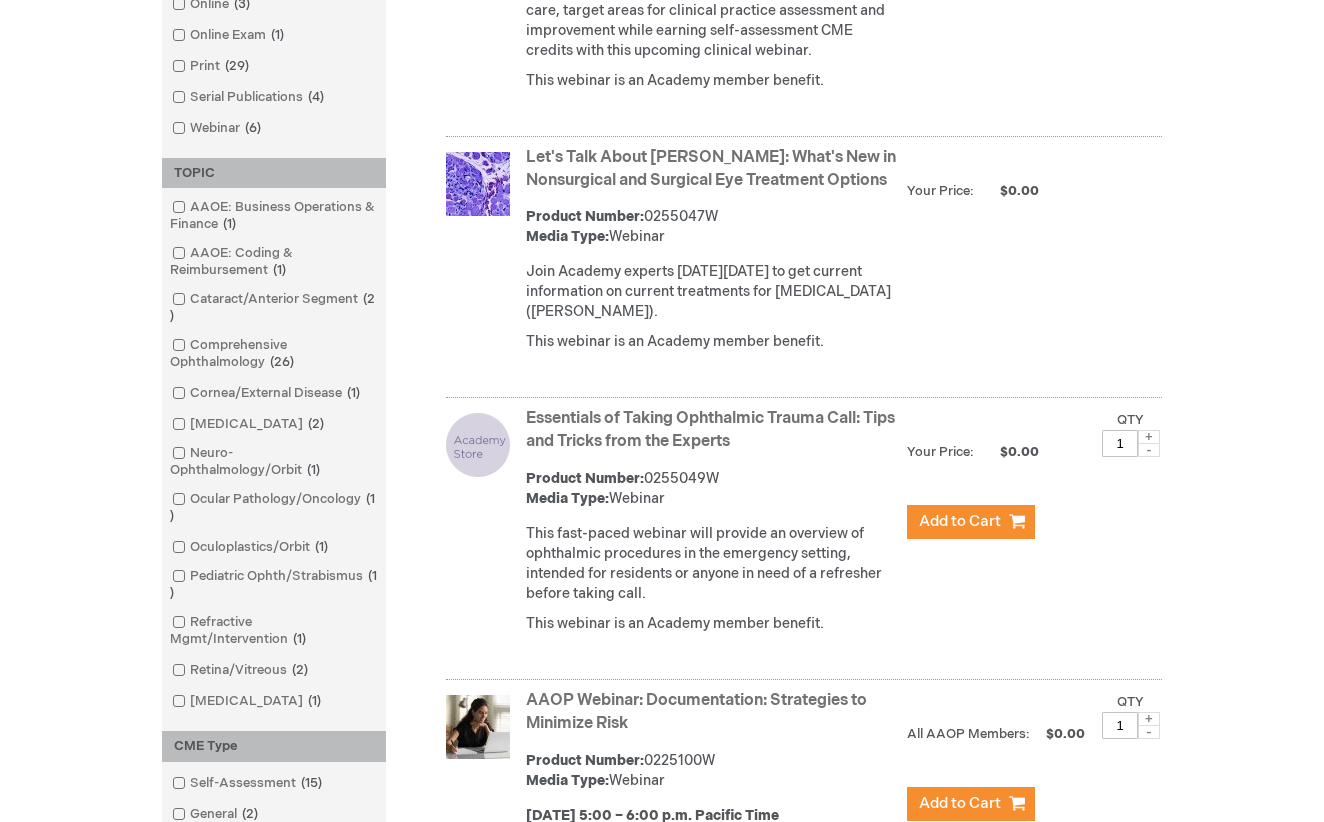 scroll, scrollTop: 1145, scrollLeft: 0, axis: vertical 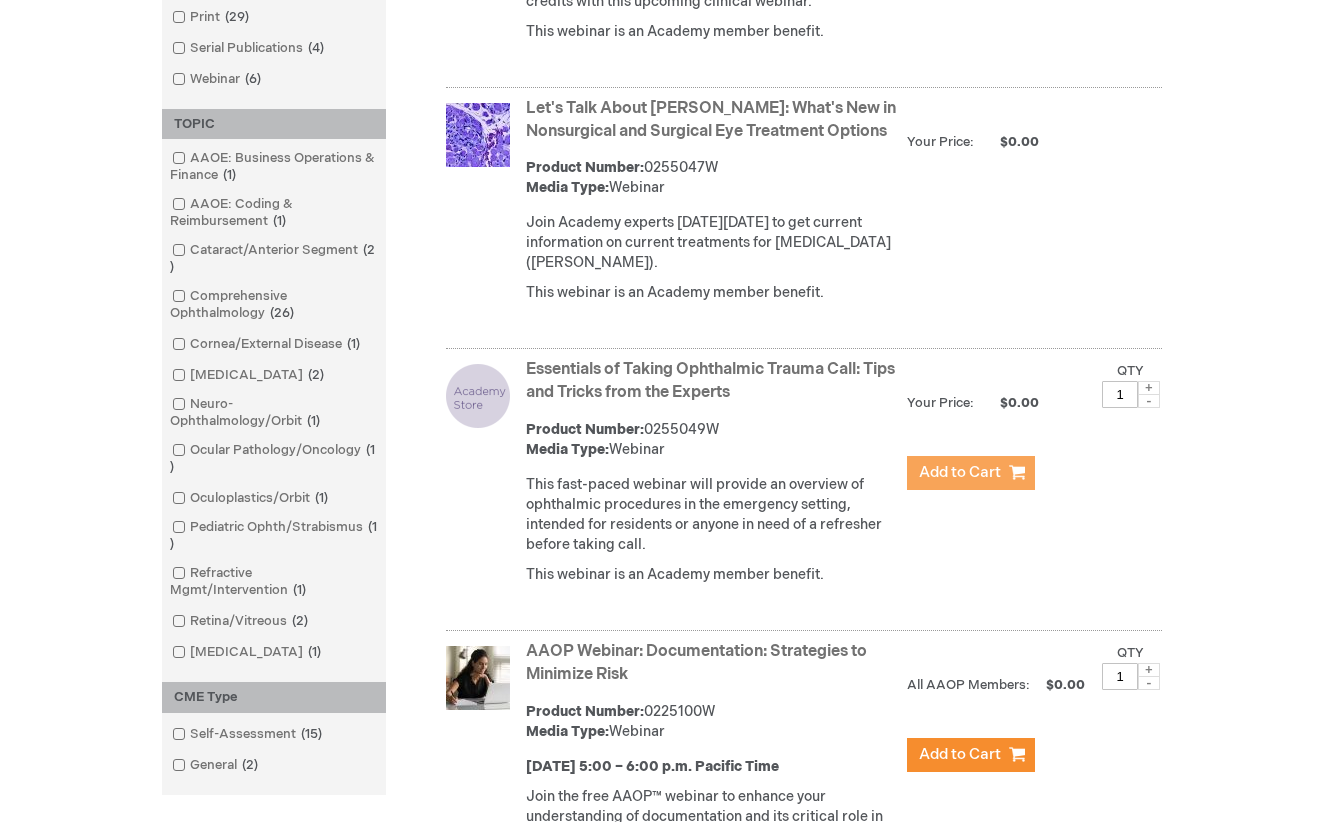 click on "Add to Cart" at bounding box center (960, 472) 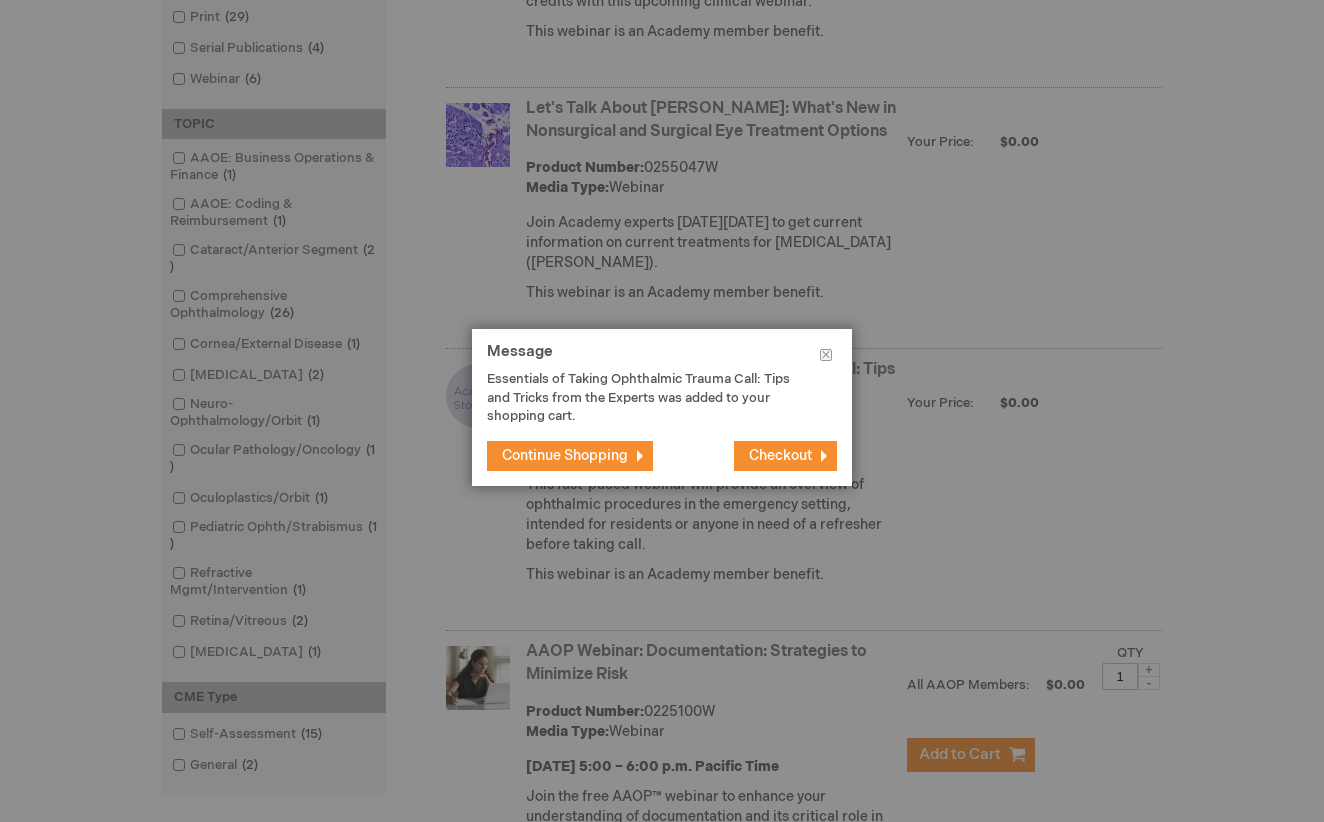 click on "Continue Shopping" at bounding box center [565, 455] 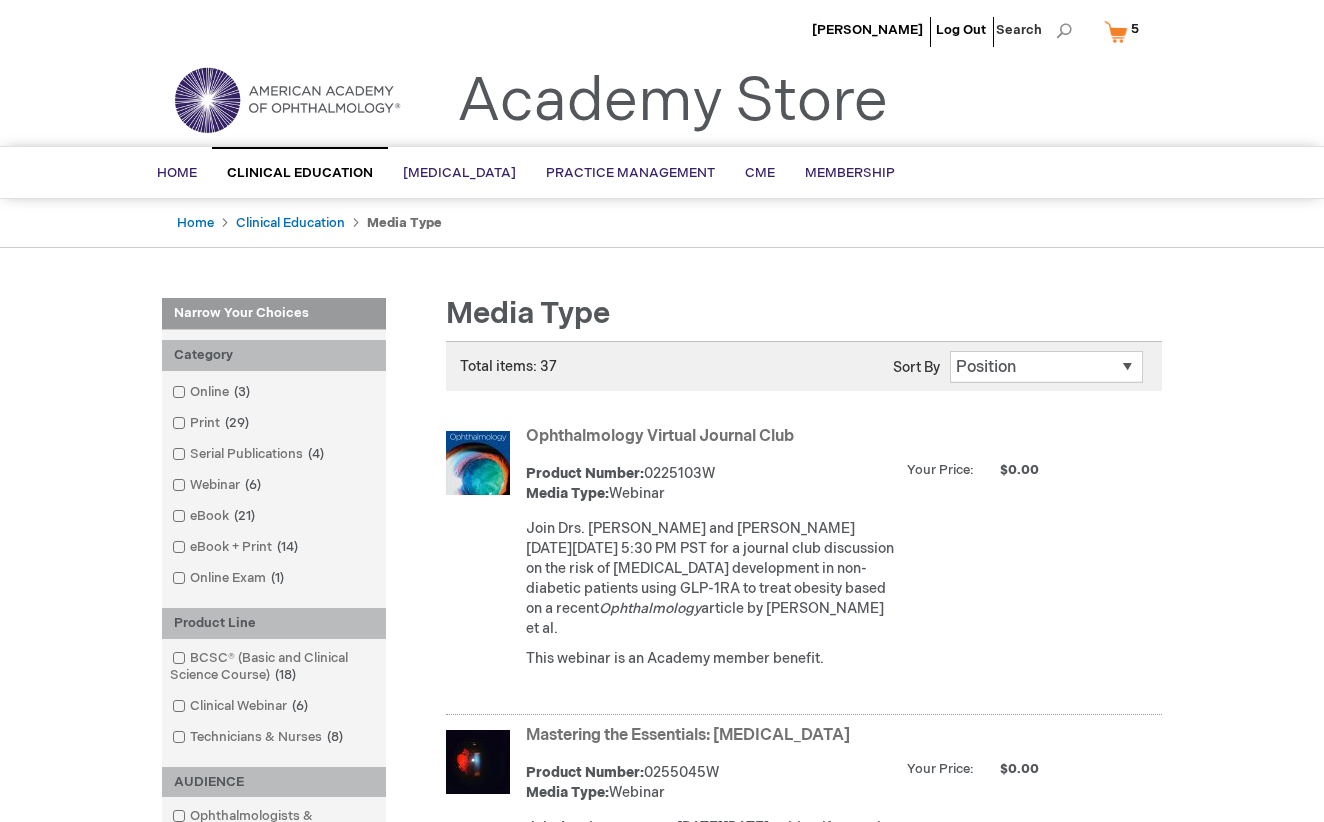 scroll, scrollTop: 0, scrollLeft: 0, axis: both 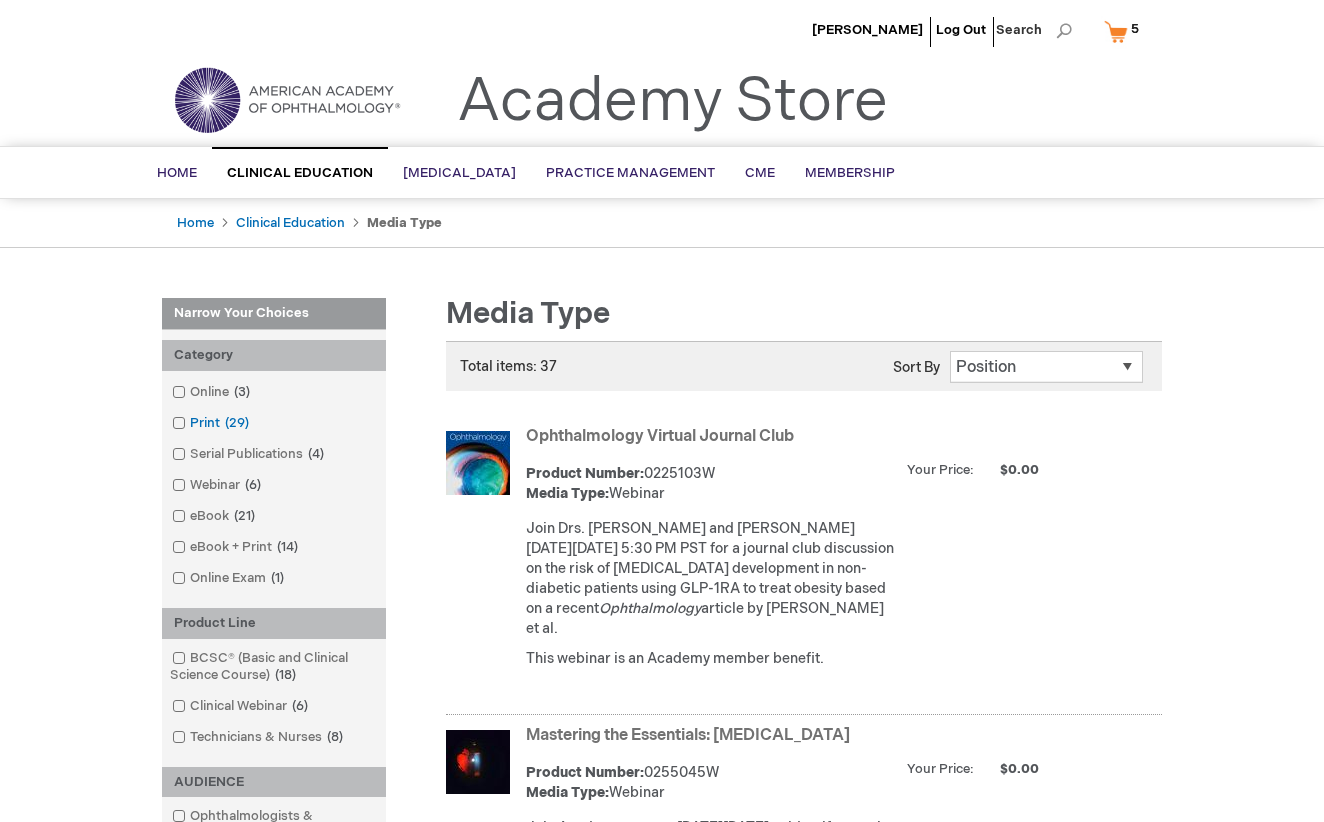 click at bounding box center [190, 423] 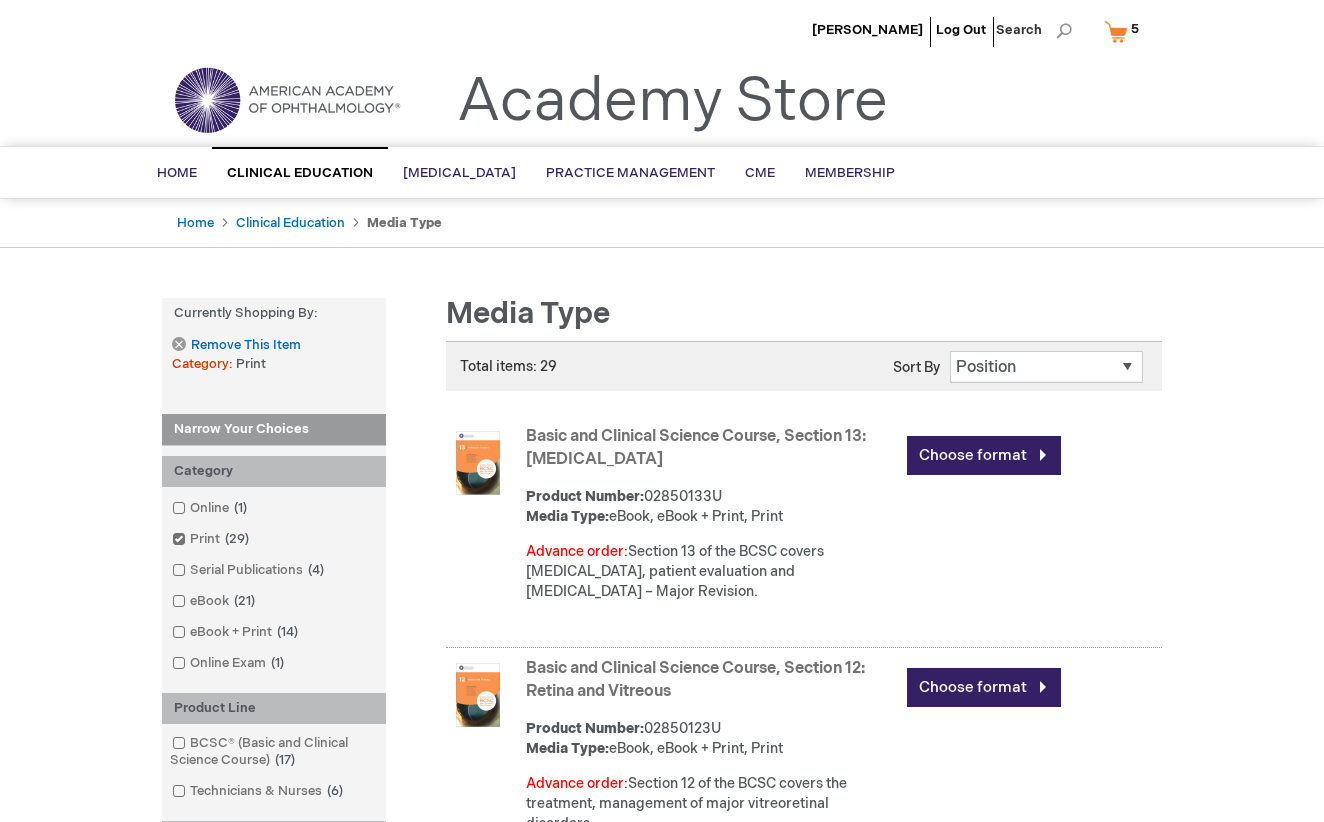 scroll, scrollTop: 0, scrollLeft: 0, axis: both 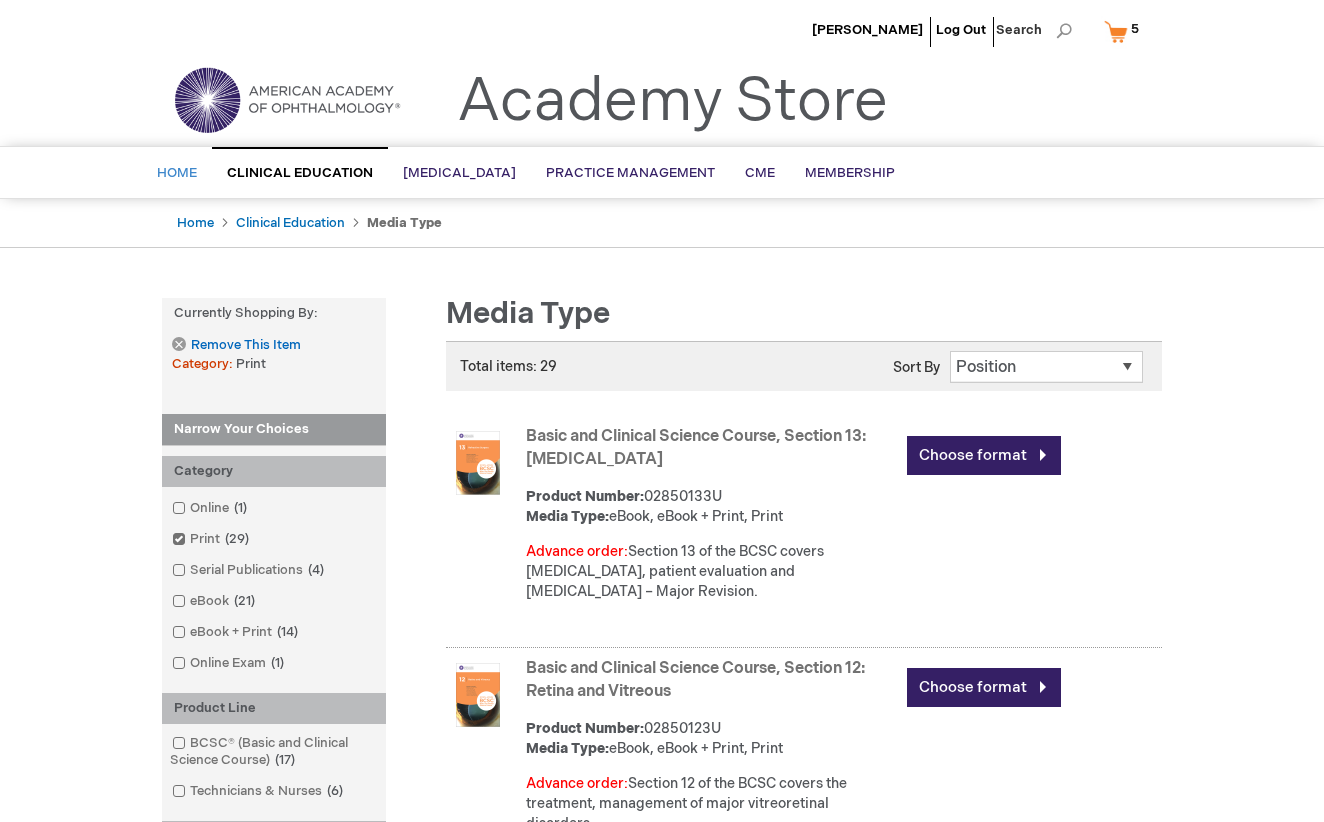 click on "Home" at bounding box center [177, 173] 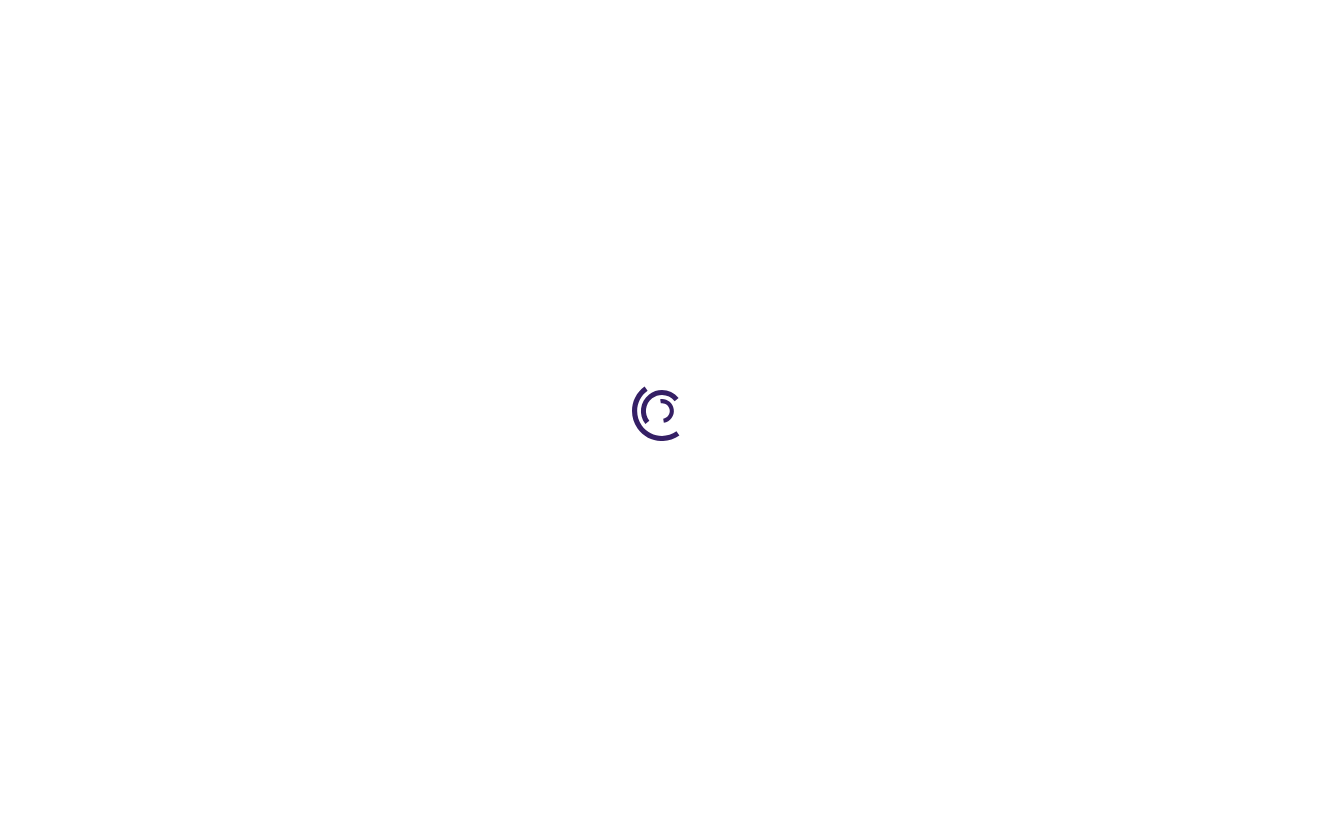 scroll, scrollTop: 0, scrollLeft: 0, axis: both 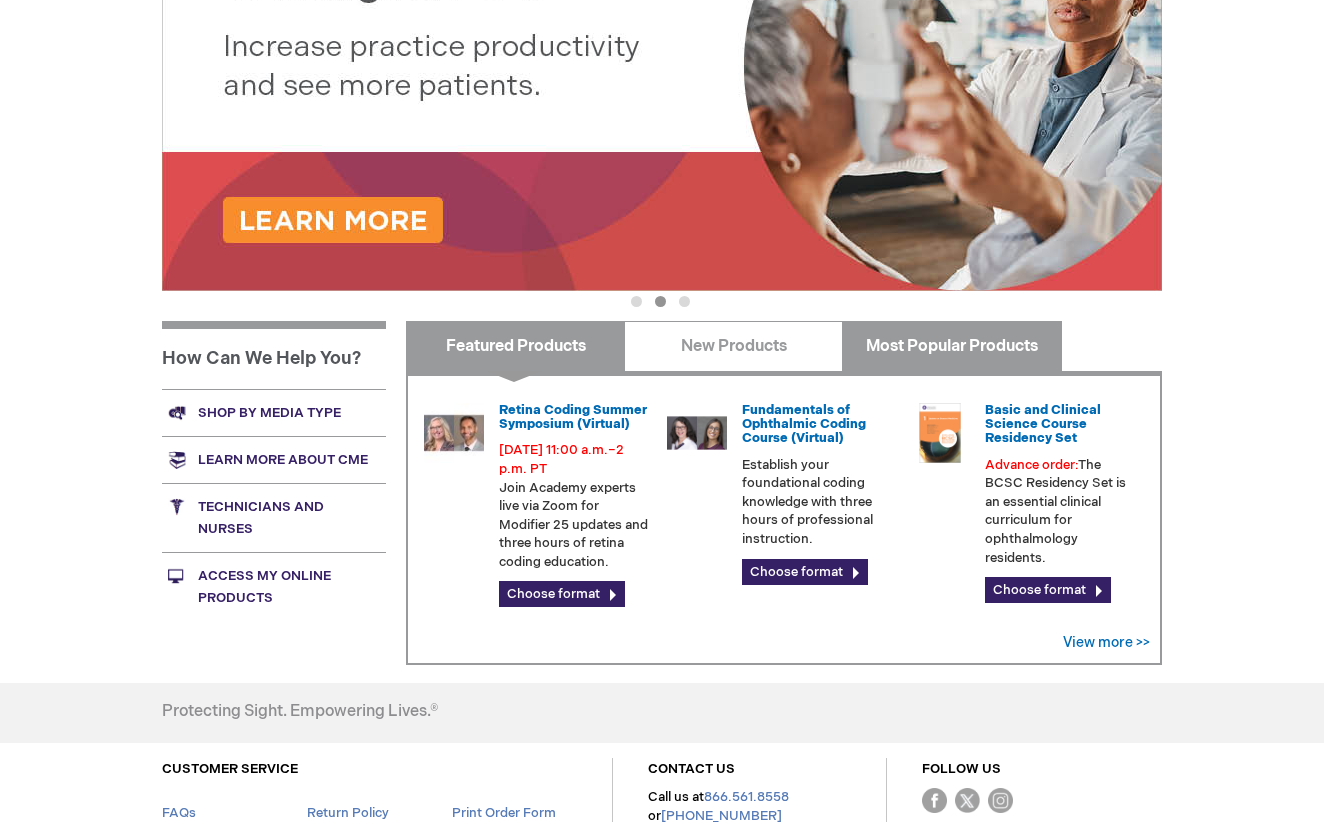 click on "Most Popular Products" at bounding box center (951, 346) 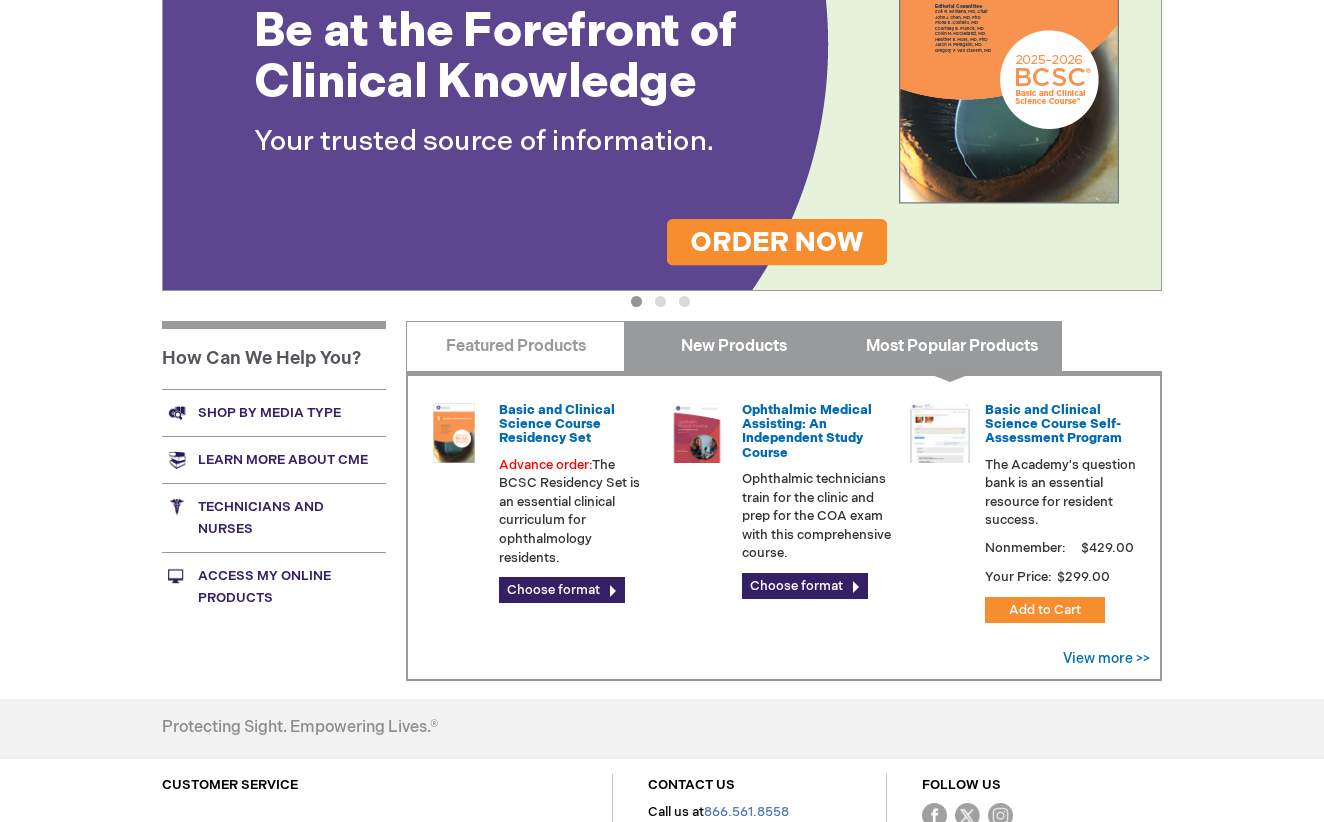 click on "New Products" at bounding box center [733, 346] 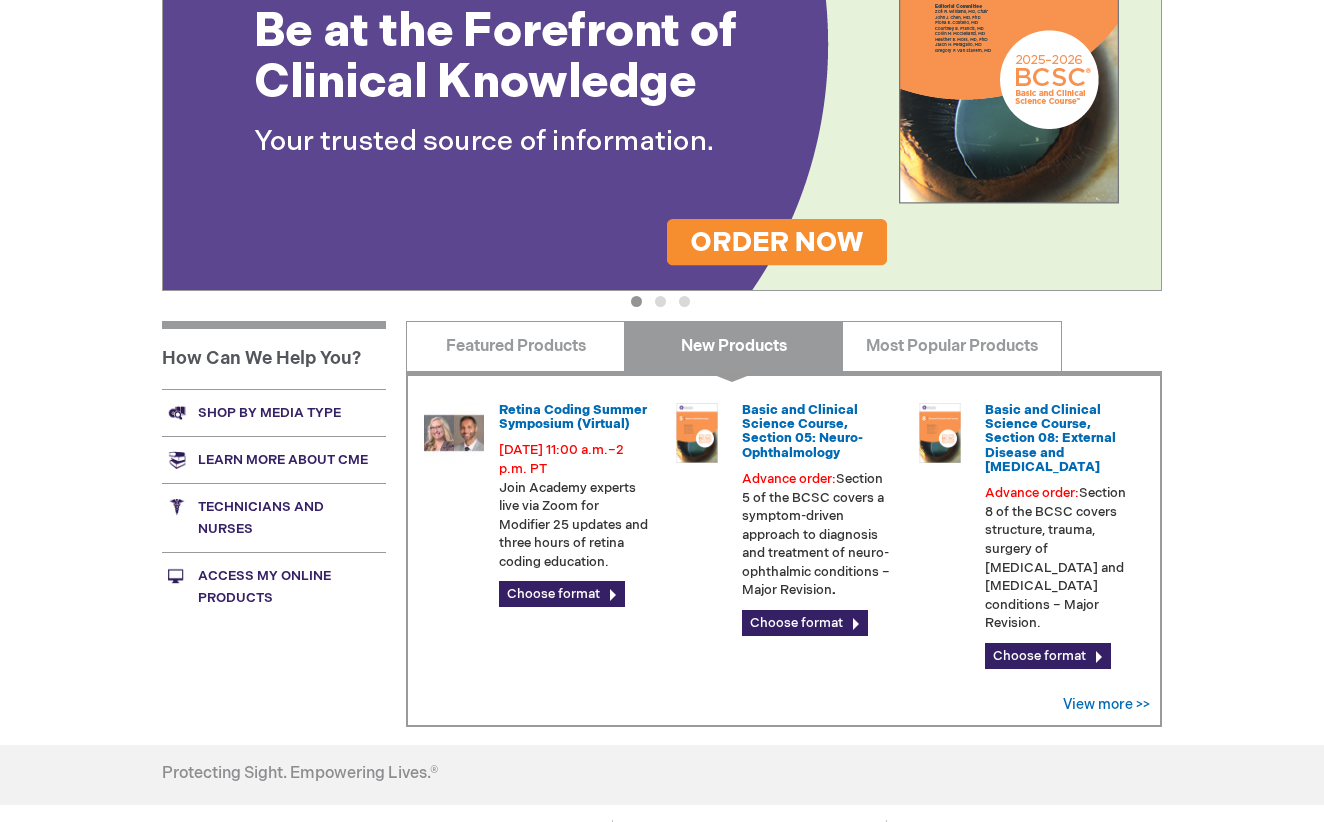 click on "Learn more about CME" at bounding box center [274, 459] 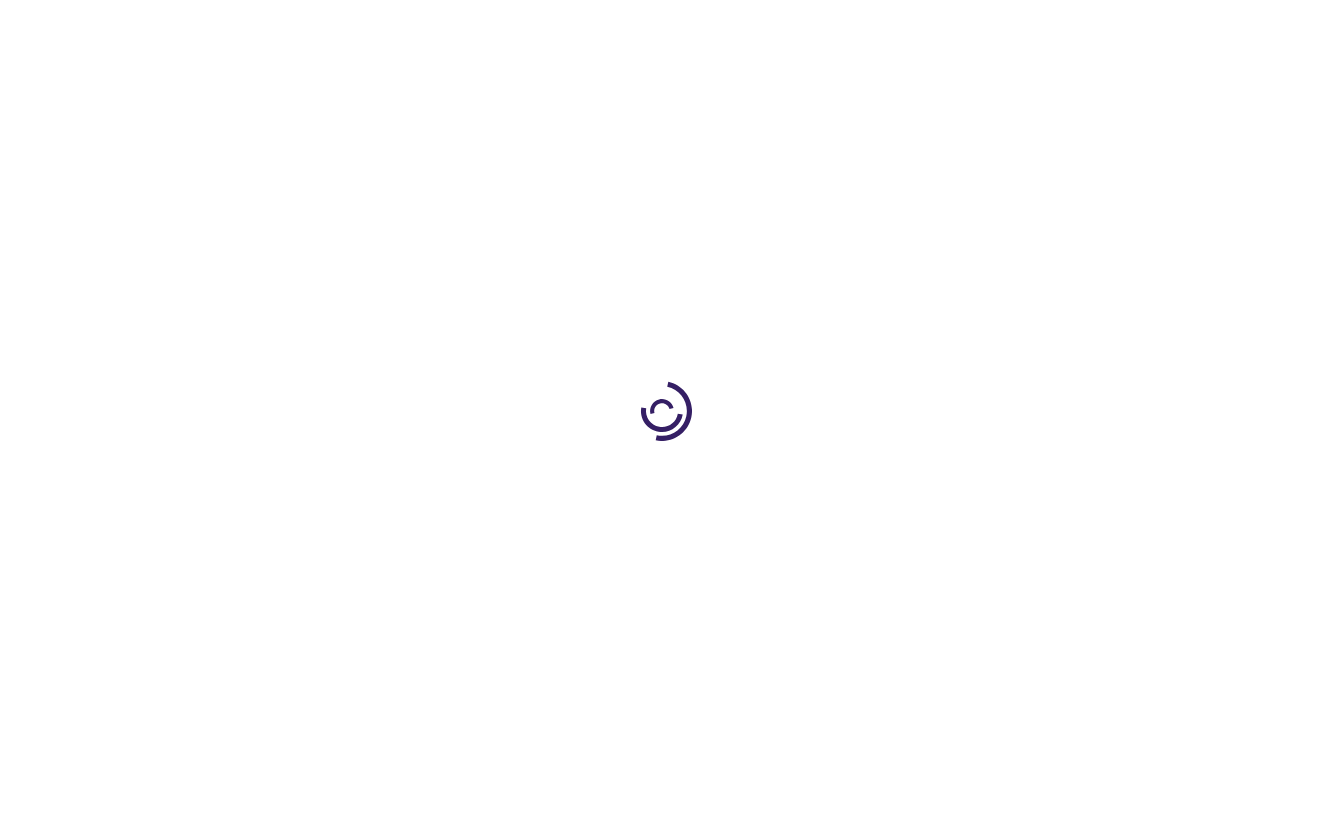 scroll, scrollTop: 0, scrollLeft: 0, axis: both 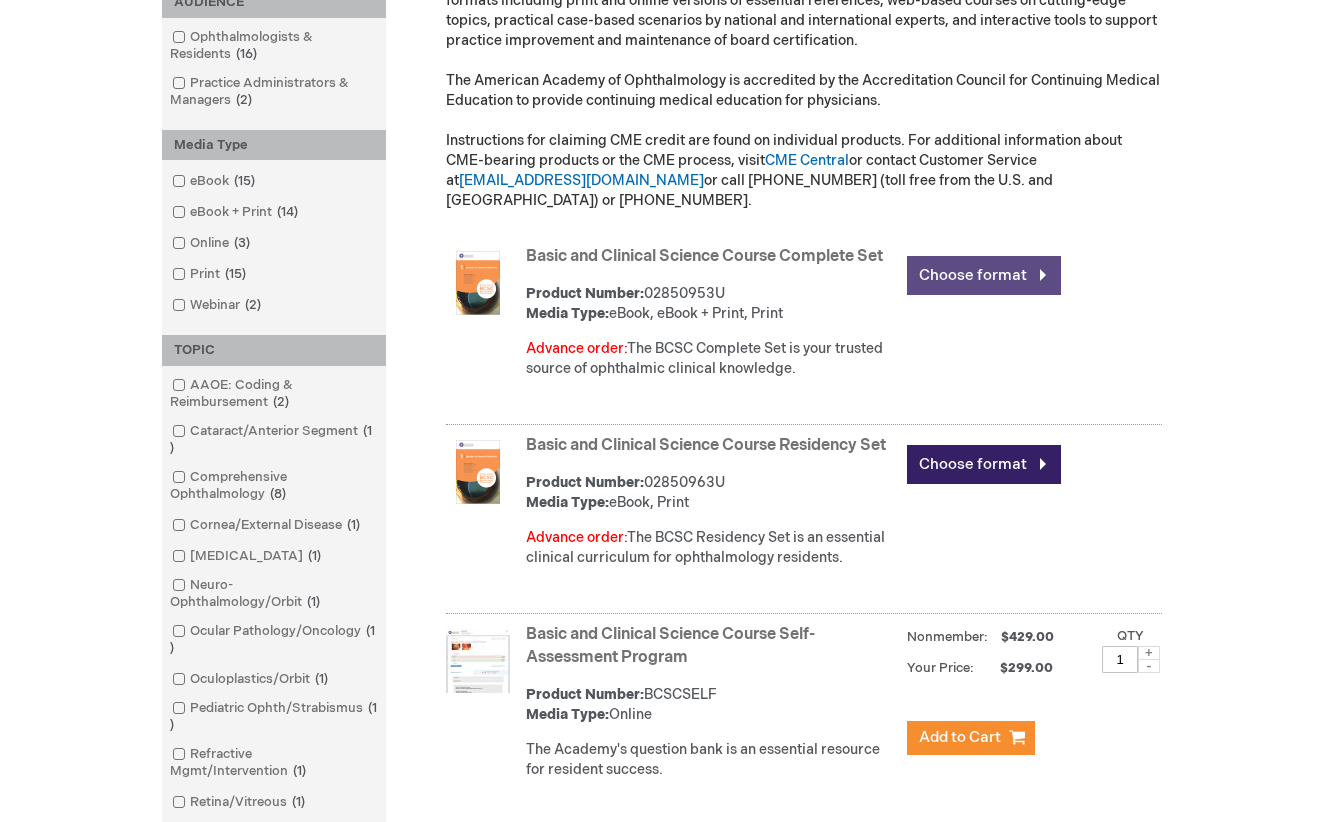 click on "Choose format" at bounding box center (984, 275) 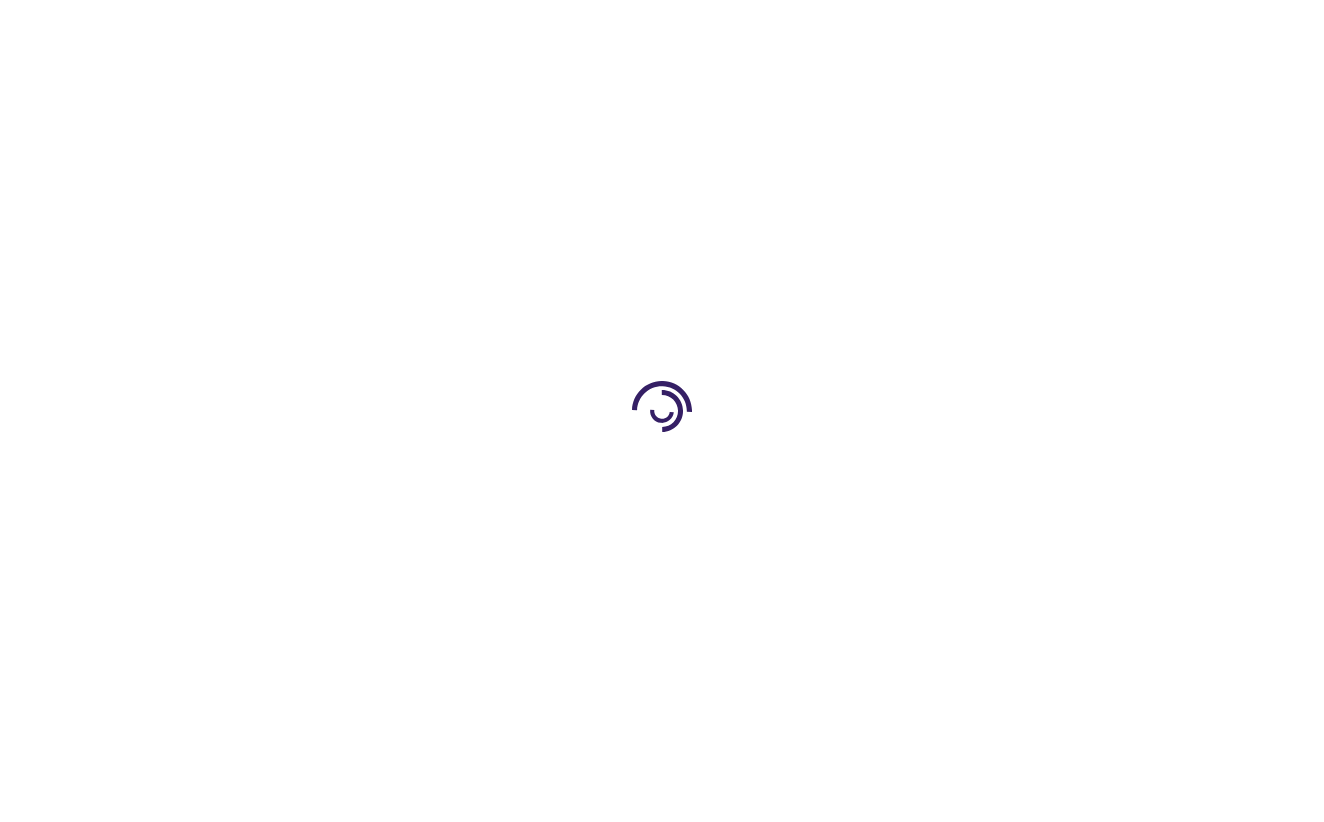 scroll, scrollTop: 0, scrollLeft: 0, axis: both 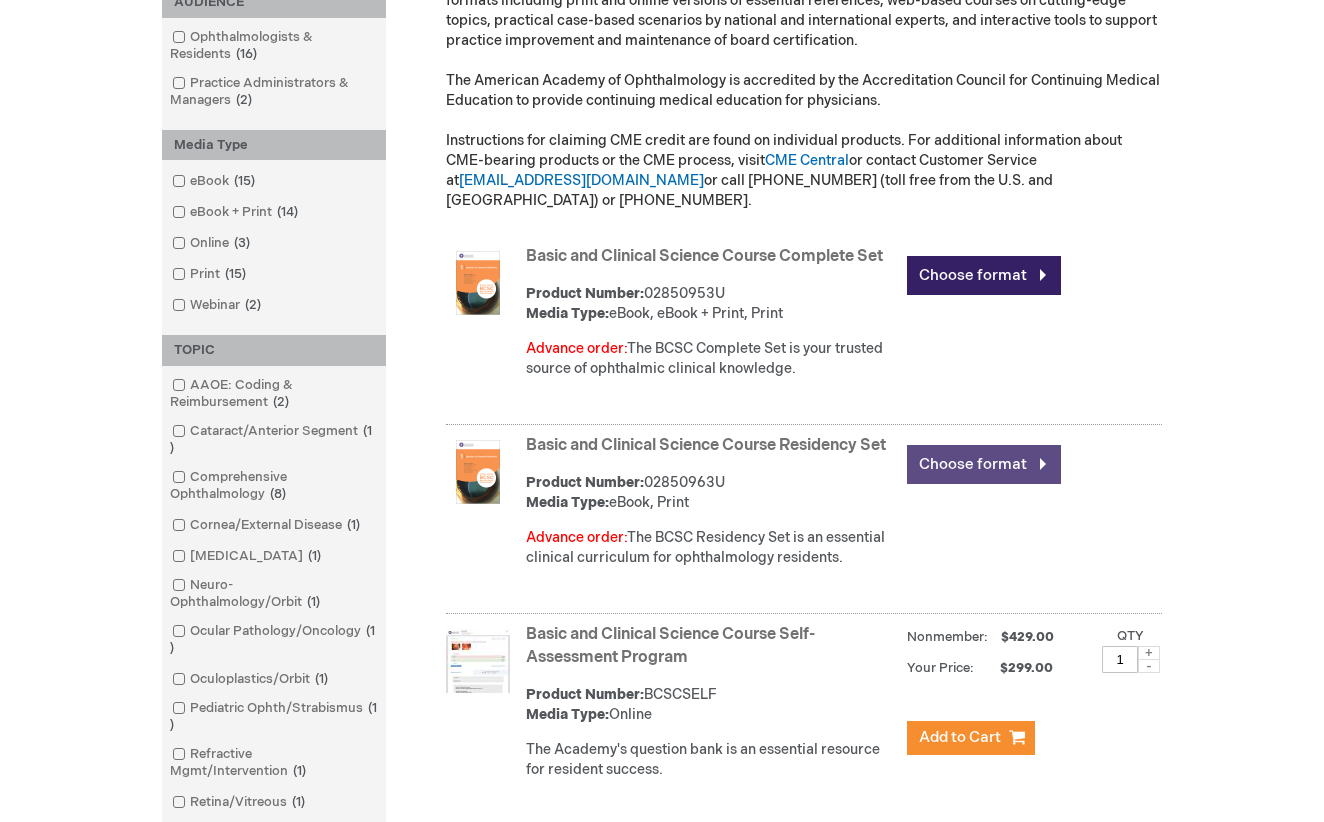 click on "Choose format" at bounding box center (984, 464) 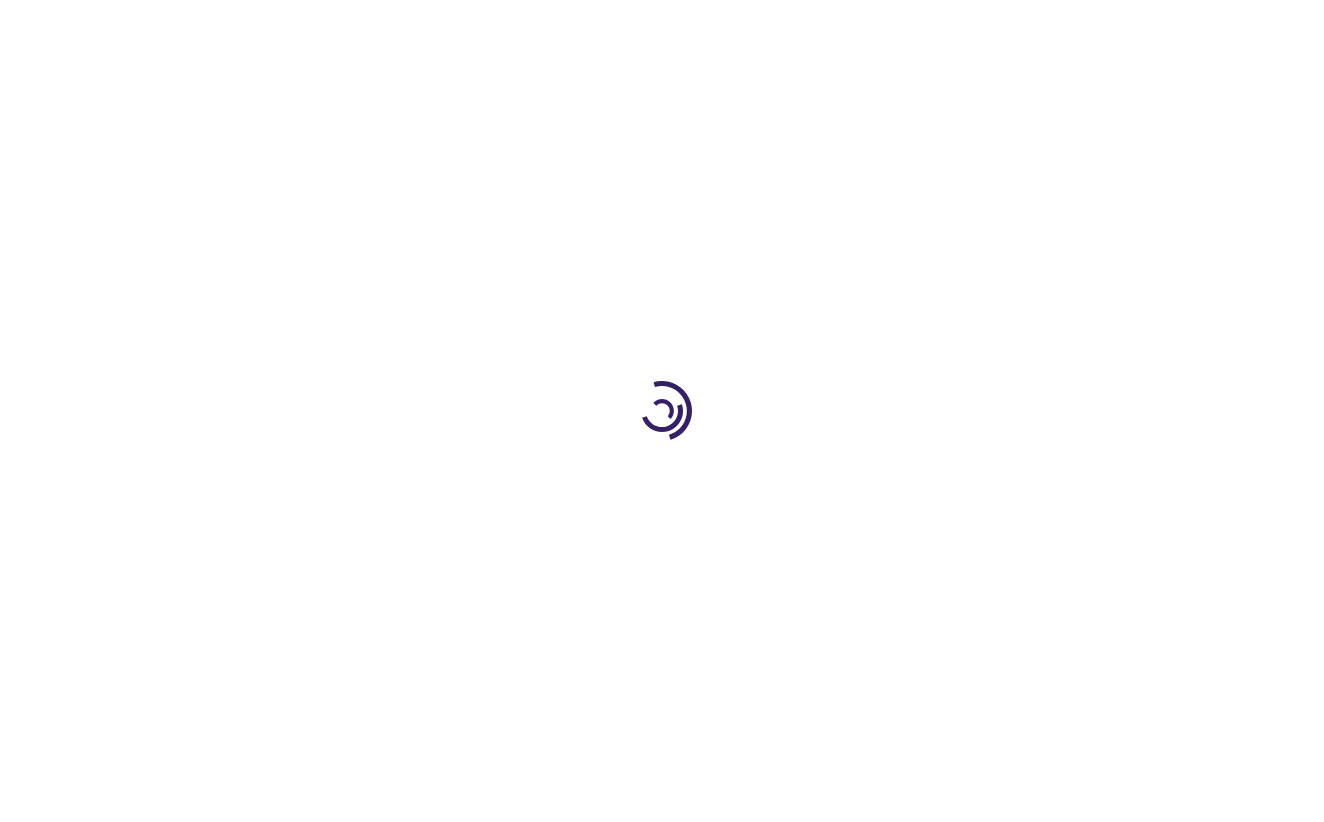 scroll, scrollTop: 0, scrollLeft: 0, axis: both 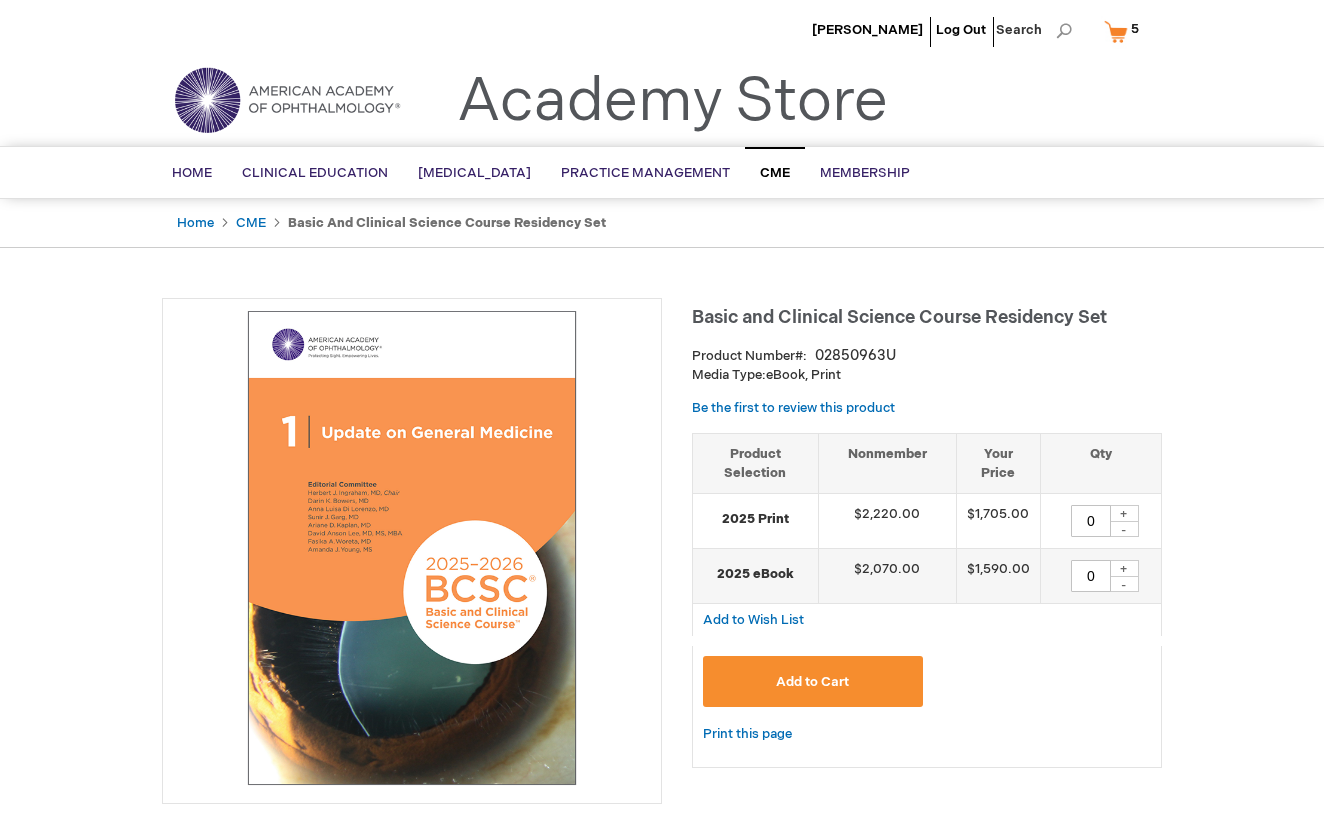 click on "Add to Cart" at bounding box center [812, 682] 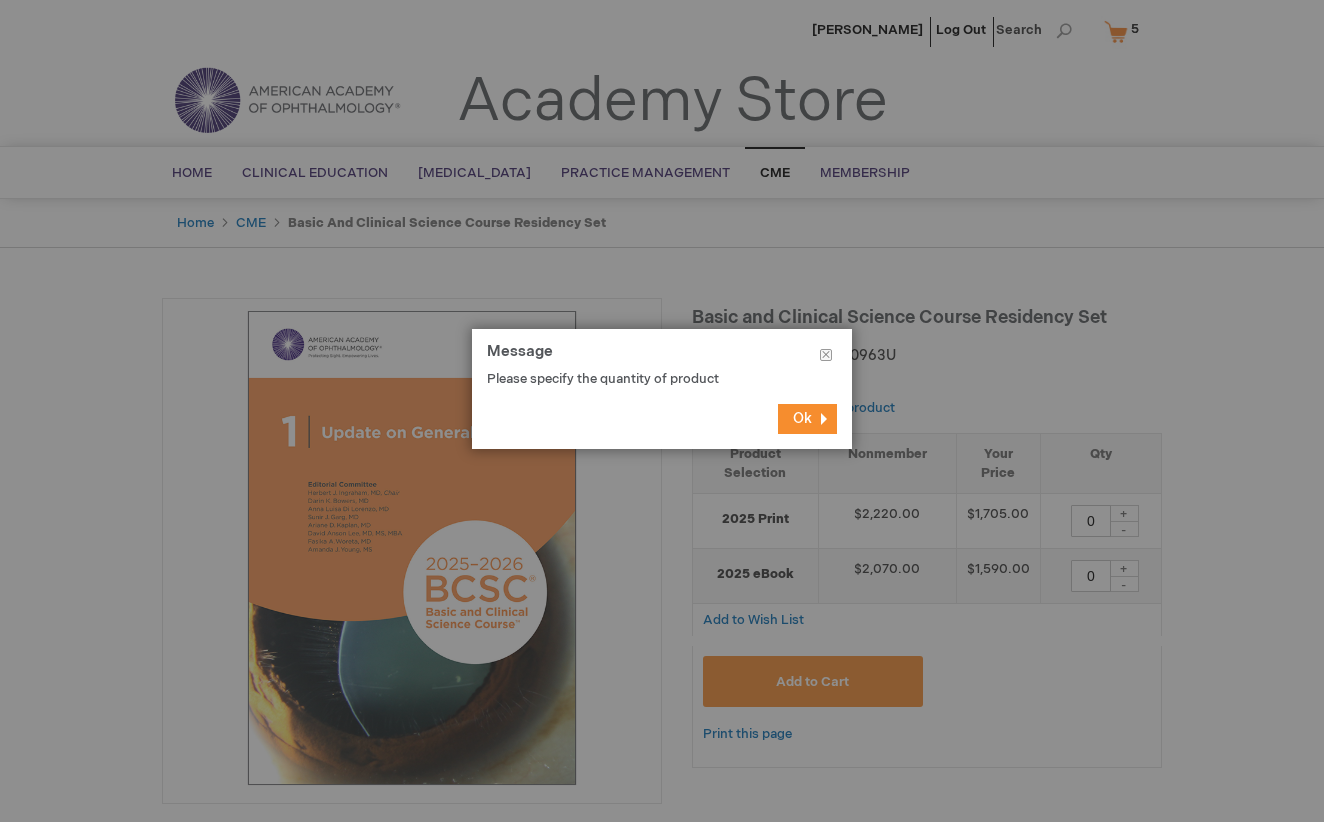 click on "Ok" at bounding box center (807, 419) 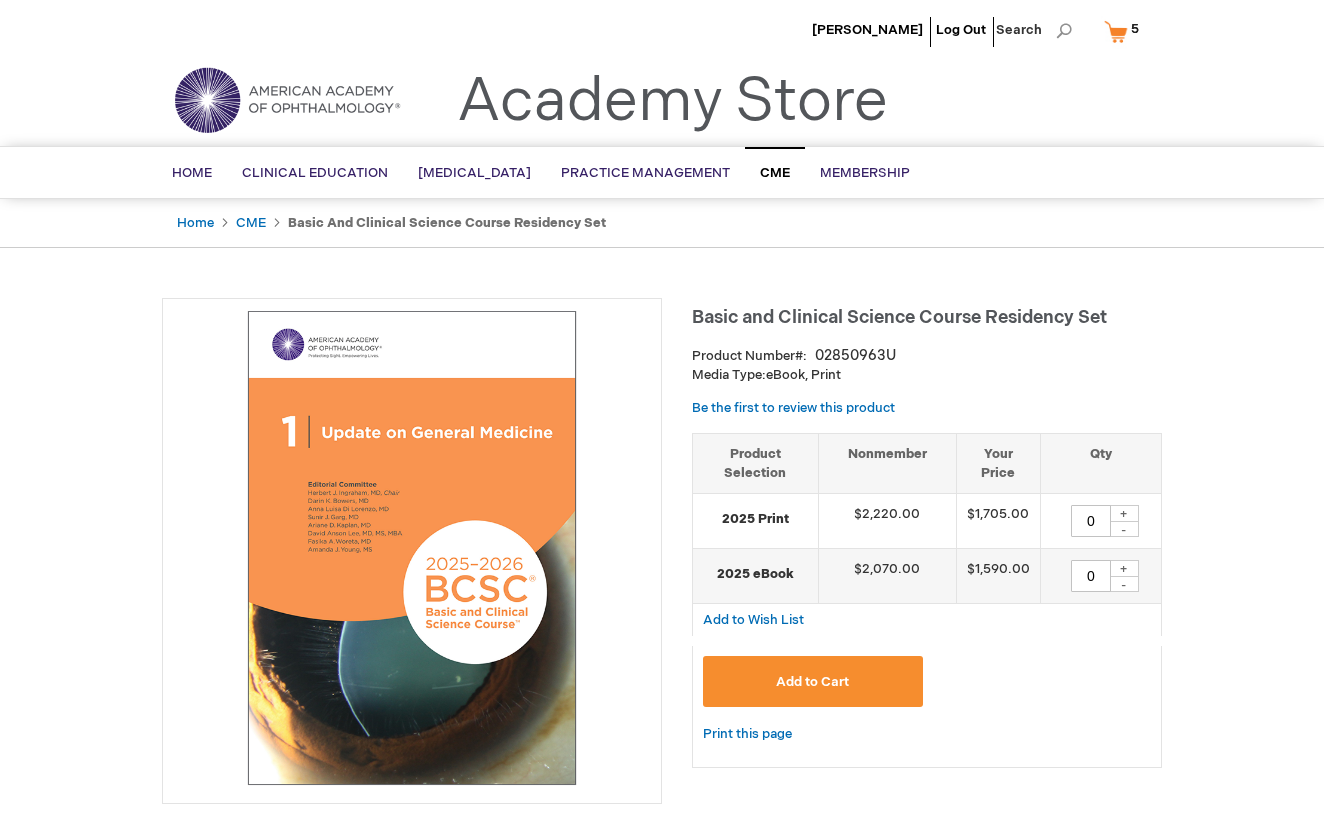 click on "+" at bounding box center (1124, 513) 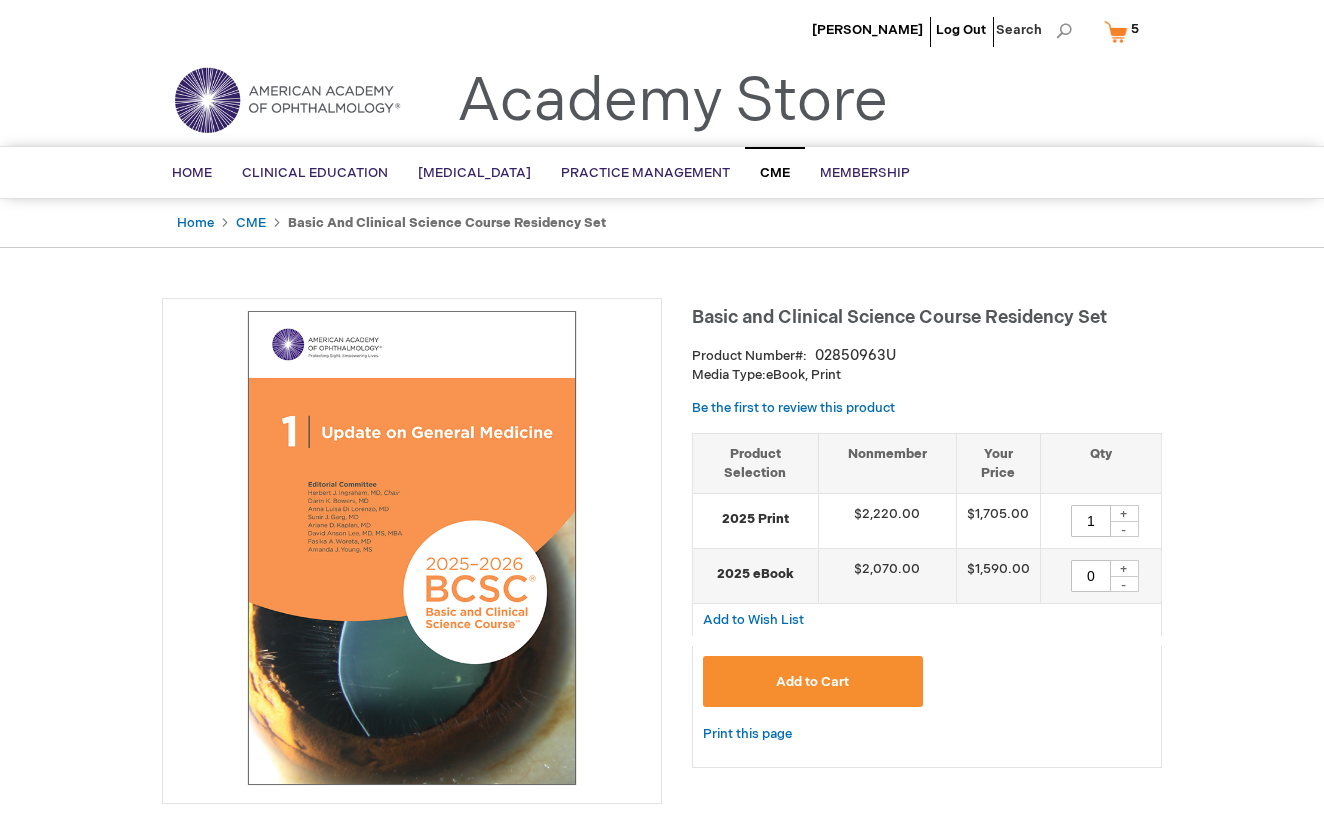 click on "Add to Cart" at bounding box center (813, 681) 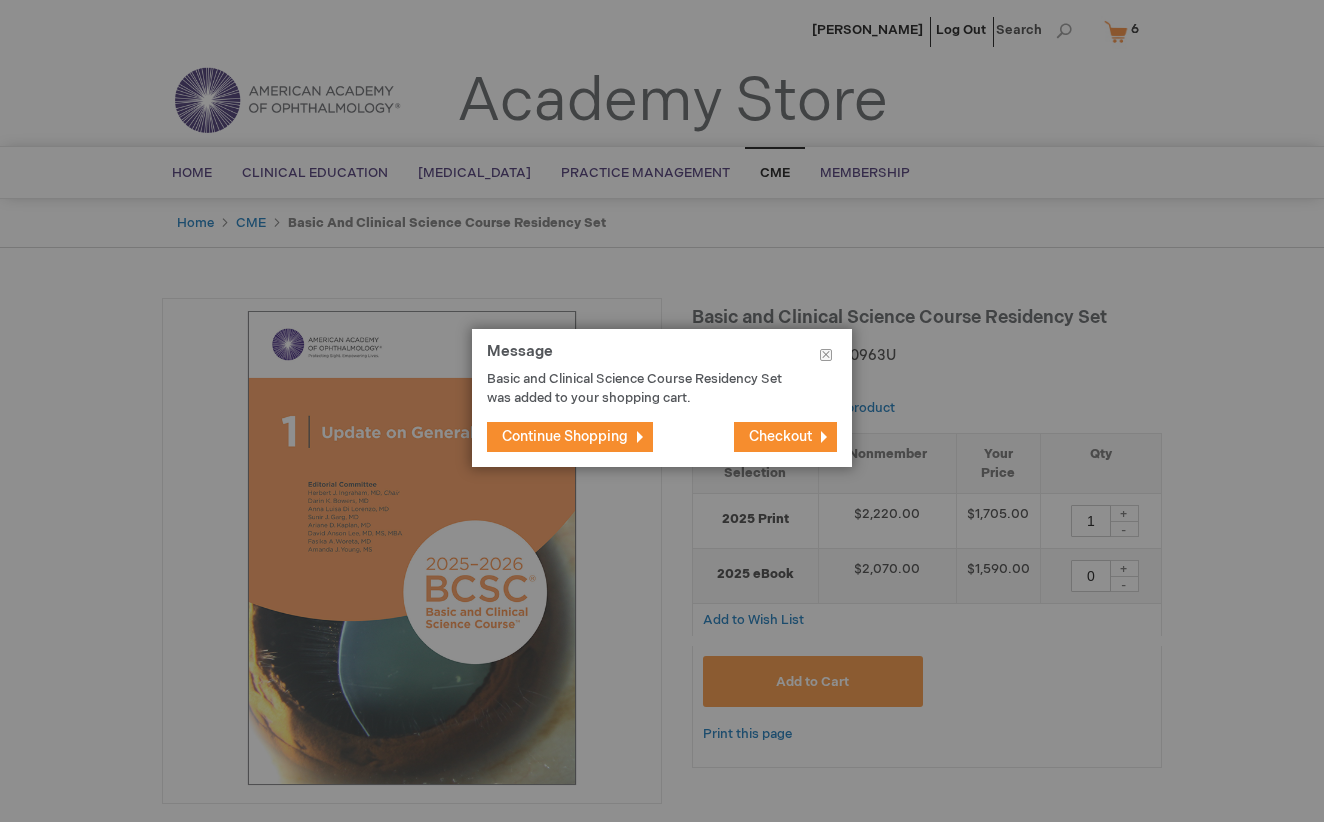 click on "Checkout" at bounding box center [780, 436] 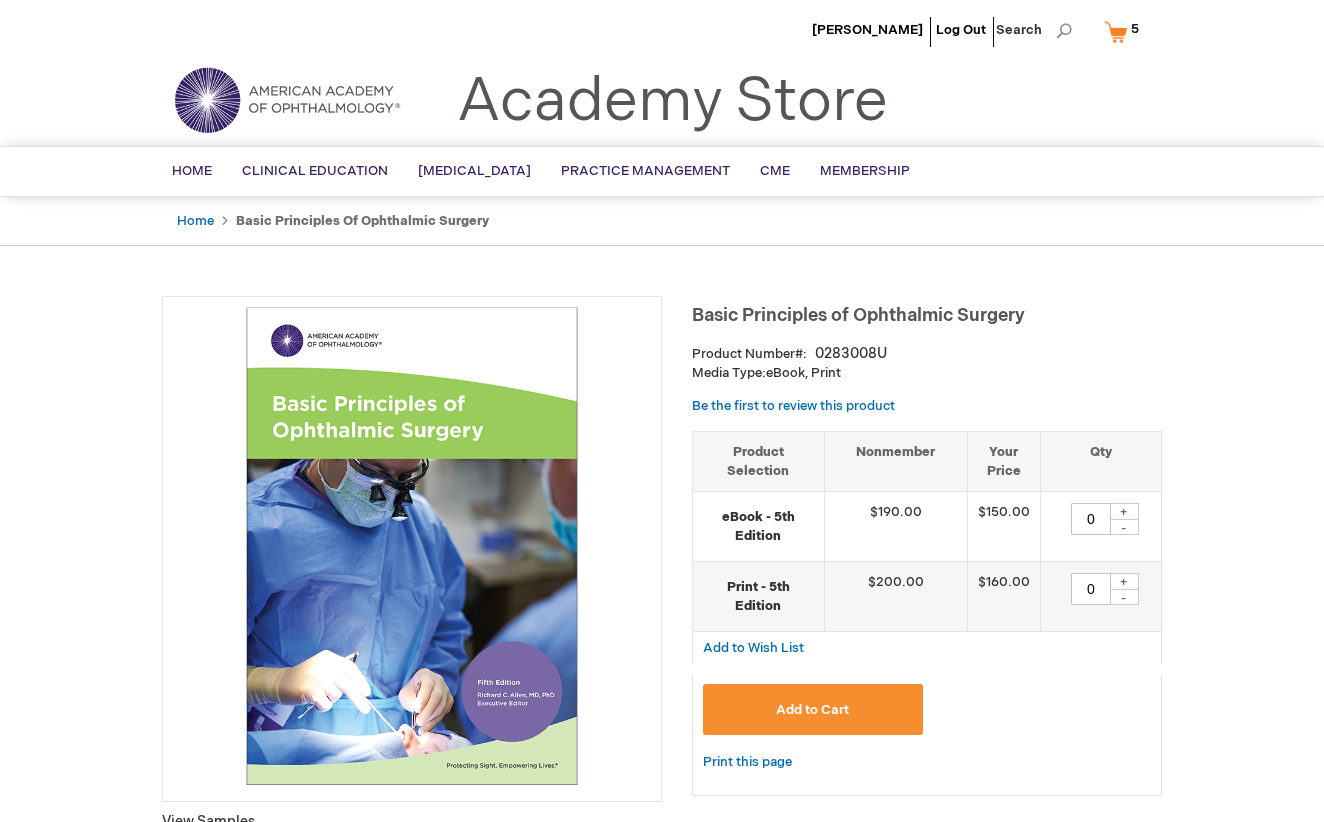 type on "0" 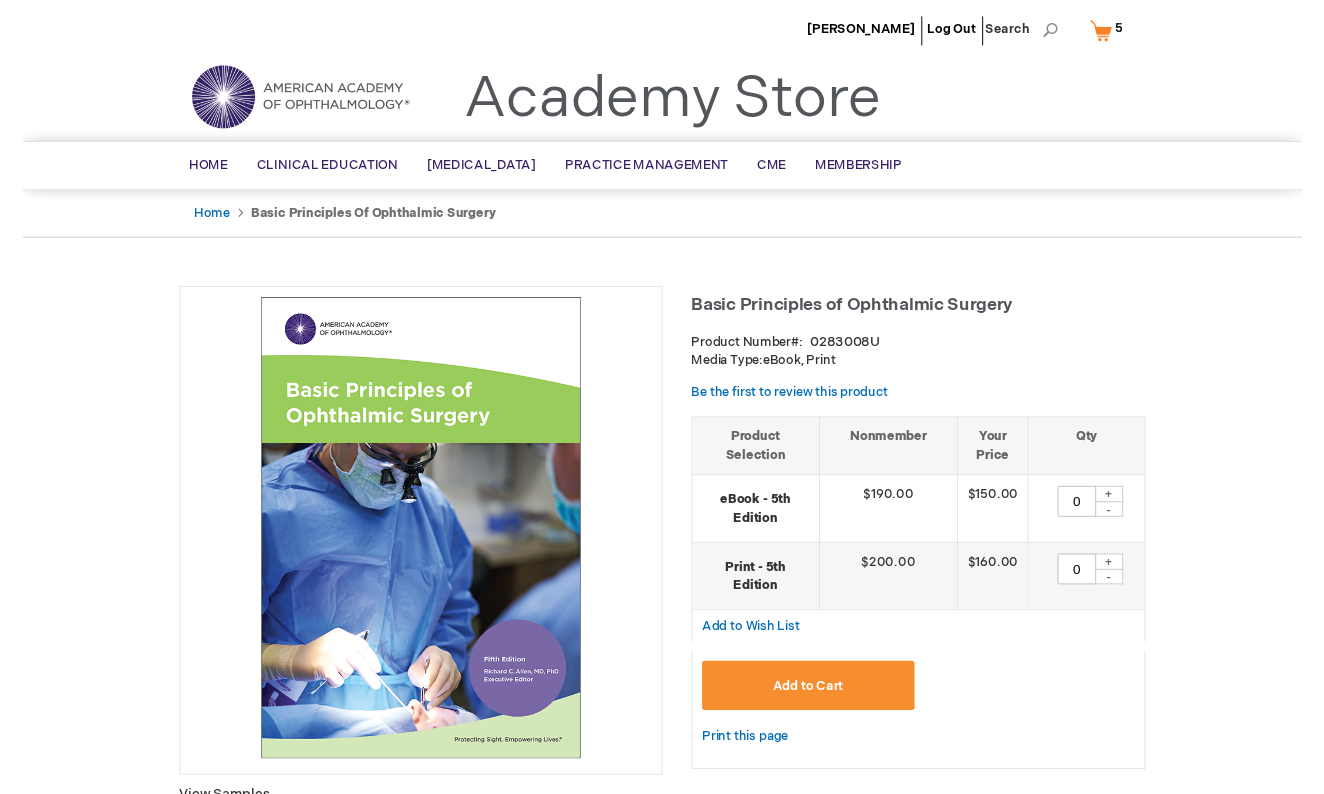 scroll, scrollTop: 0, scrollLeft: 0, axis: both 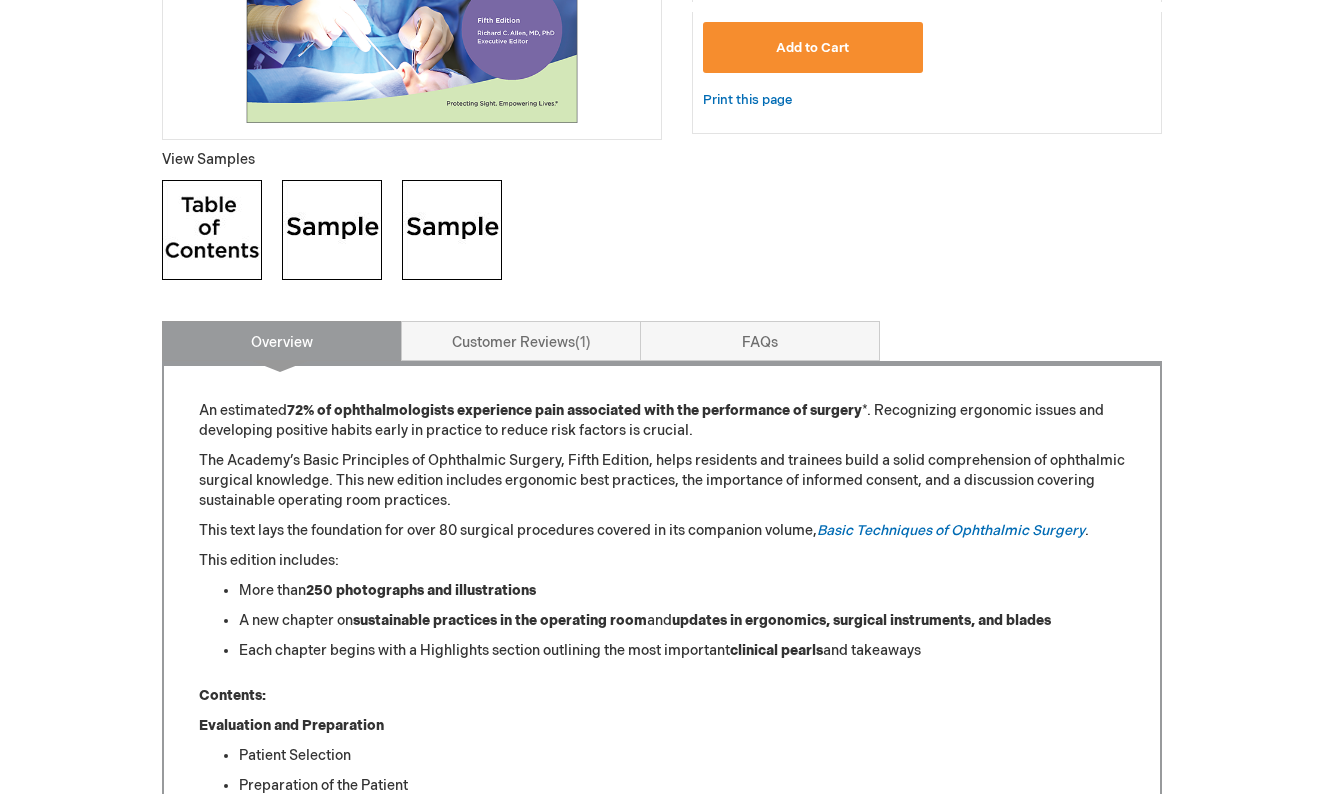 click at bounding box center [332, 230] 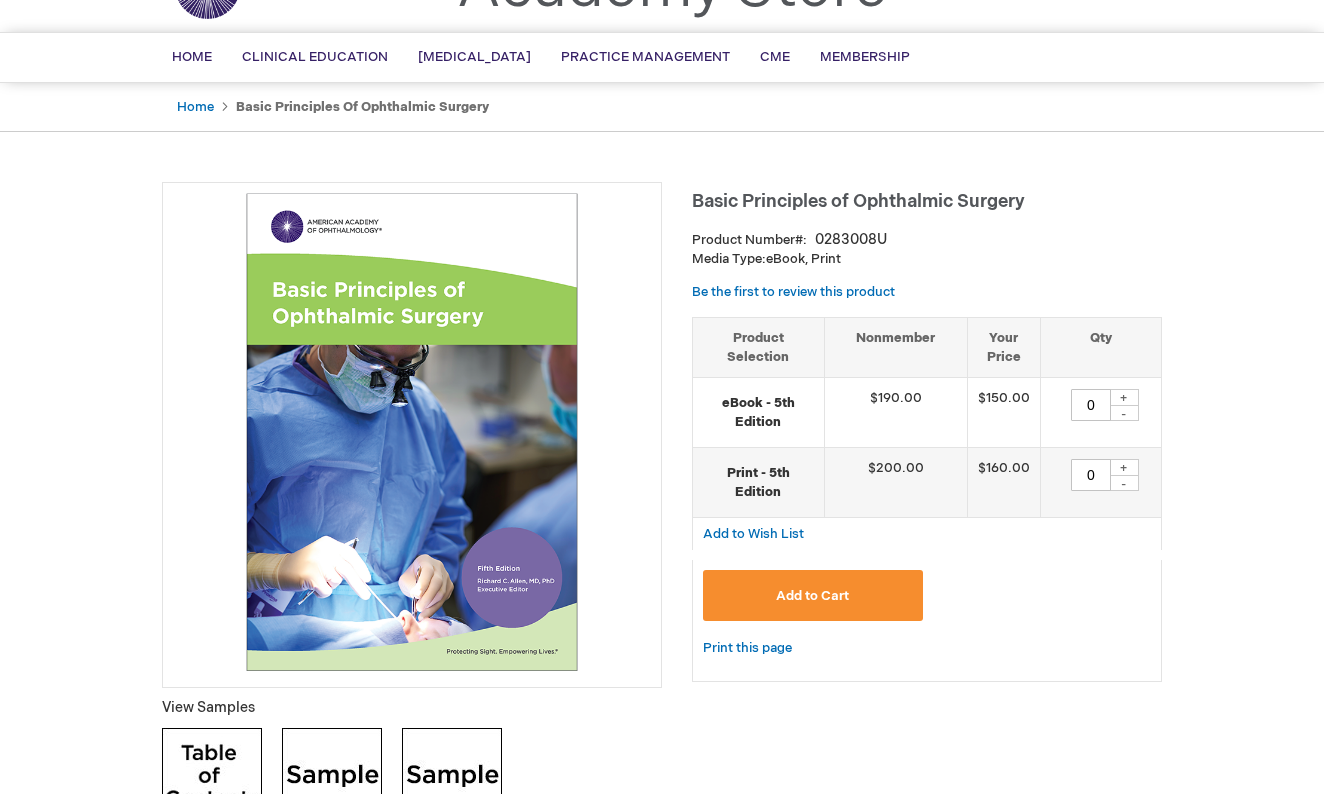 scroll, scrollTop: 109, scrollLeft: 0, axis: vertical 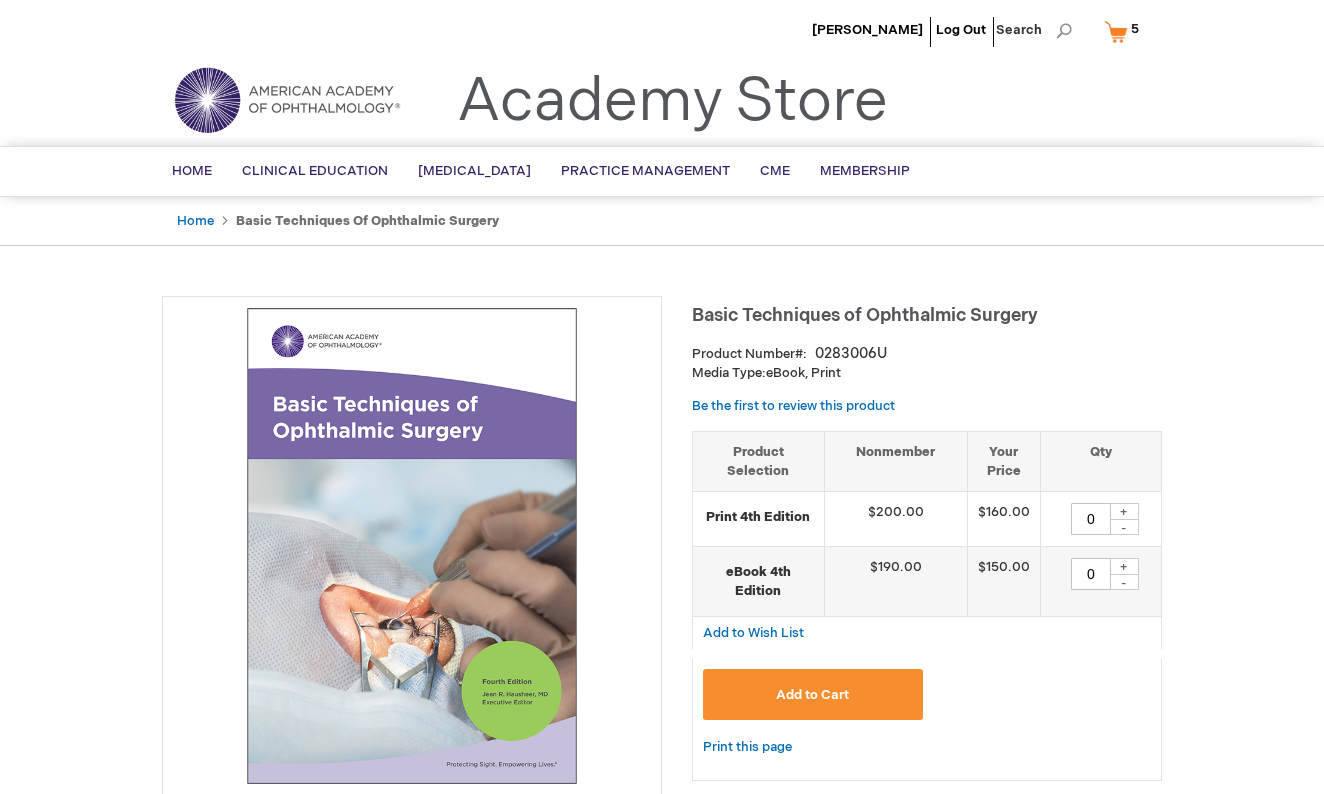 type on "0" 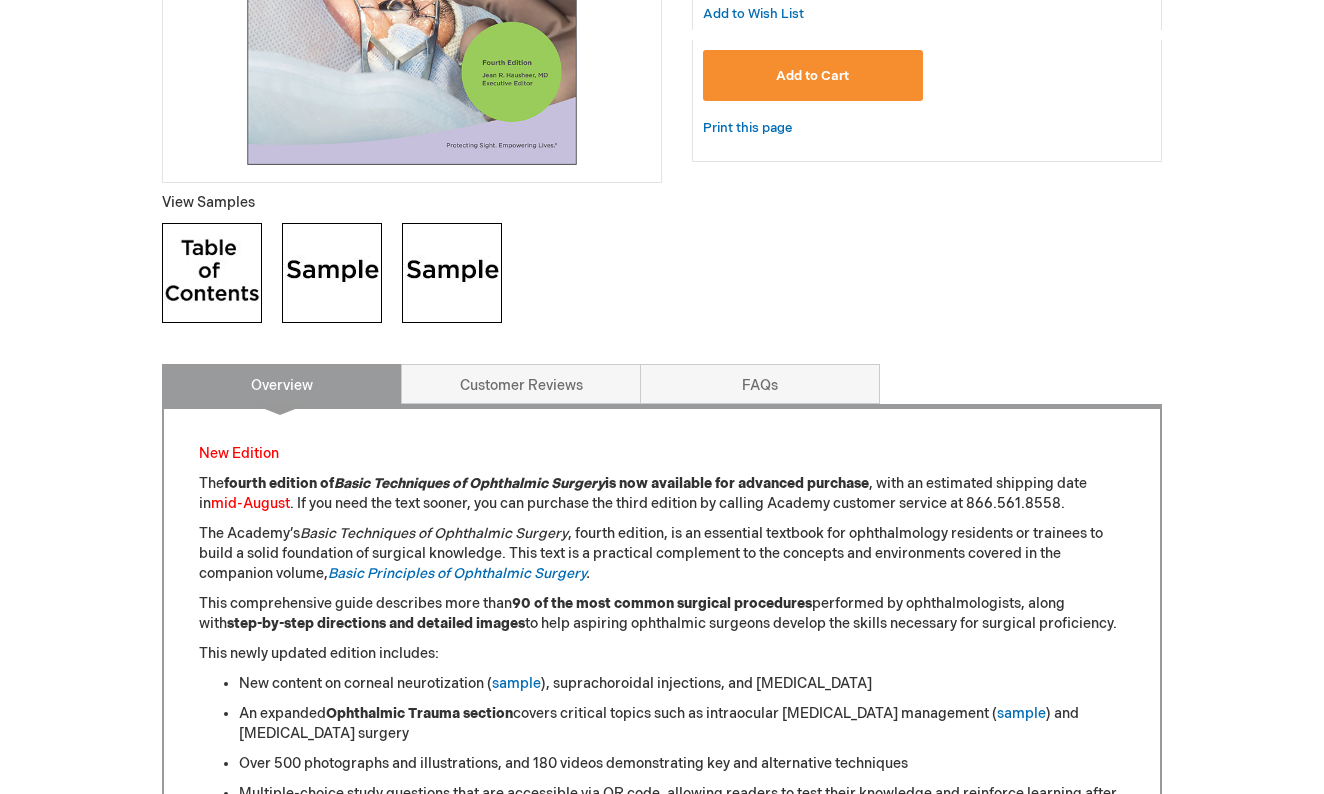 scroll, scrollTop: 627, scrollLeft: 0, axis: vertical 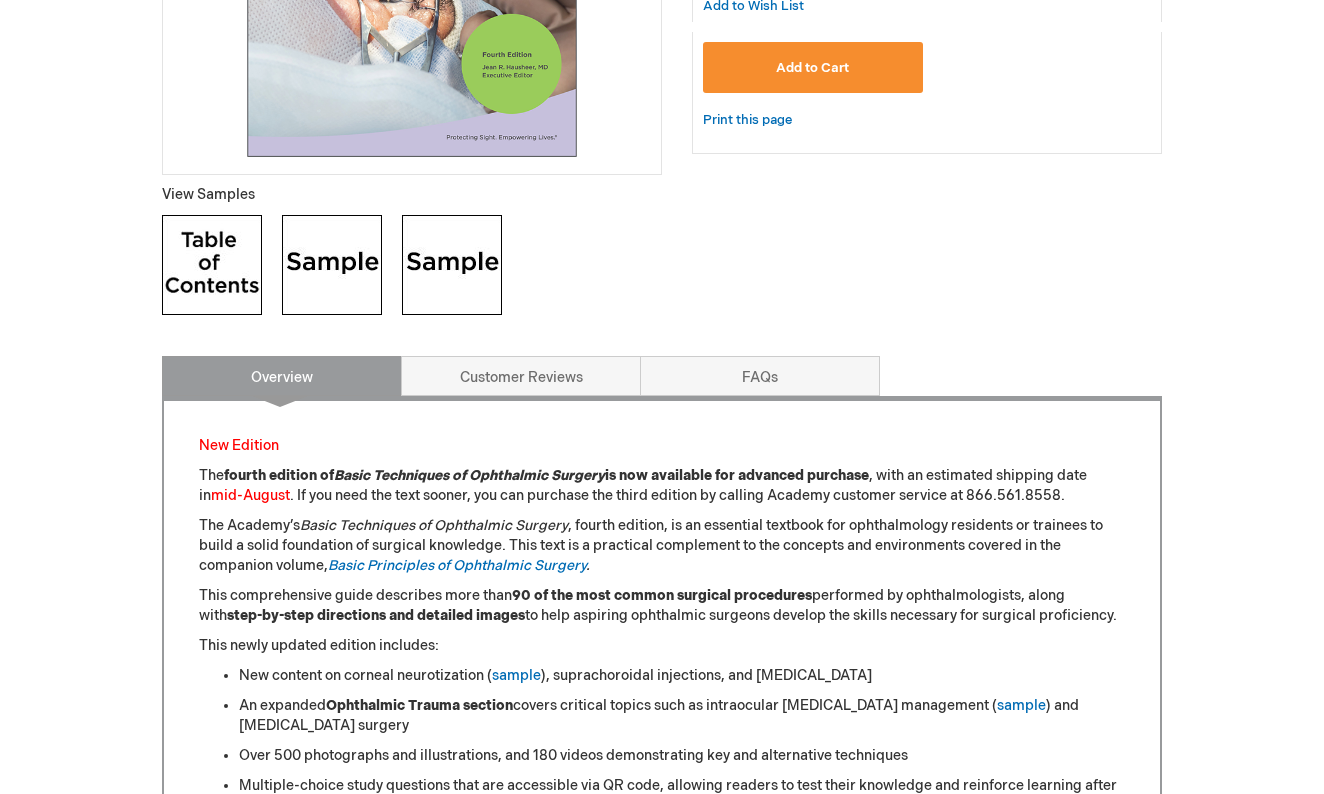 click at bounding box center [332, 265] 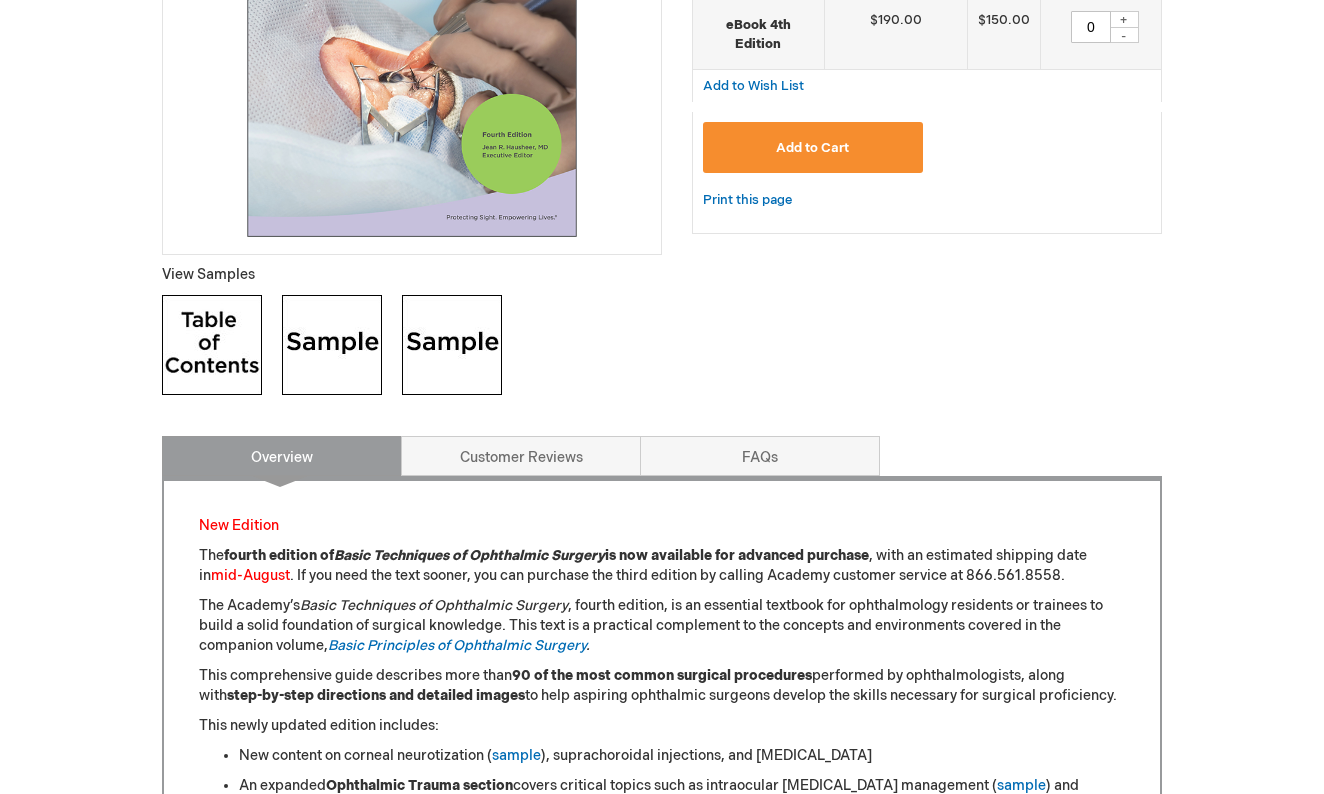 scroll, scrollTop: 534, scrollLeft: 0, axis: vertical 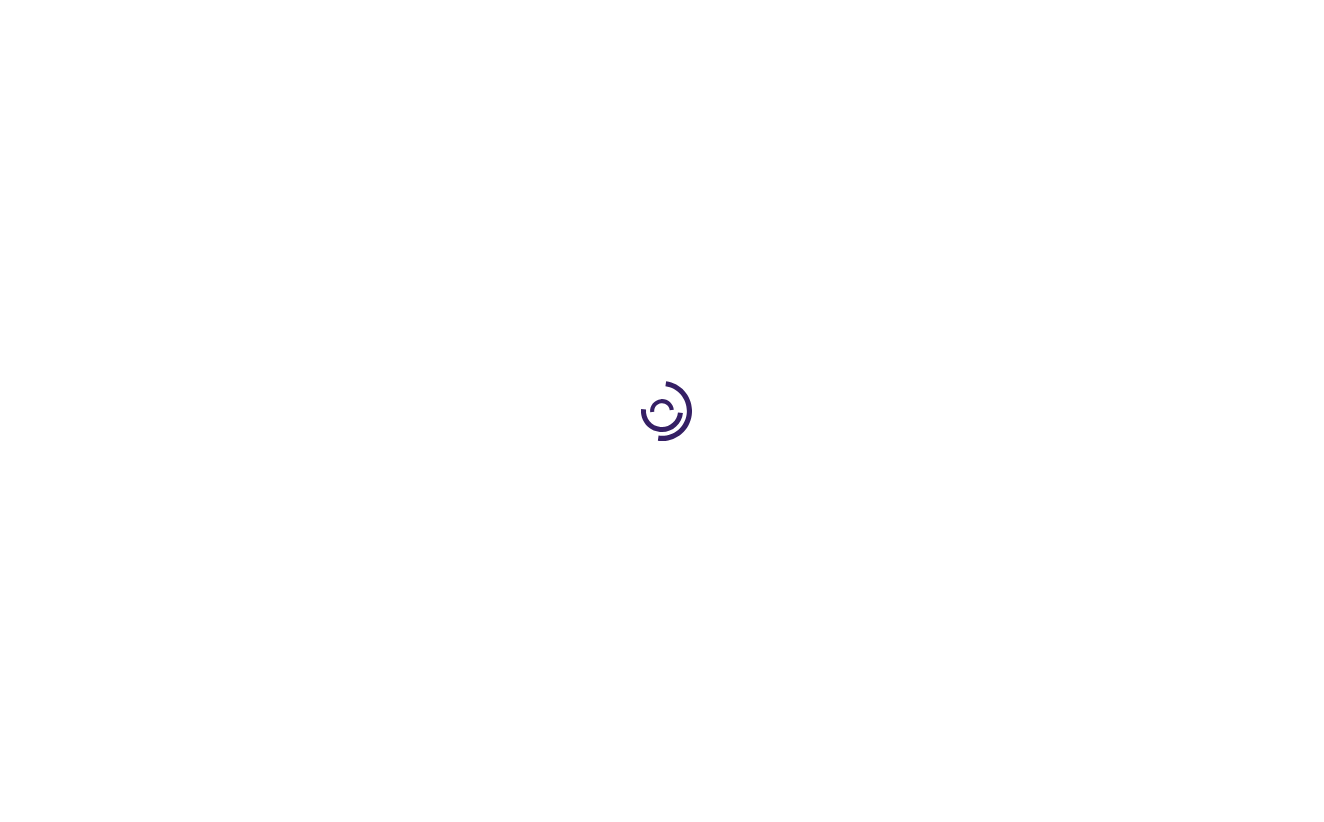 select on "US" 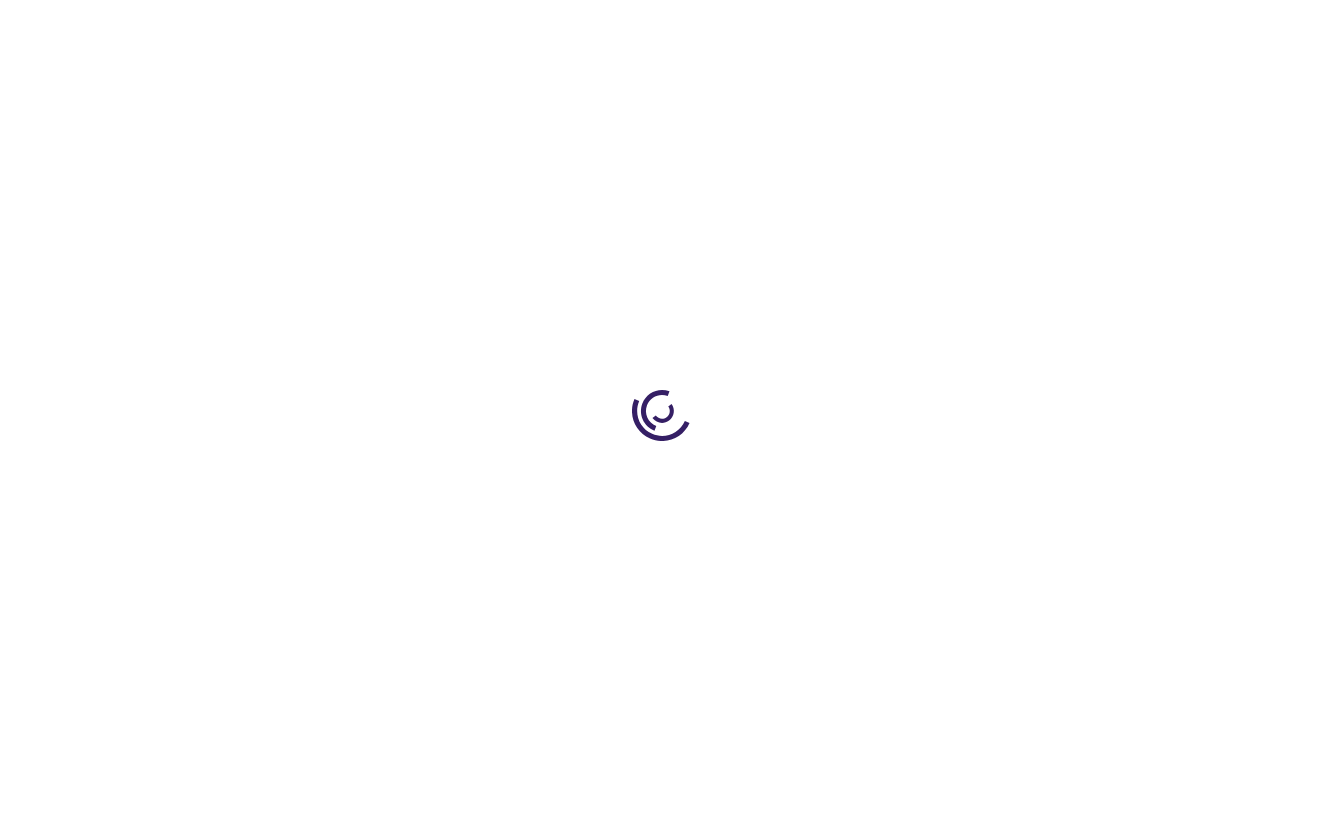 select on "59" 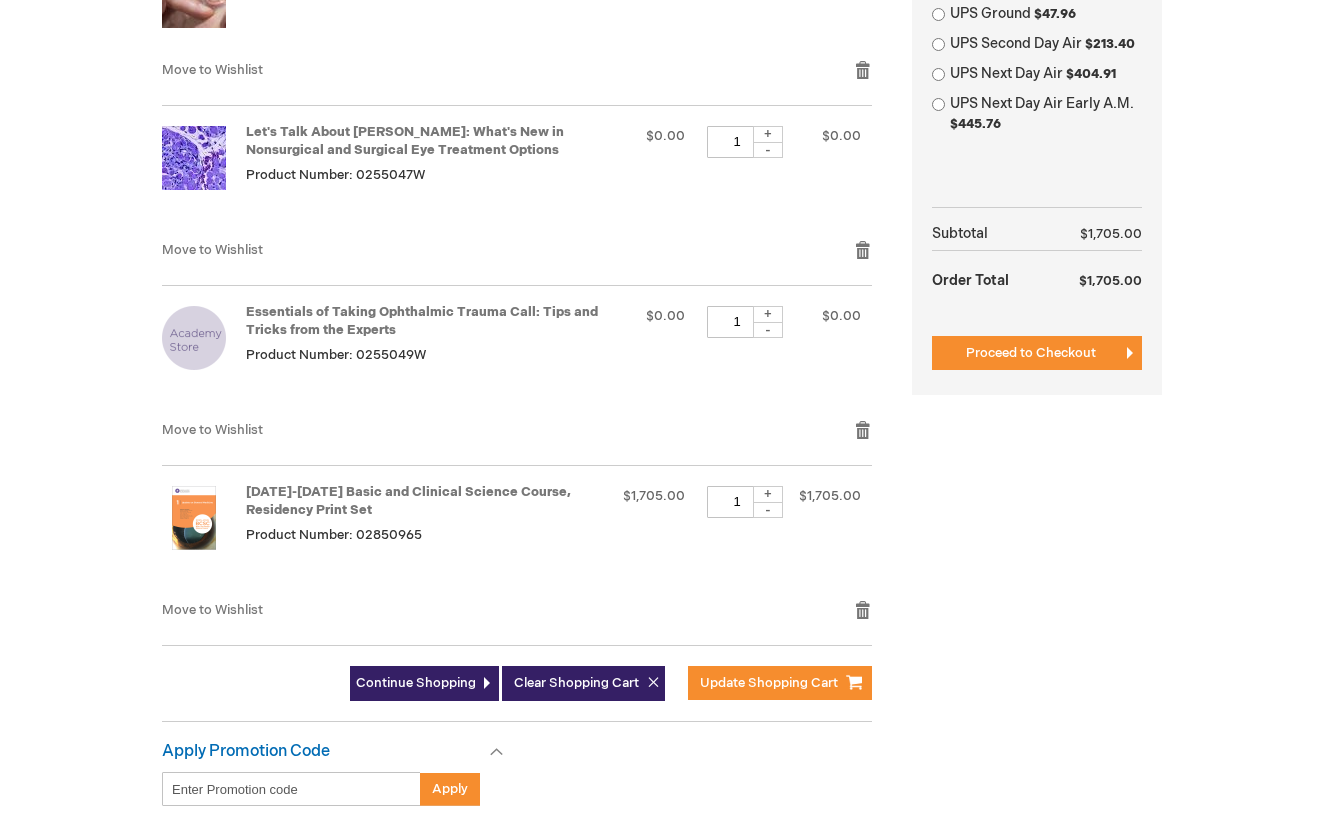 scroll, scrollTop: 924, scrollLeft: 0, axis: vertical 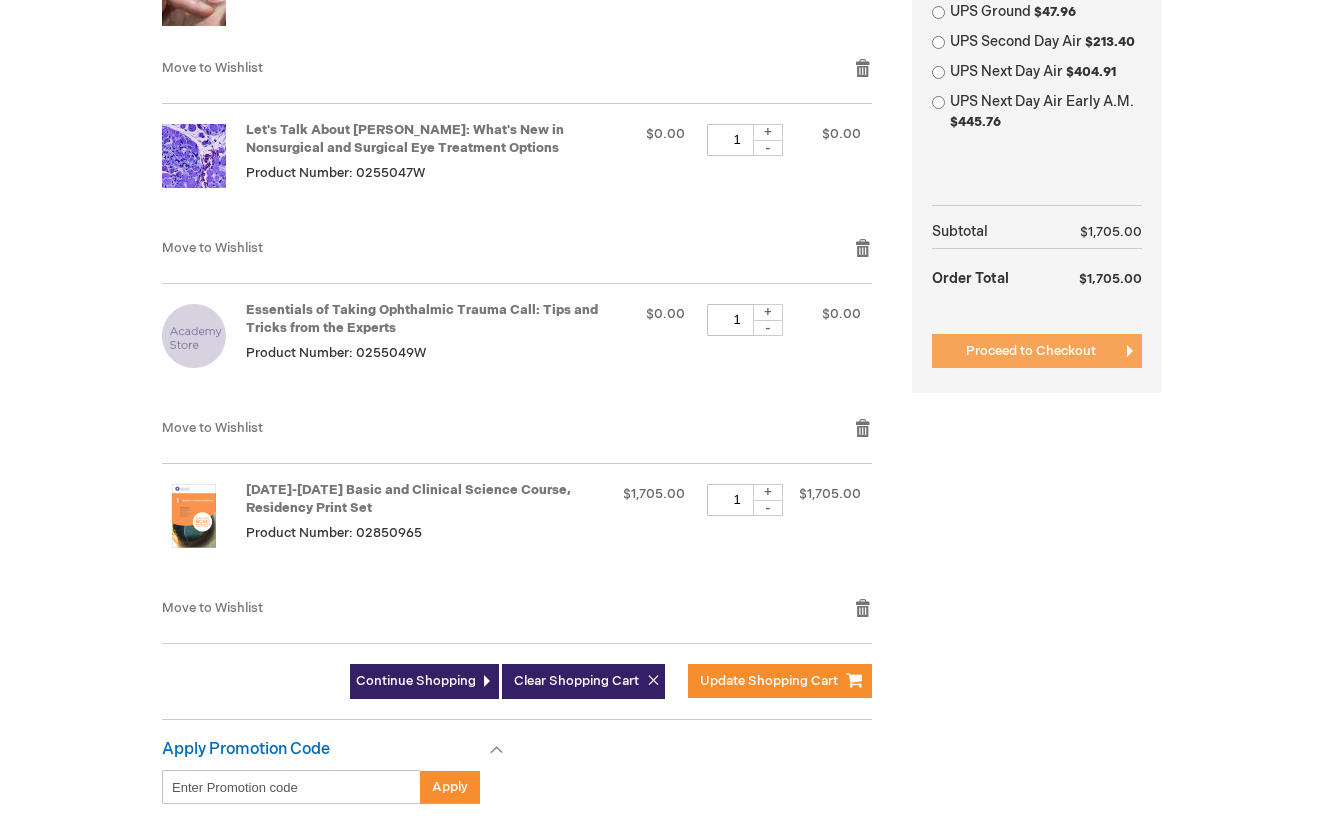 click on "Proceed to Checkout" at bounding box center (1037, 351) 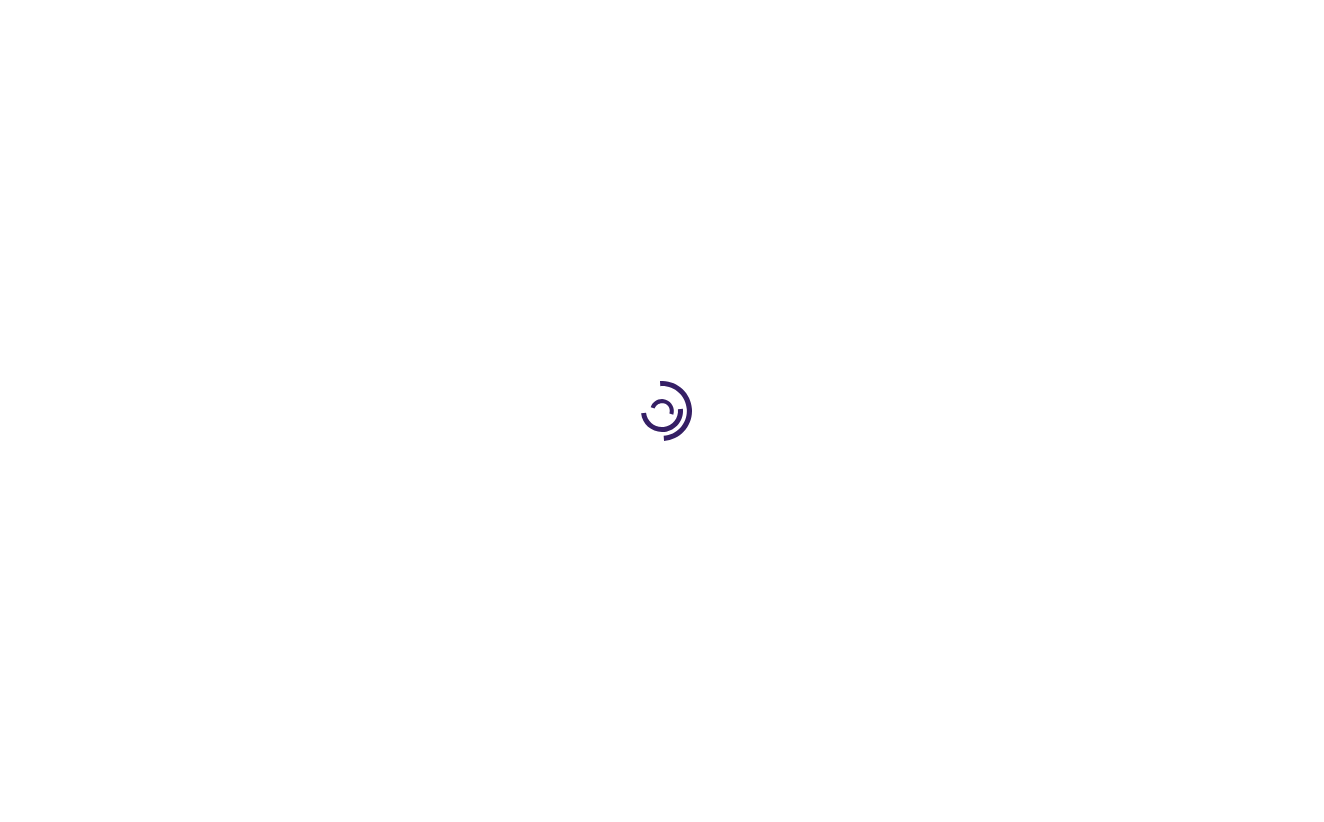 scroll, scrollTop: -2, scrollLeft: 0, axis: vertical 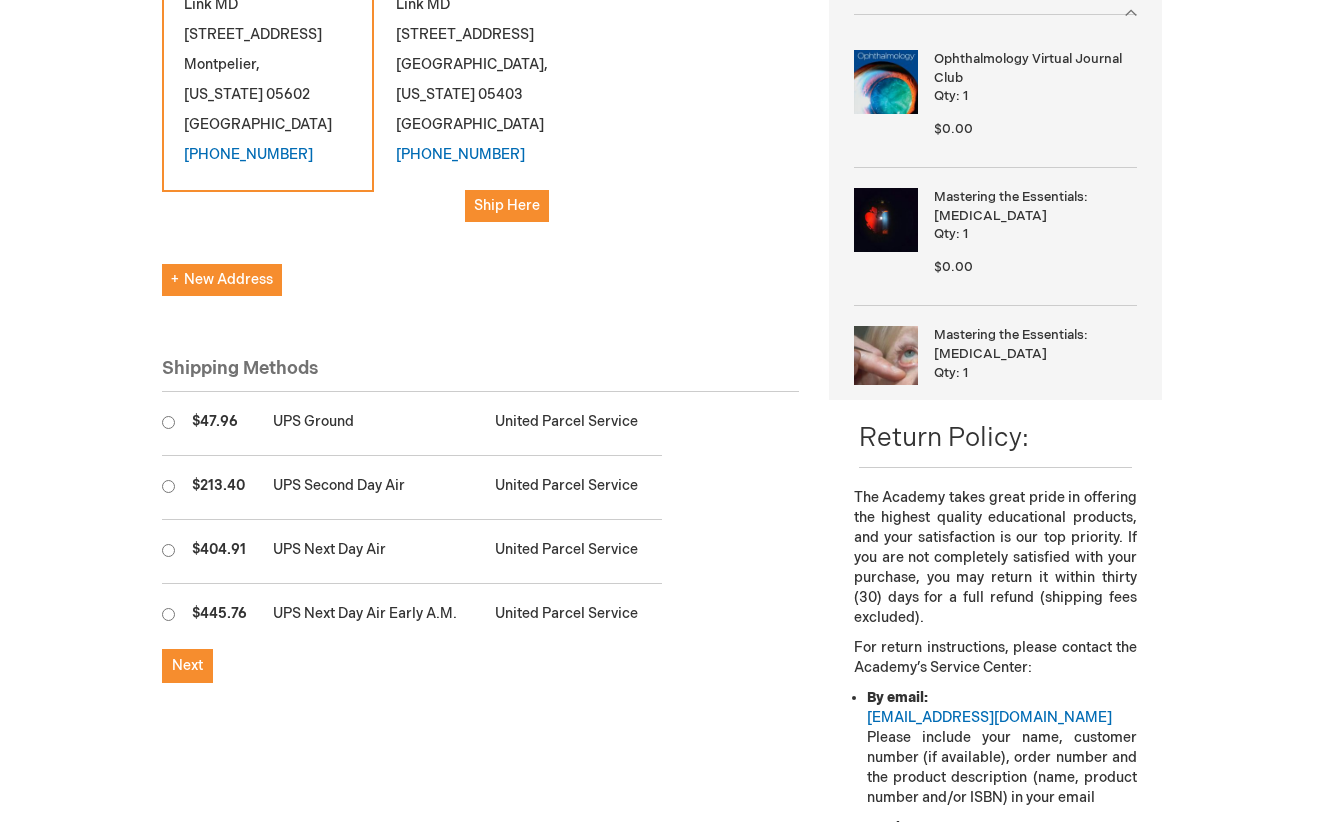 click at bounding box center (172, 424) 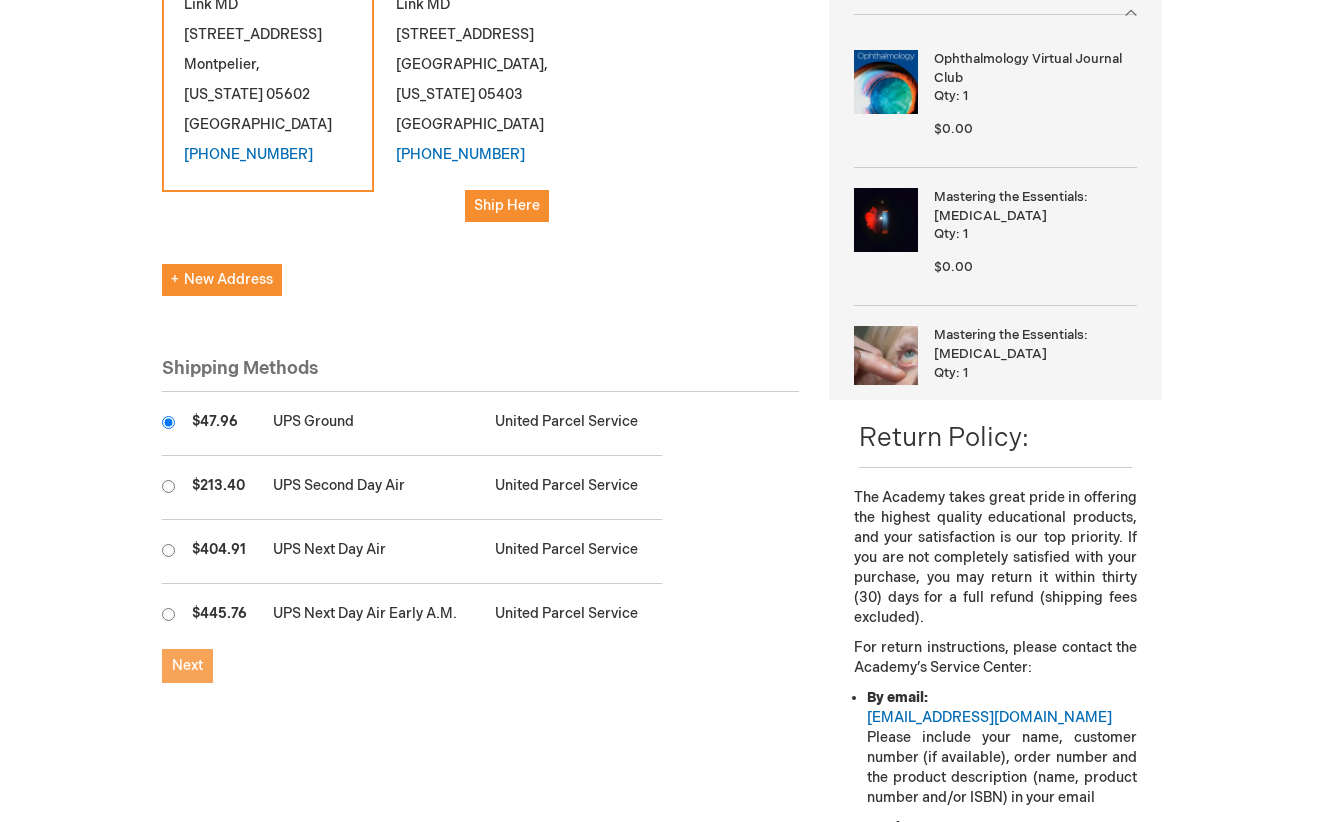 click on "Next" at bounding box center (187, 665) 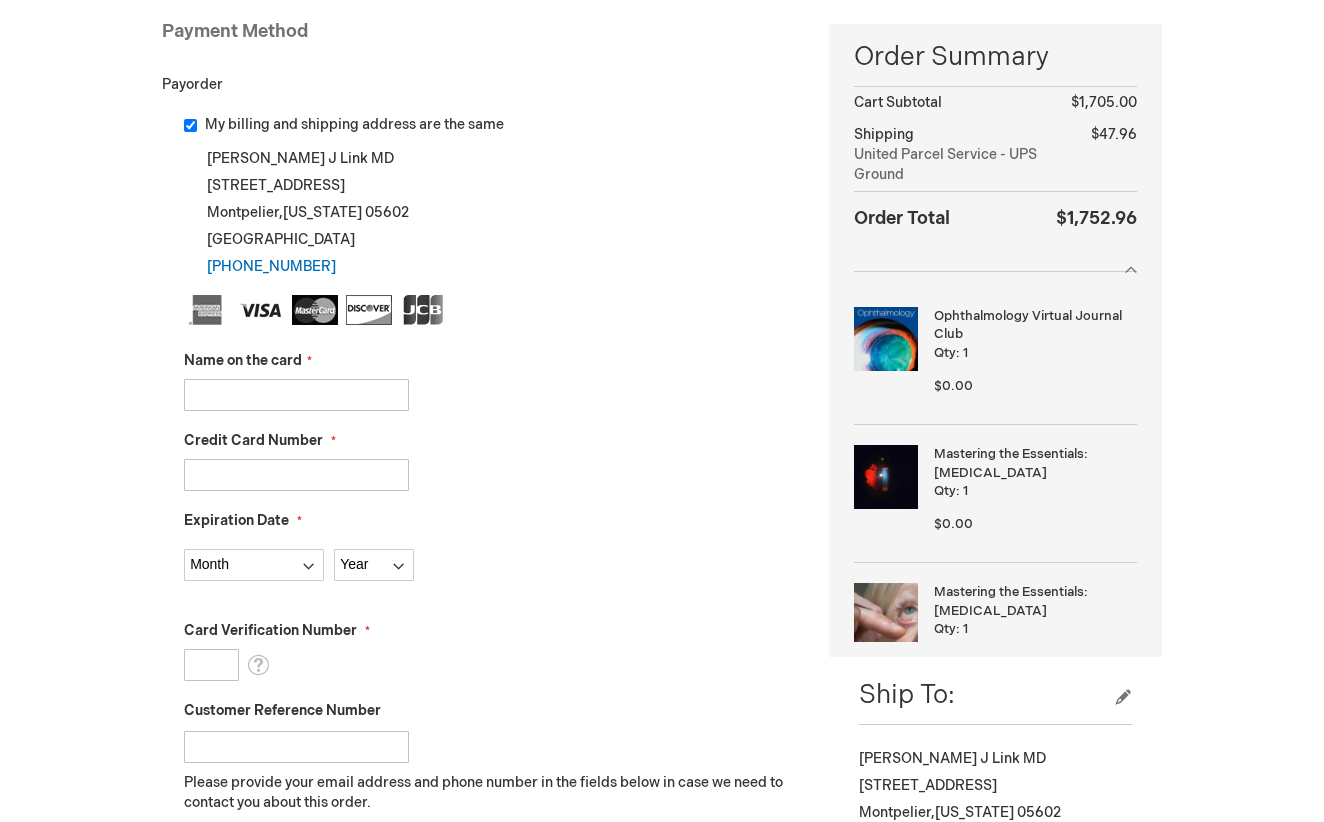 scroll, scrollTop: 300, scrollLeft: 0, axis: vertical 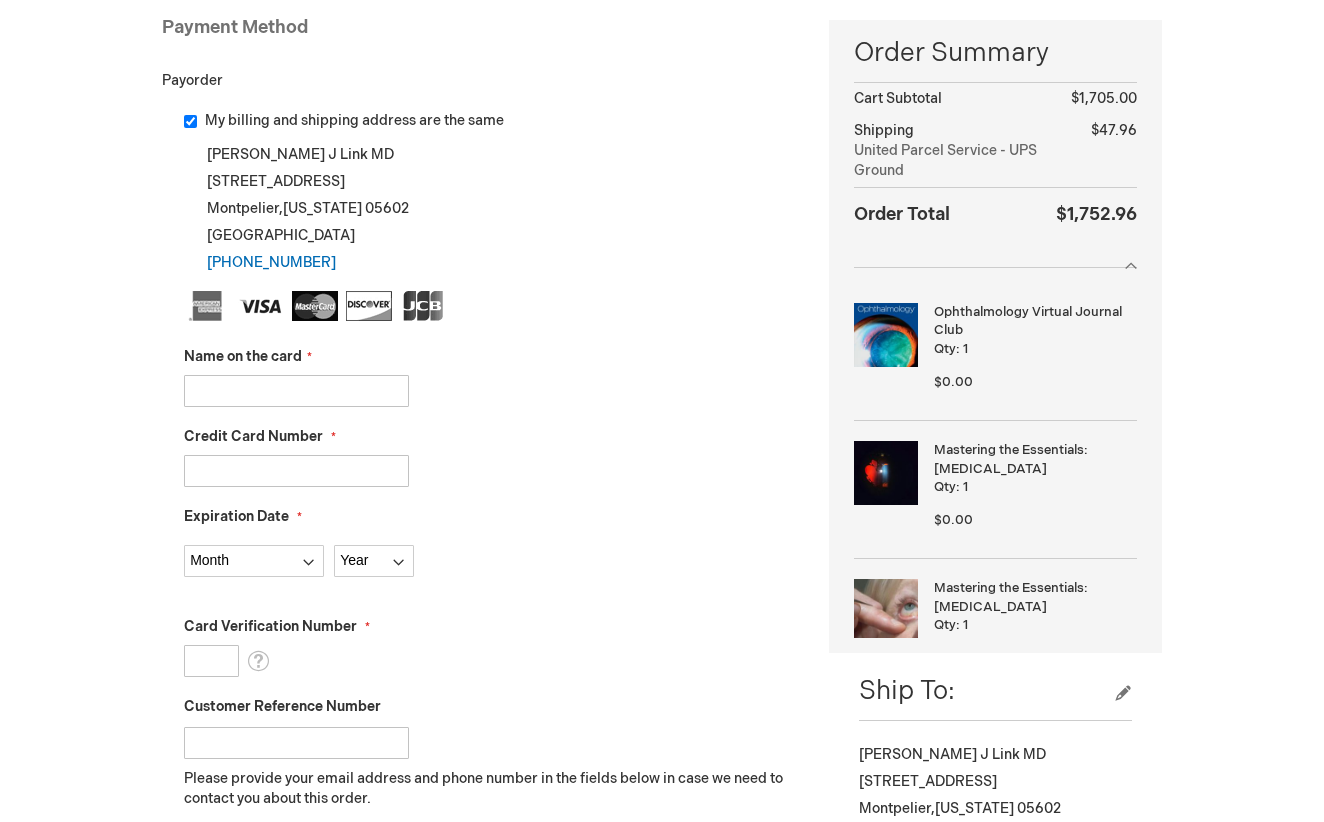 click on "Name on the card" at bounding box center (296, 391) 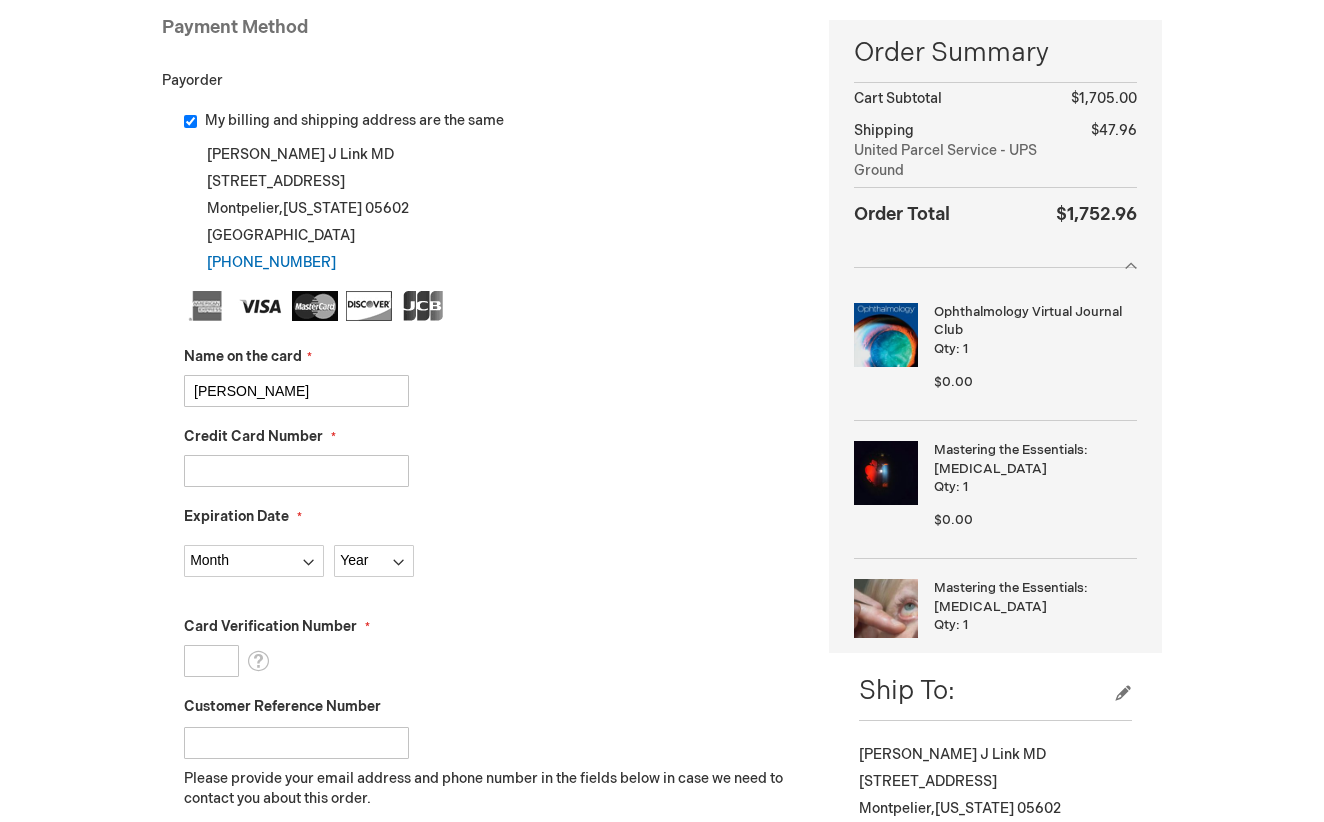 type on "Tim J Link" 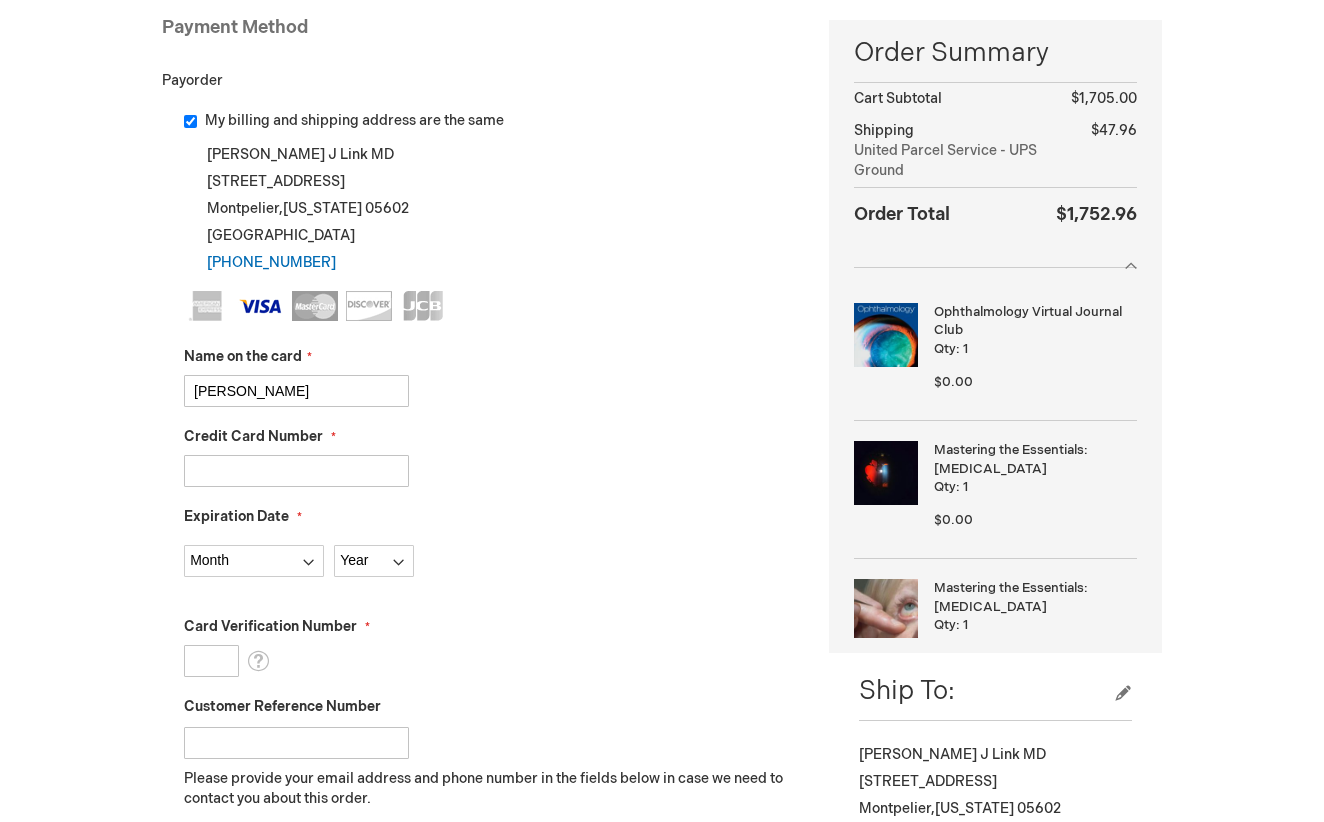 type on "4147202404294157" 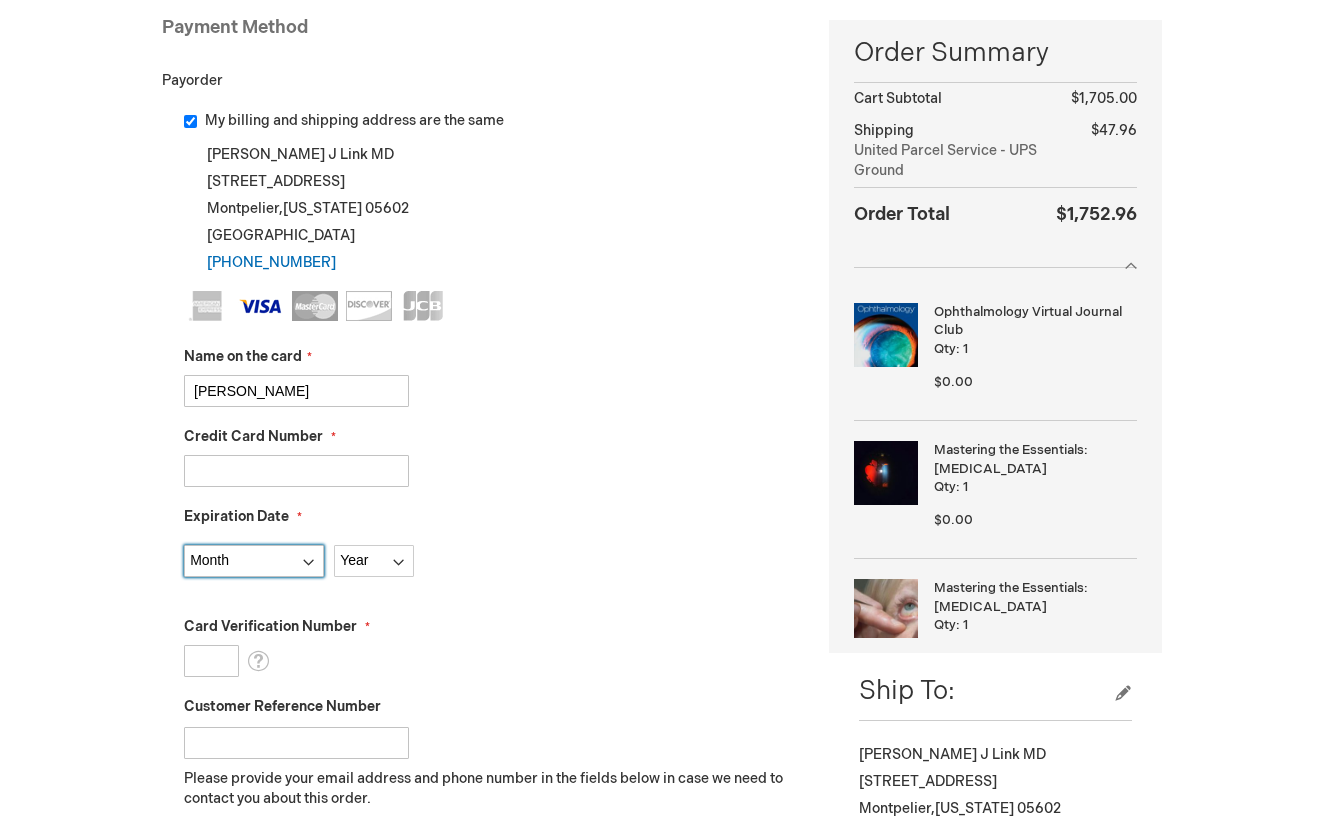 select on "11" 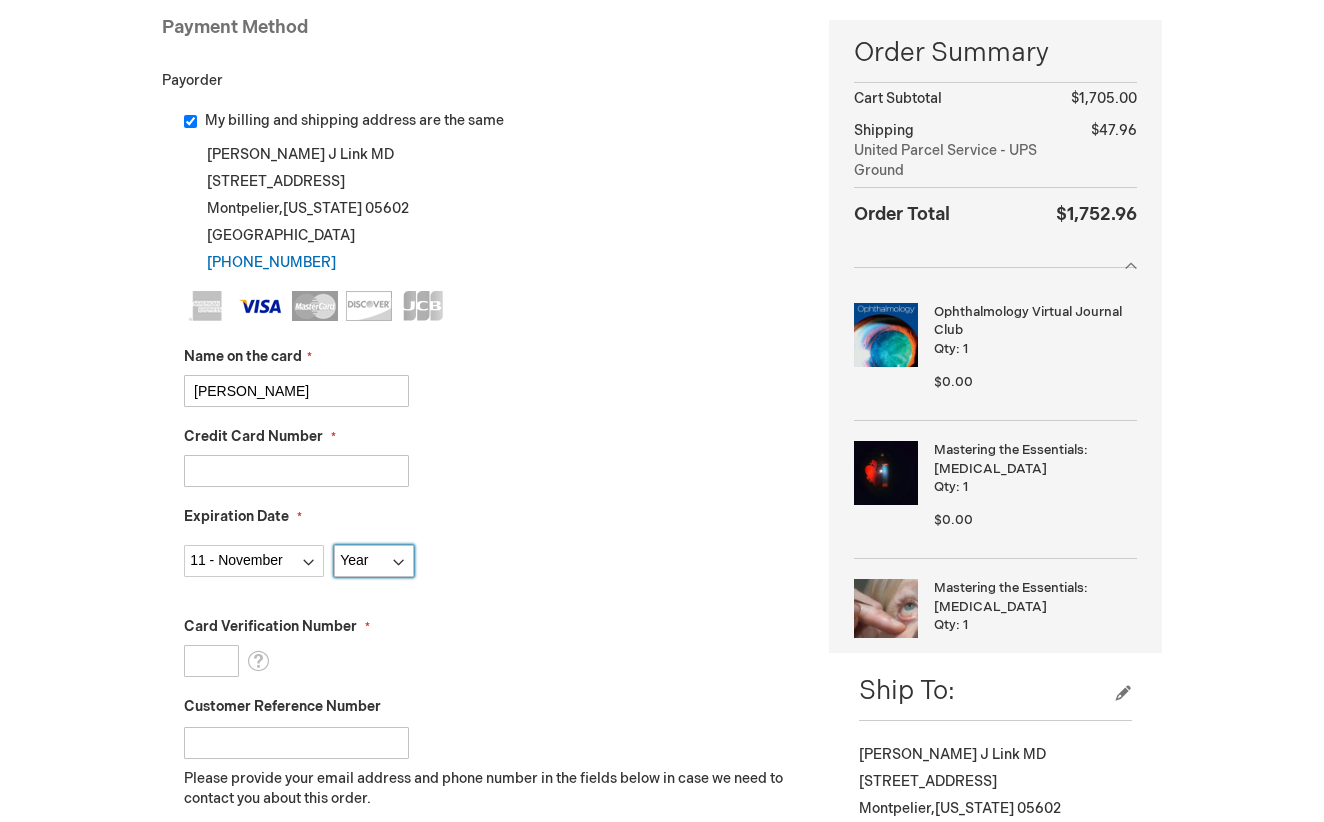 select on "2029" 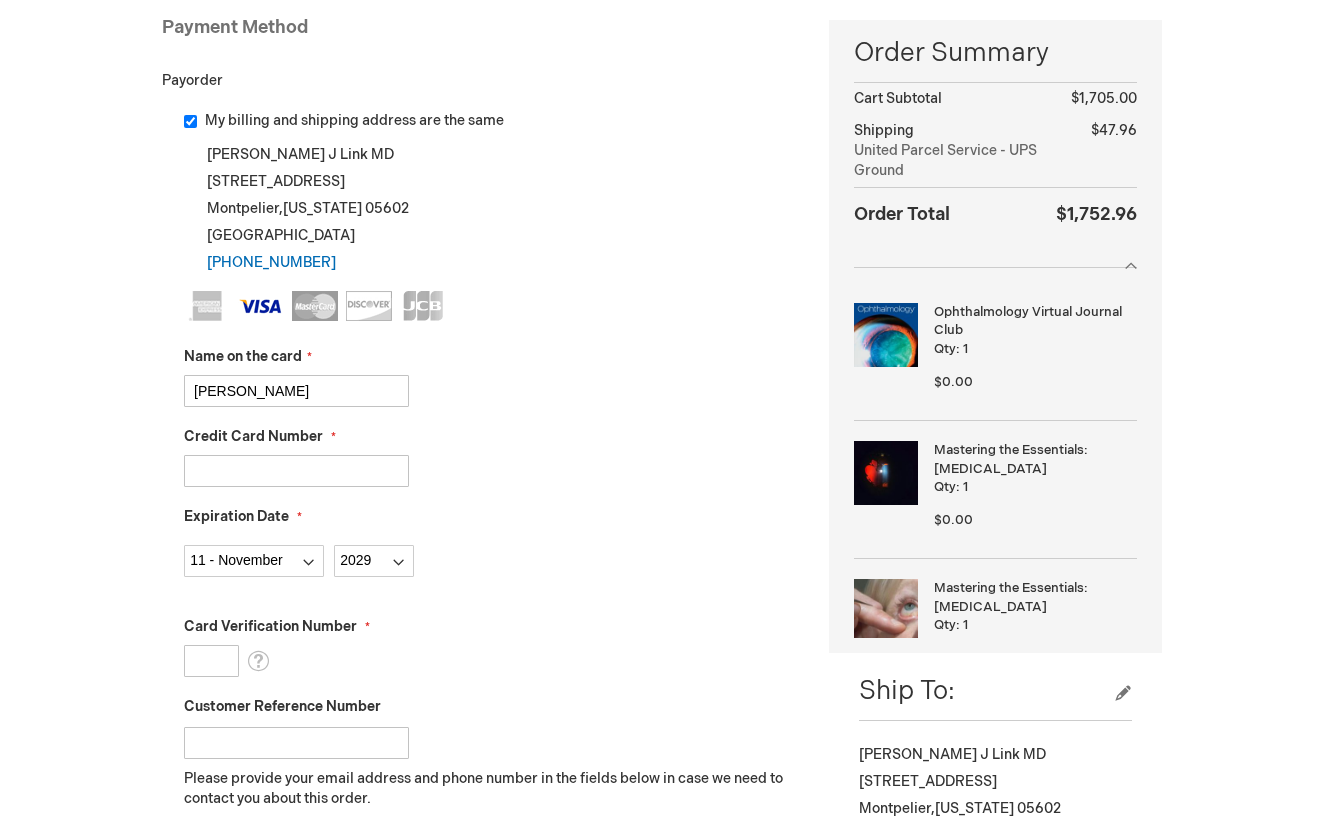 click on "Card Verification Number" at bounding box center [211, 661] 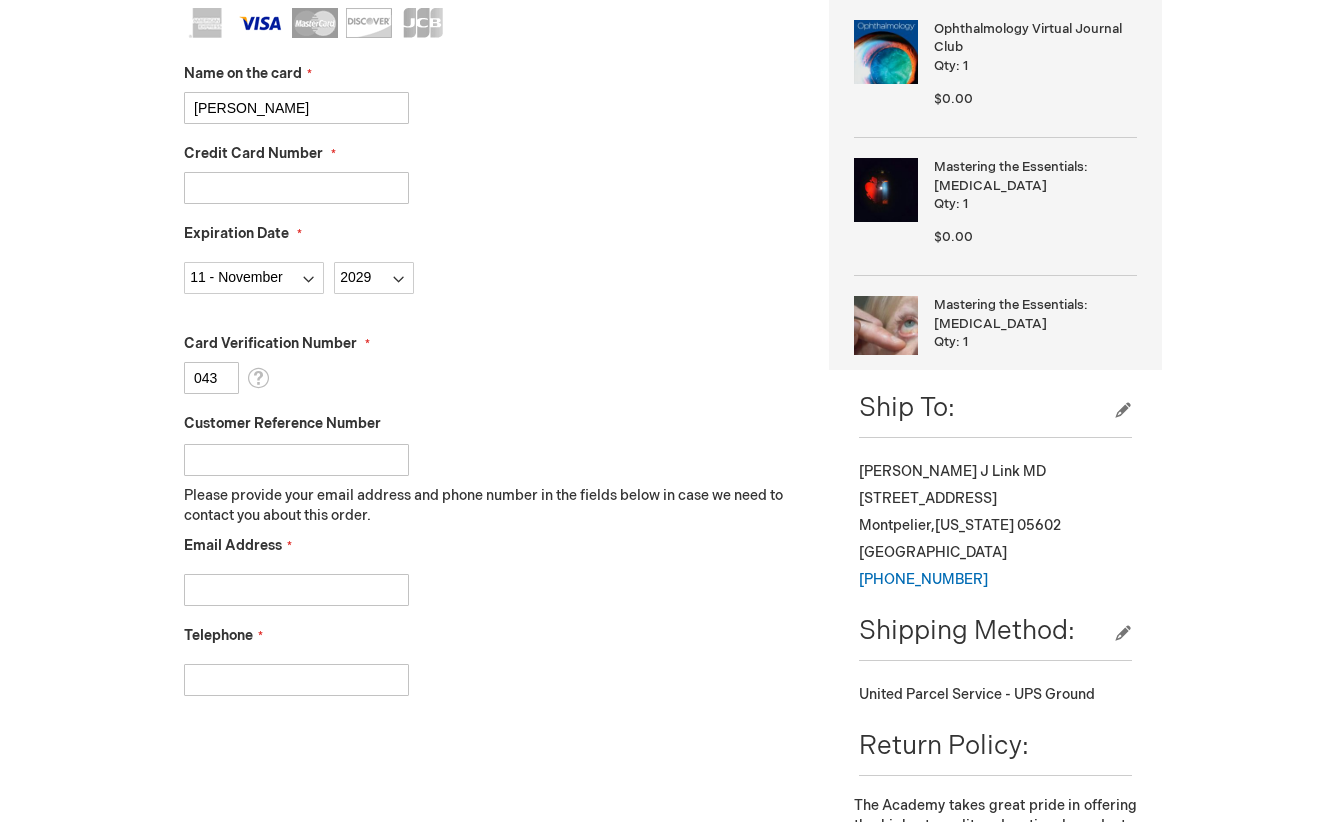 scroll, scrollTop: 604, scrollLeft: 0, axis: vertical 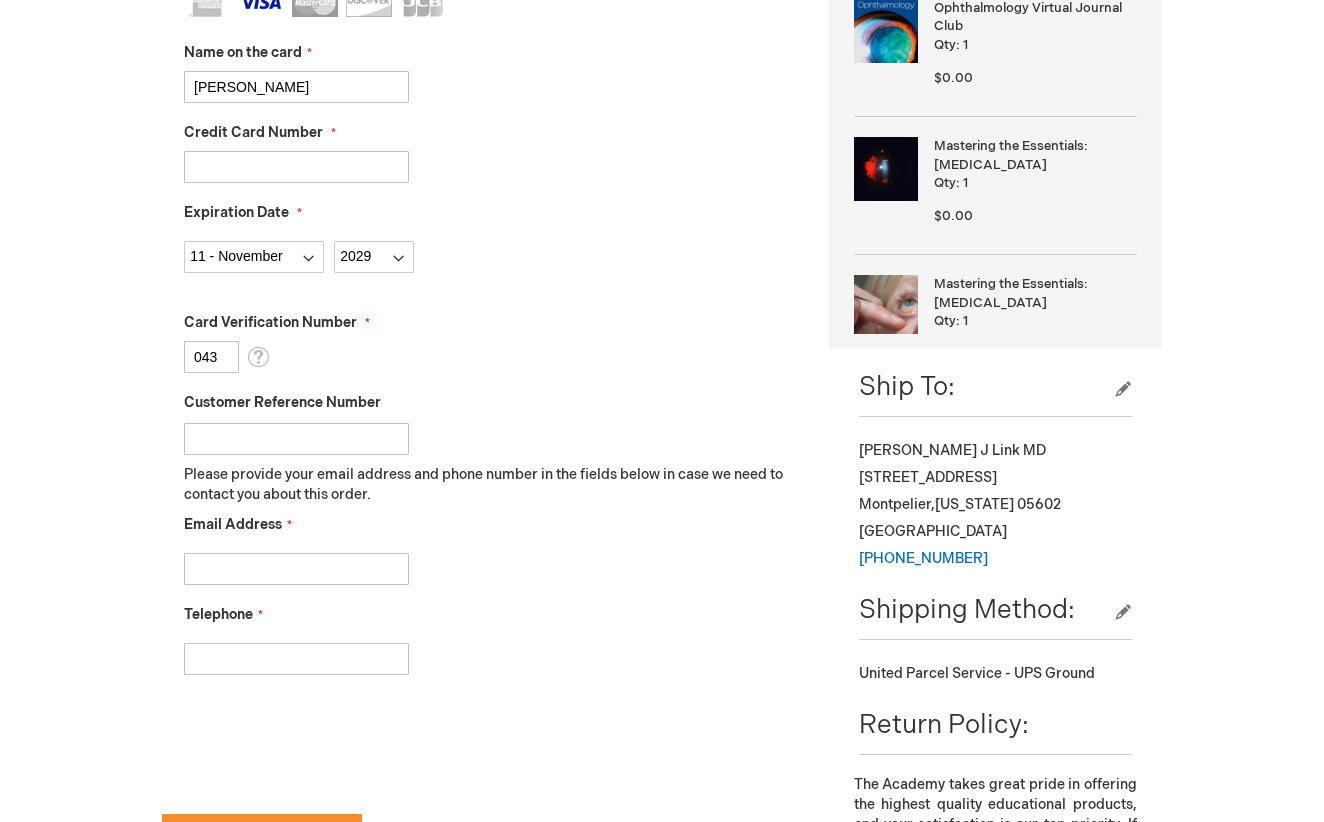 type on "043" 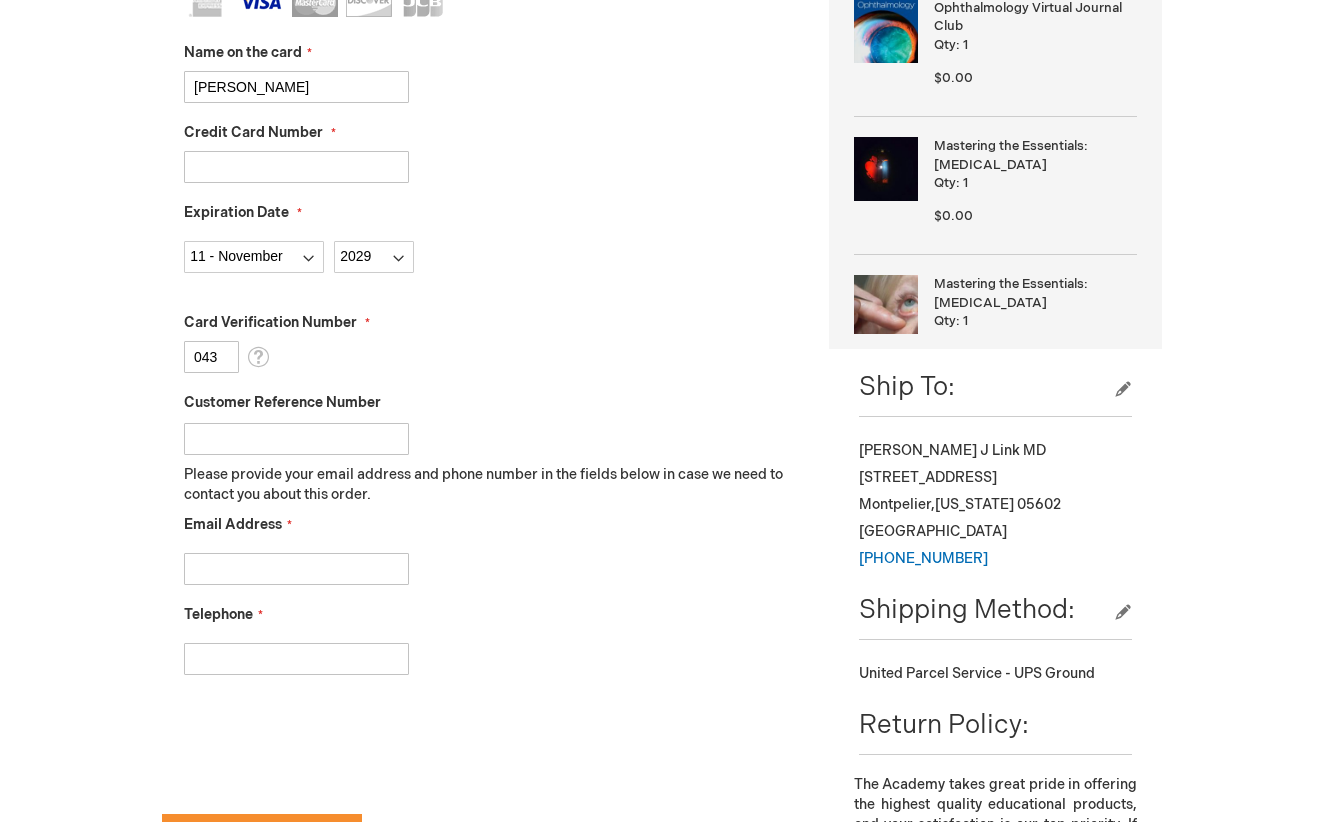 click on "Customer Reference Number" at bounding box center (296, 439) 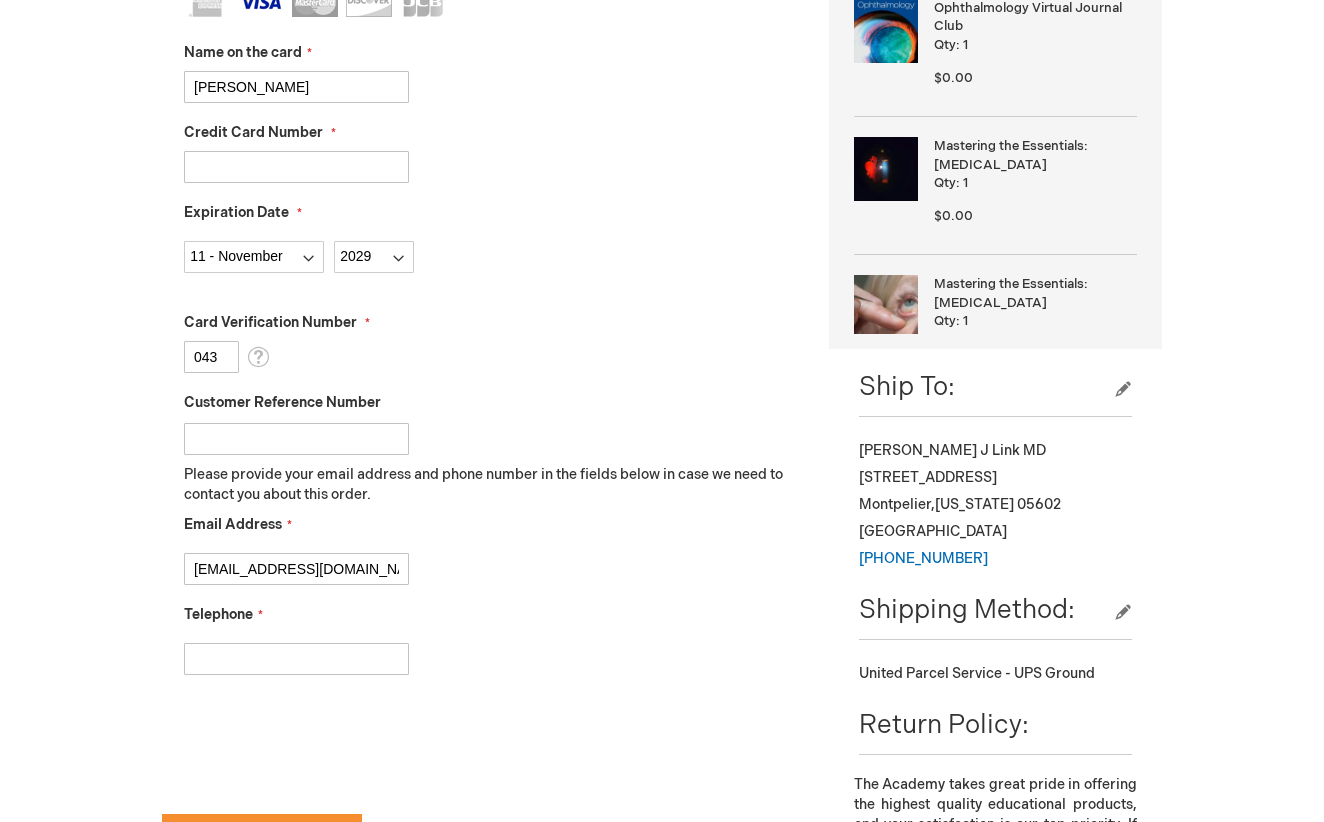 type on "tlink0557@gmail.com" 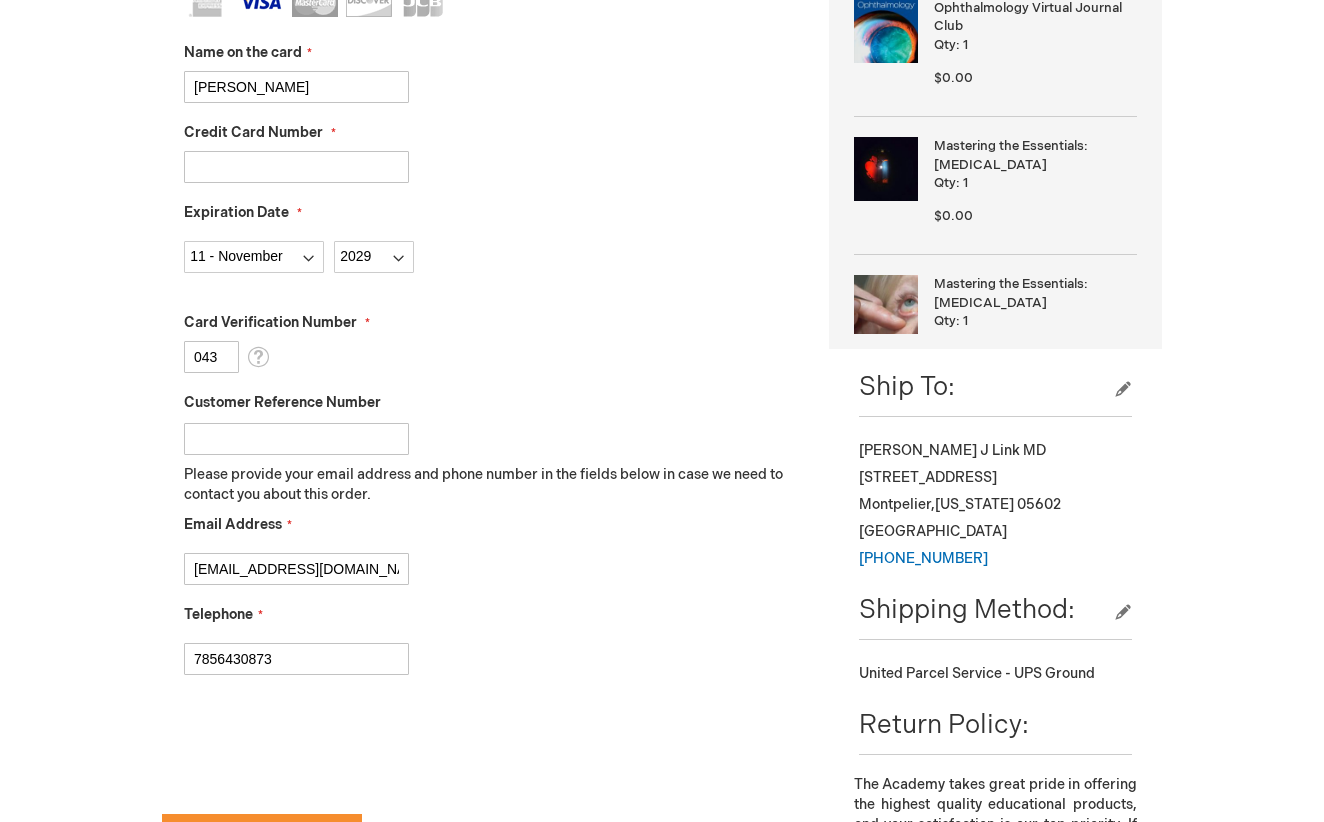 scroll, scrollTop: 618, scrollLeft: 0, axis: vertical 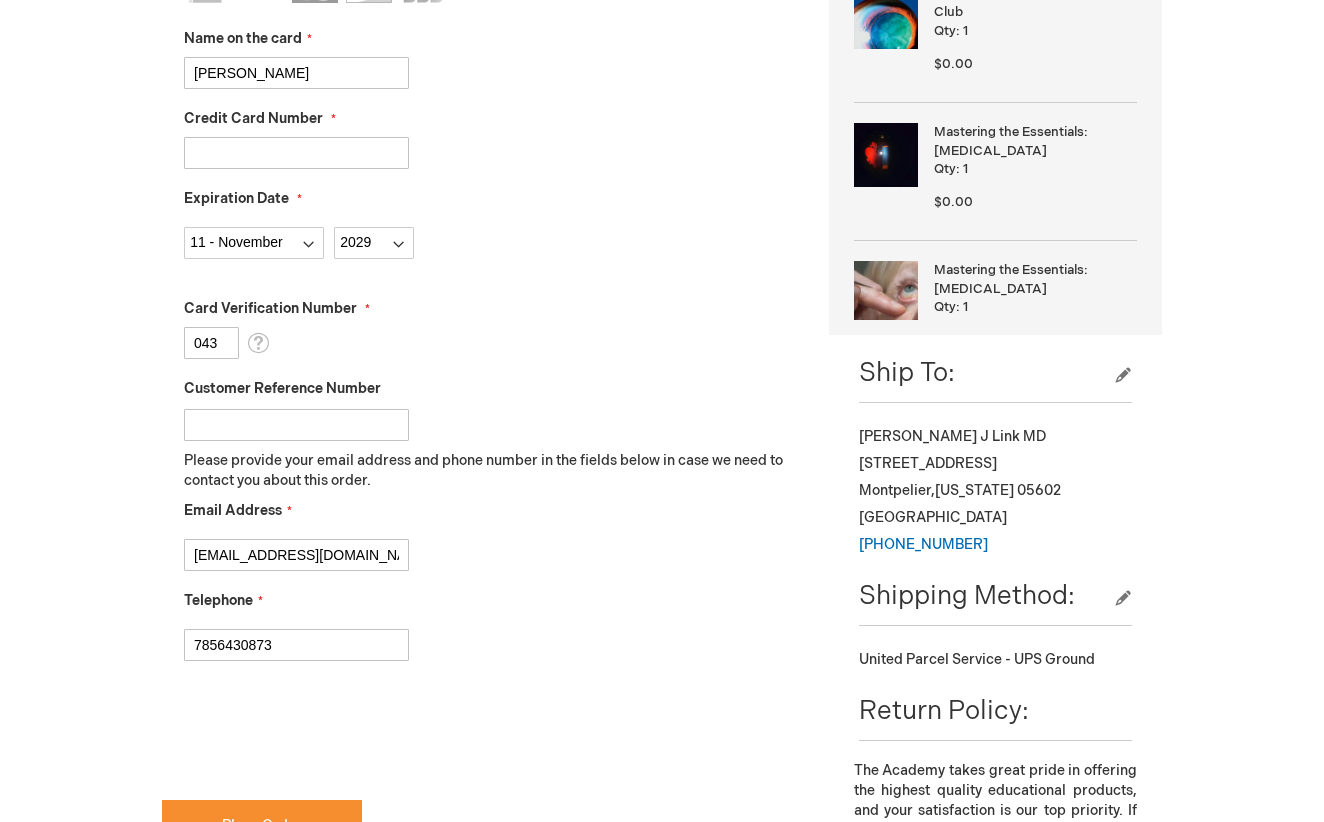 type on "7856430873" 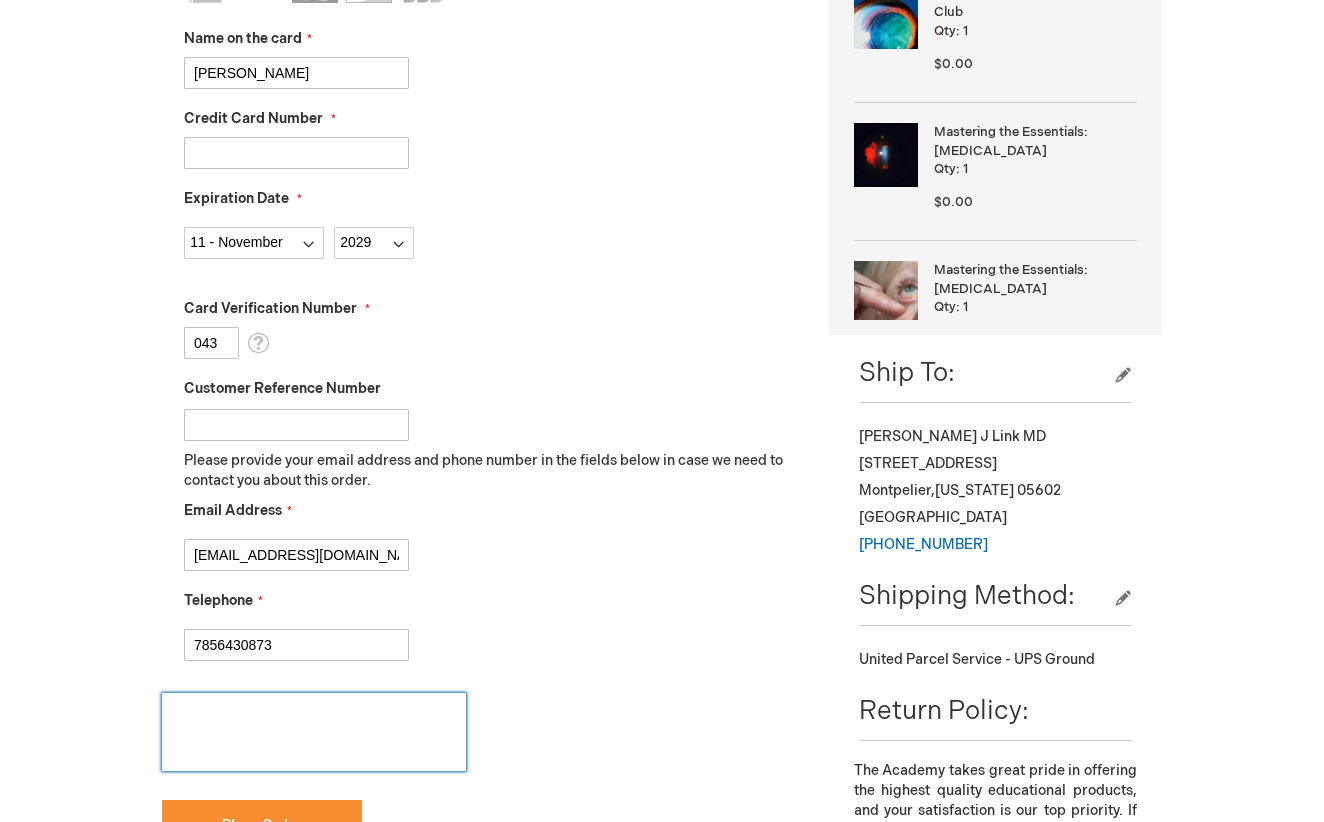 checkbox on "true" 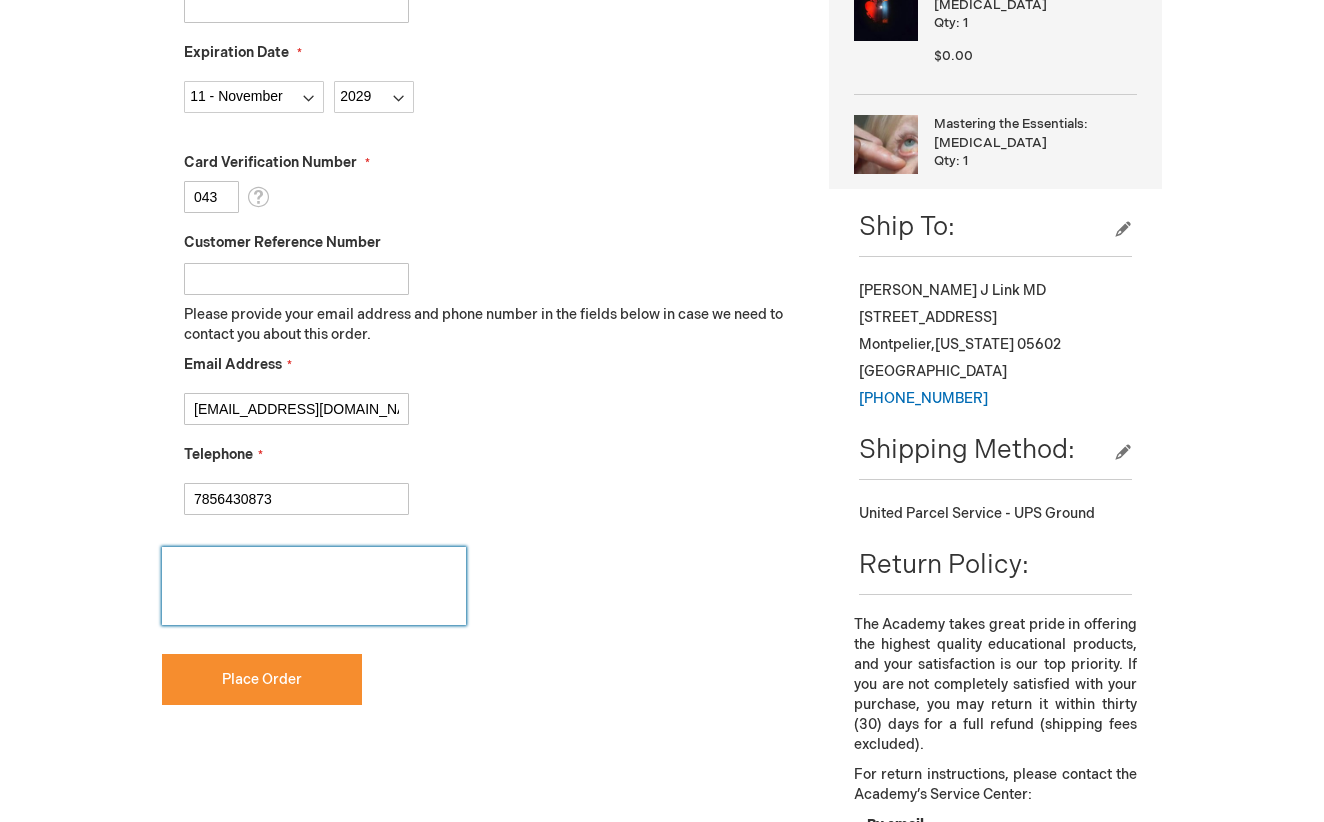 scroll, scrollTop: 804, scrollLeft: 0, axis: vertical 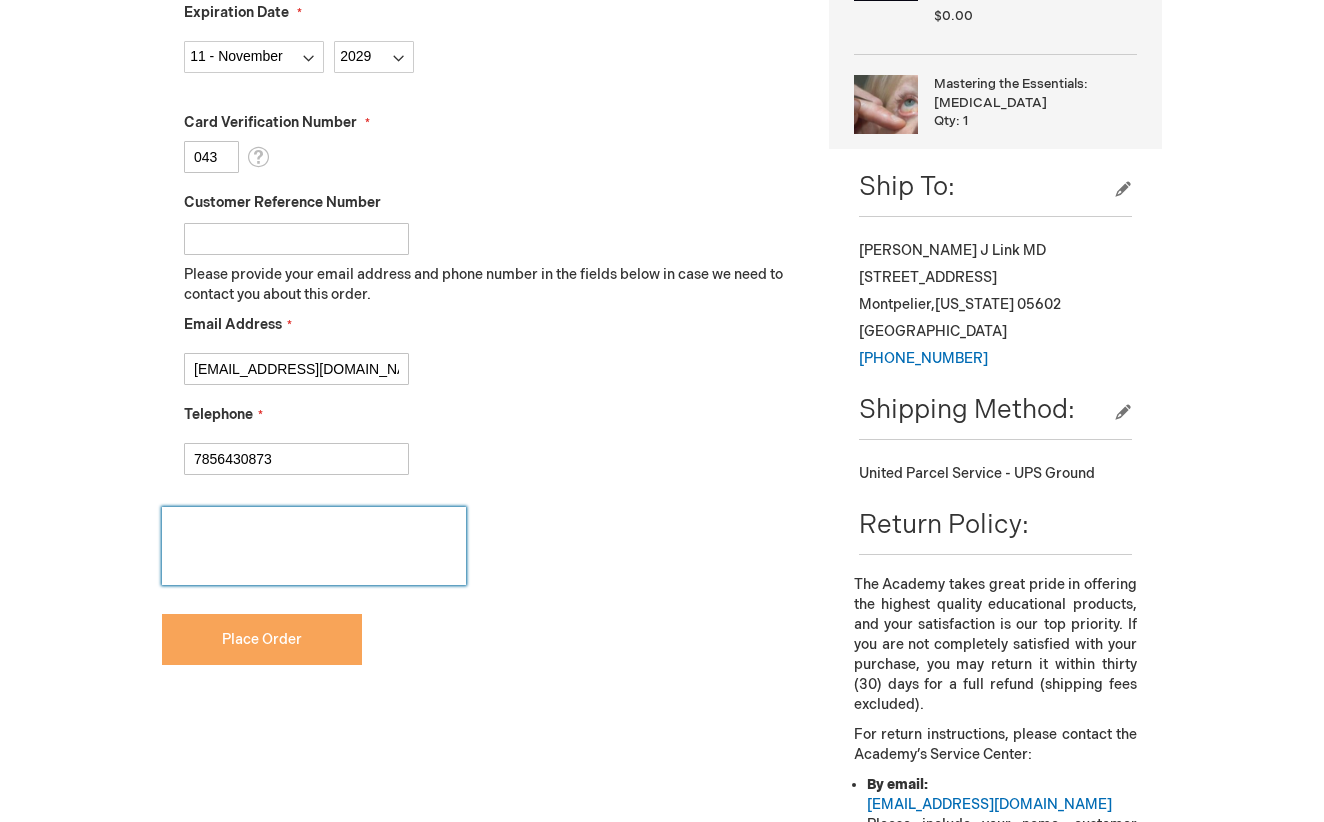 click on "Place Order" at bounding box center (262, 639) 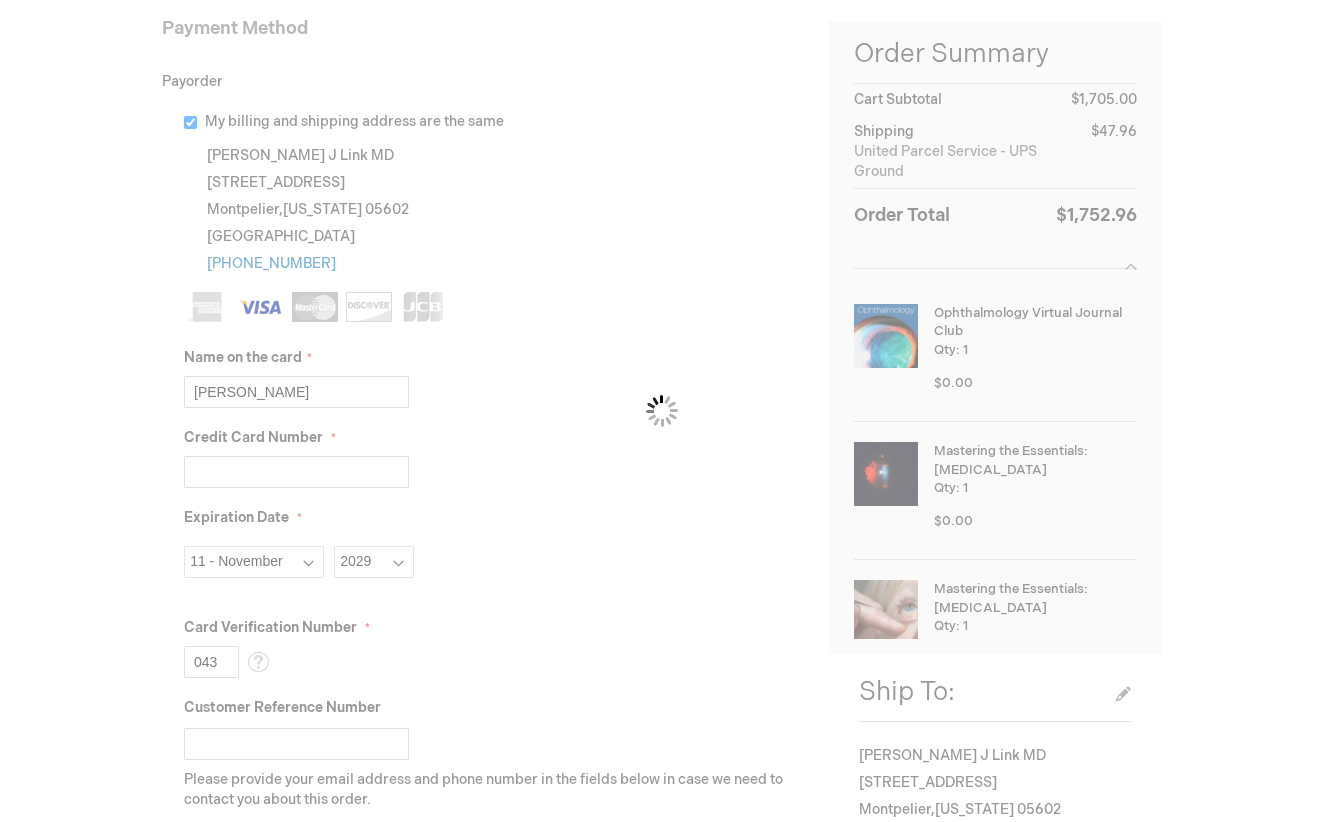 scroll, scrollTop: 298, scrollLeft: 0, axis: vertical 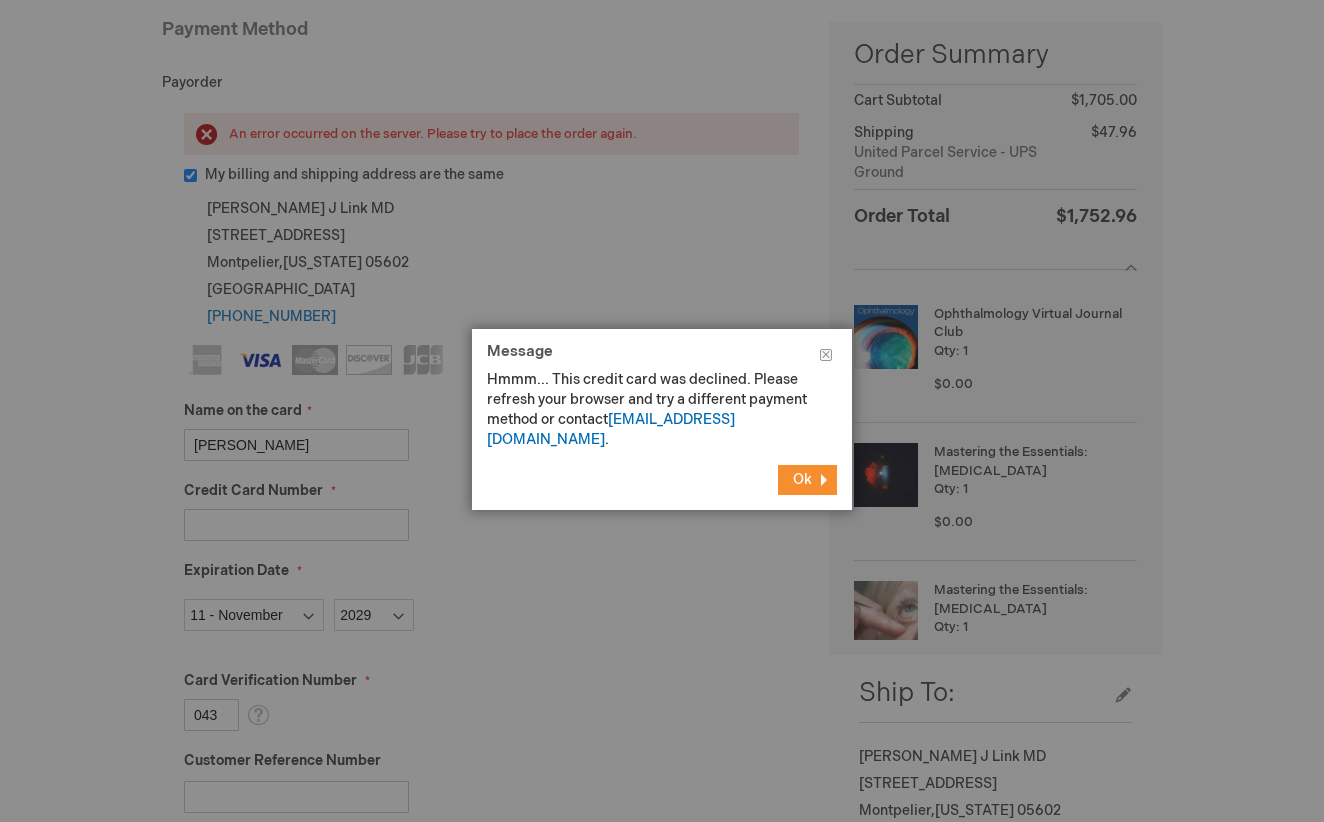 click on "Ok" at bounding box center (807, 480) 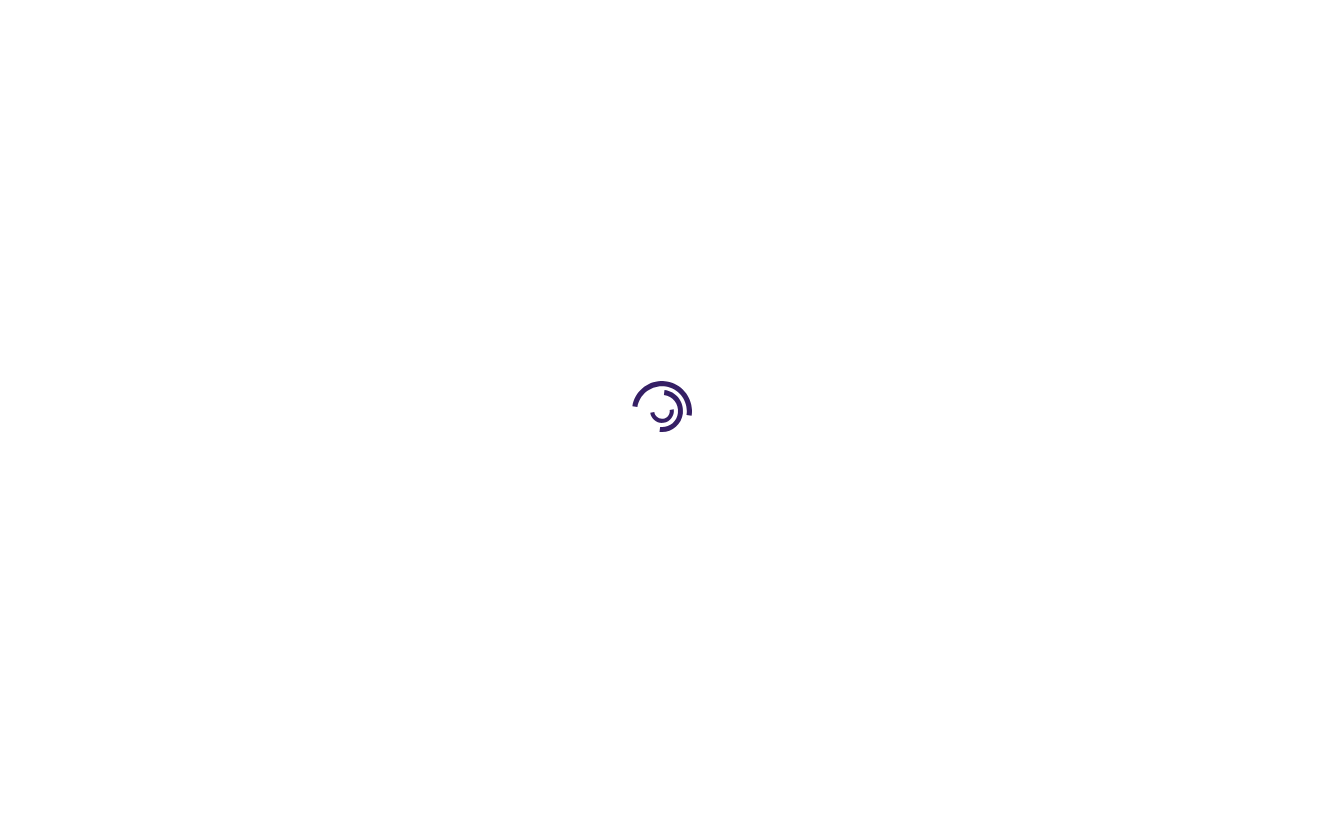 scroll, scrollTop: 0, scrollLeft: 0, axis: both 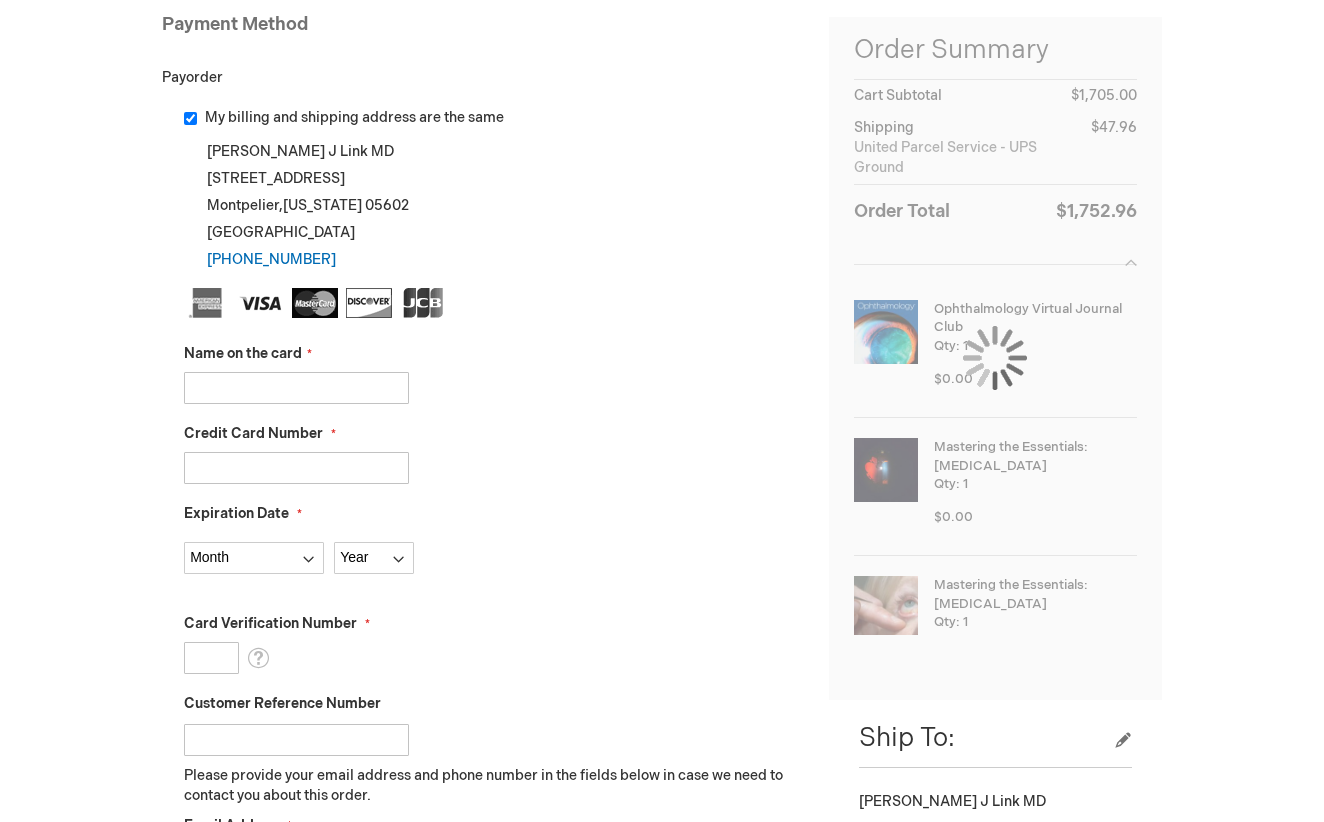 click on "Name on the card" at bounding box center [296, 388] 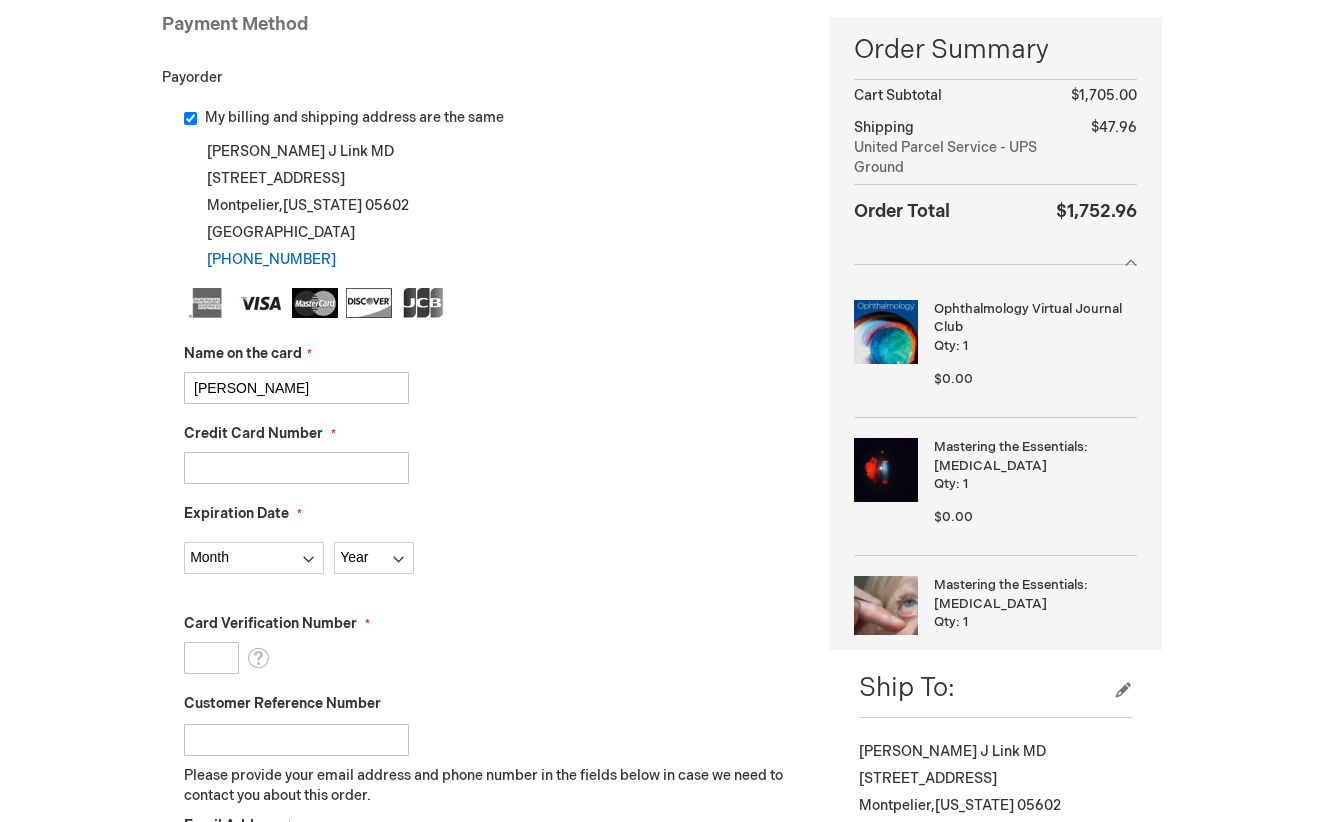 type on "Timothy J Link" 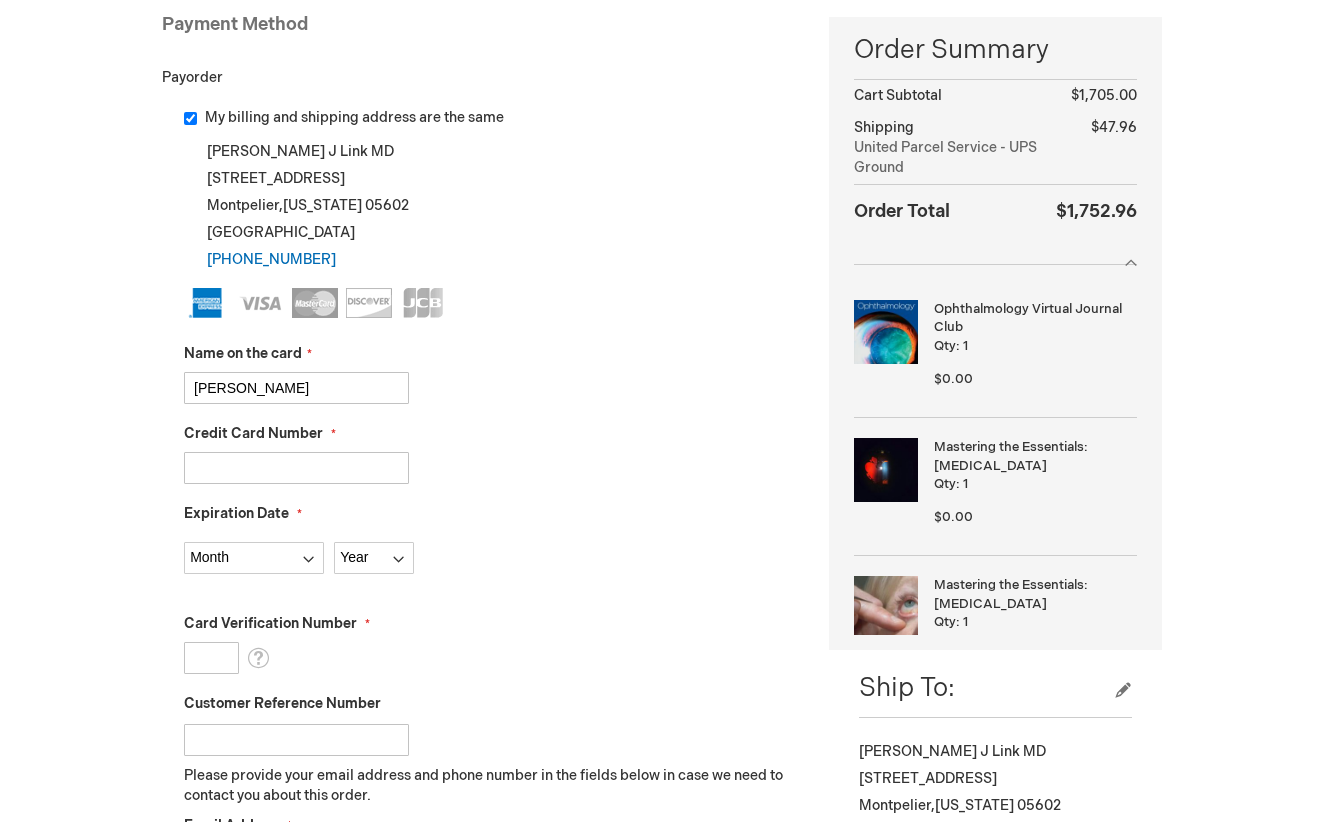 type on "371587209973004" 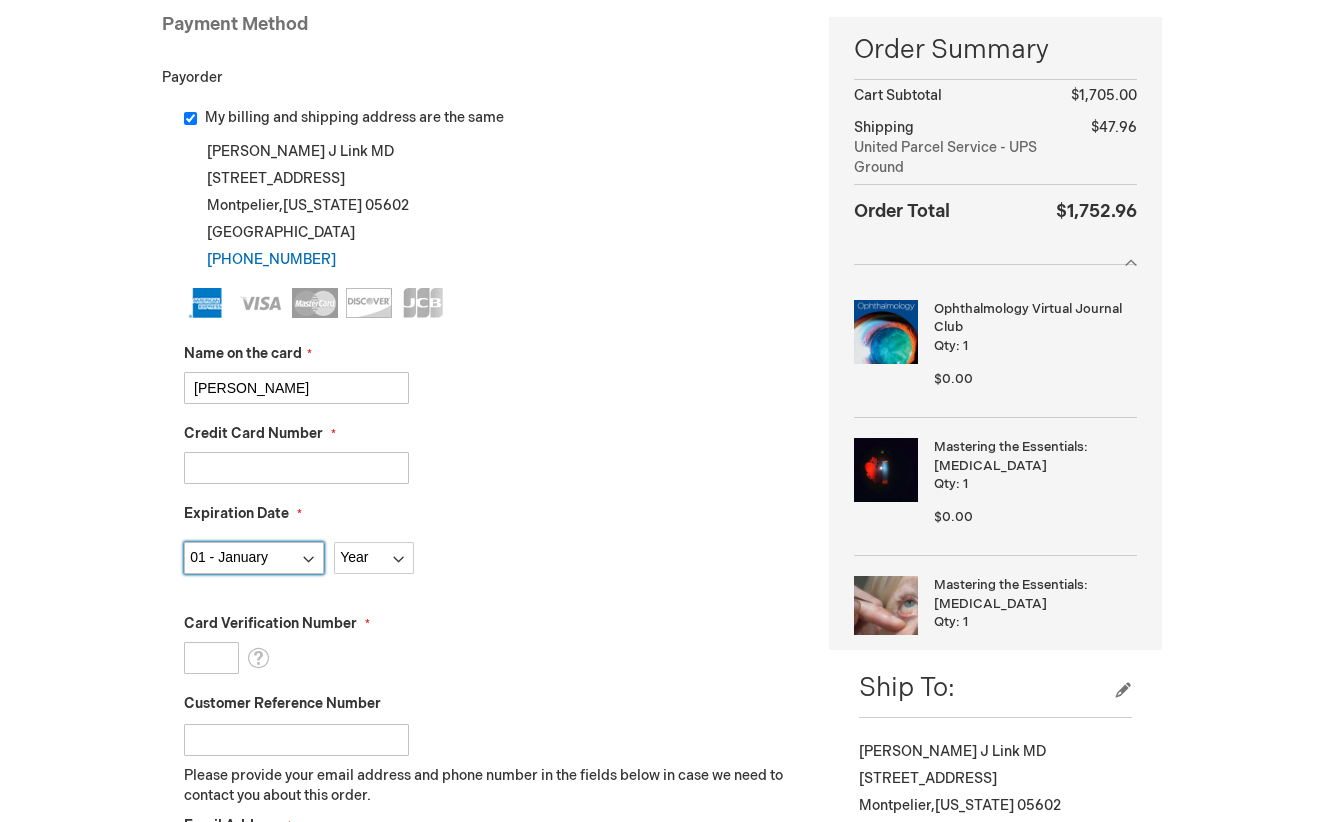 select on "5" 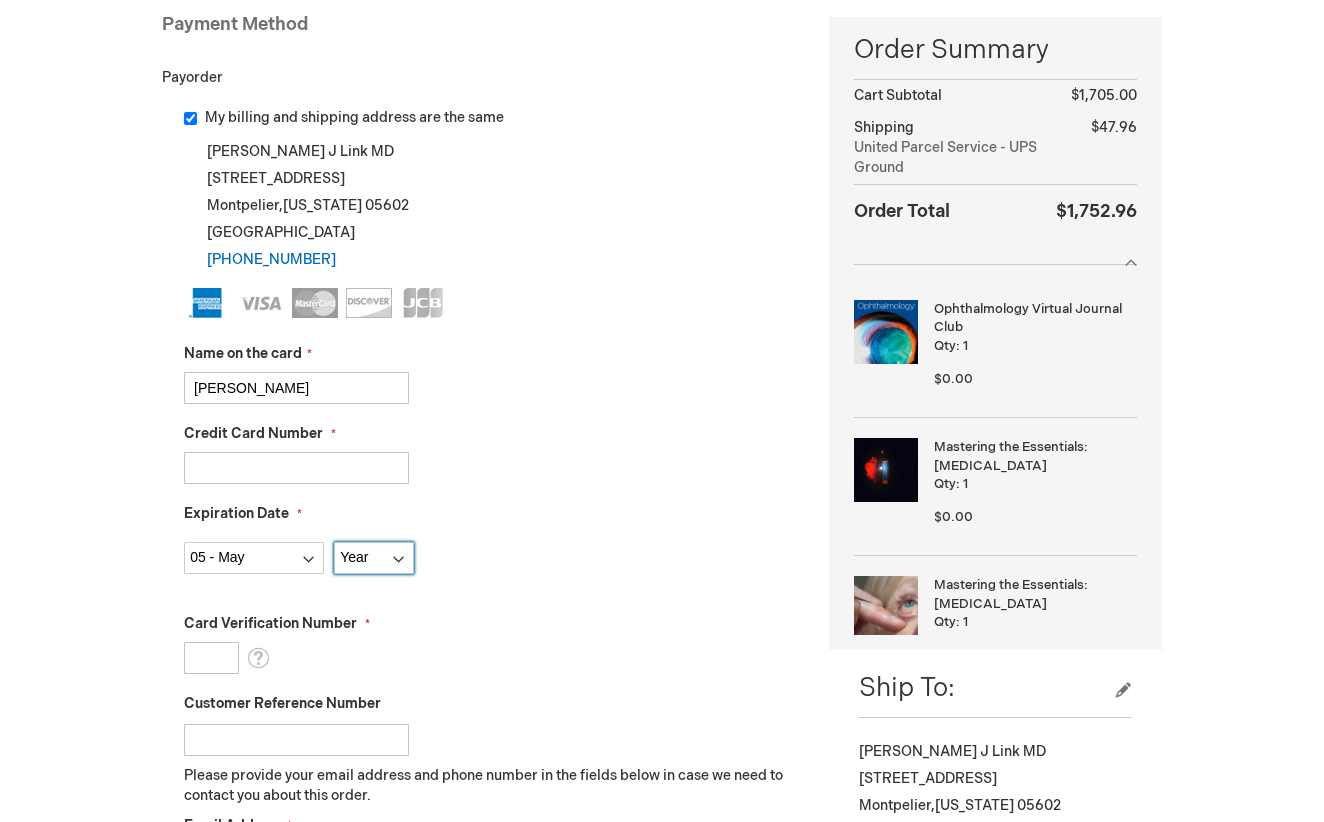 select on "2027" 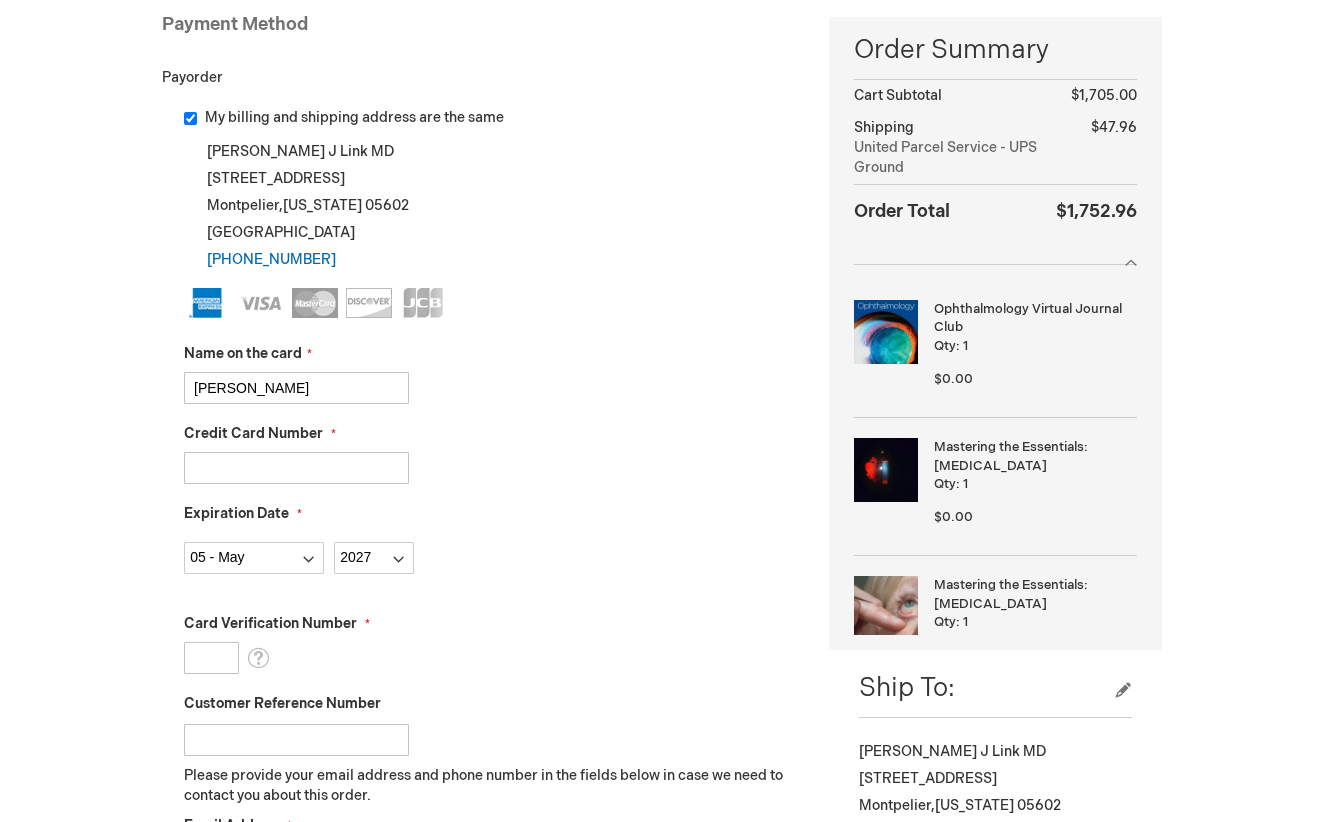 click on "Card Verification Number" at bounding box center [211, 658] 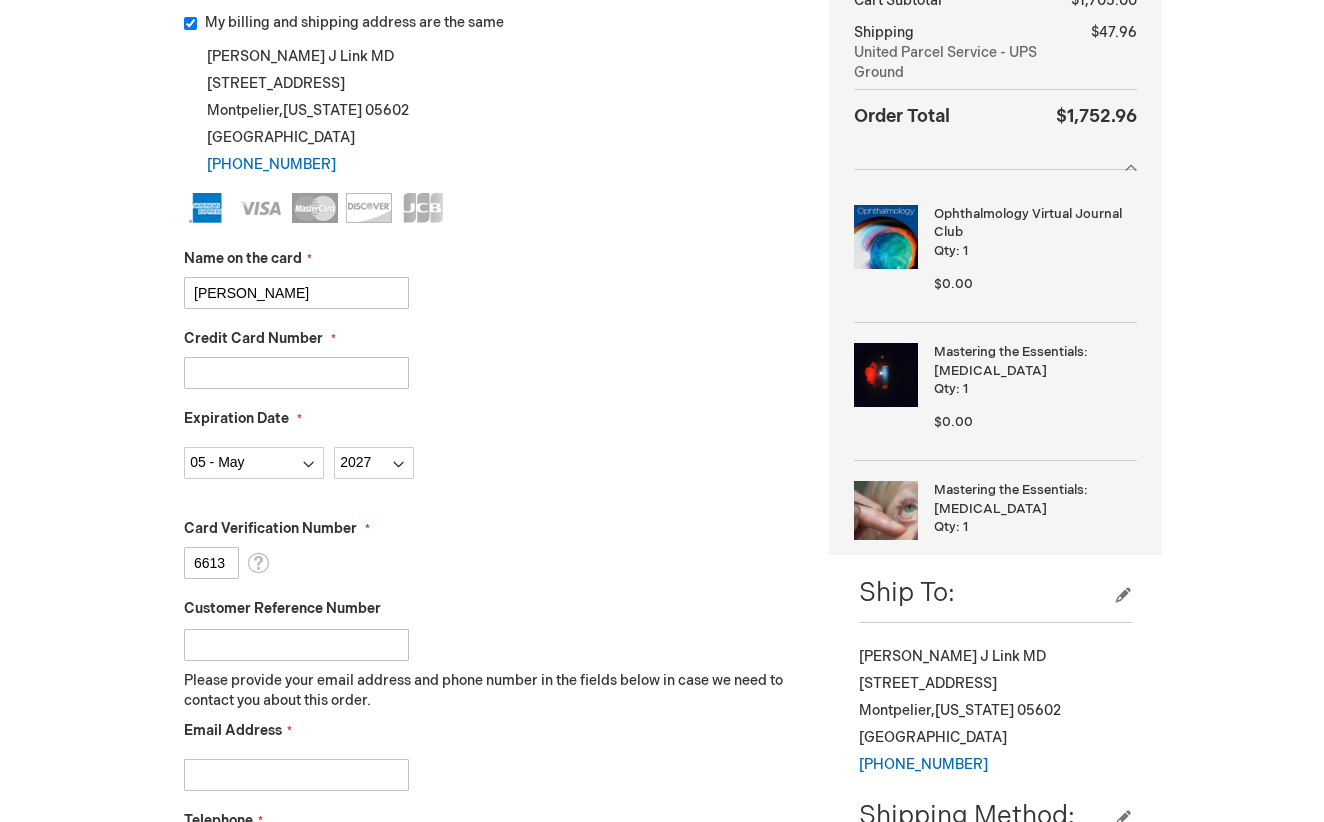 scroll, scrollTop: 506, scrollLeft: 0, axis: vertical 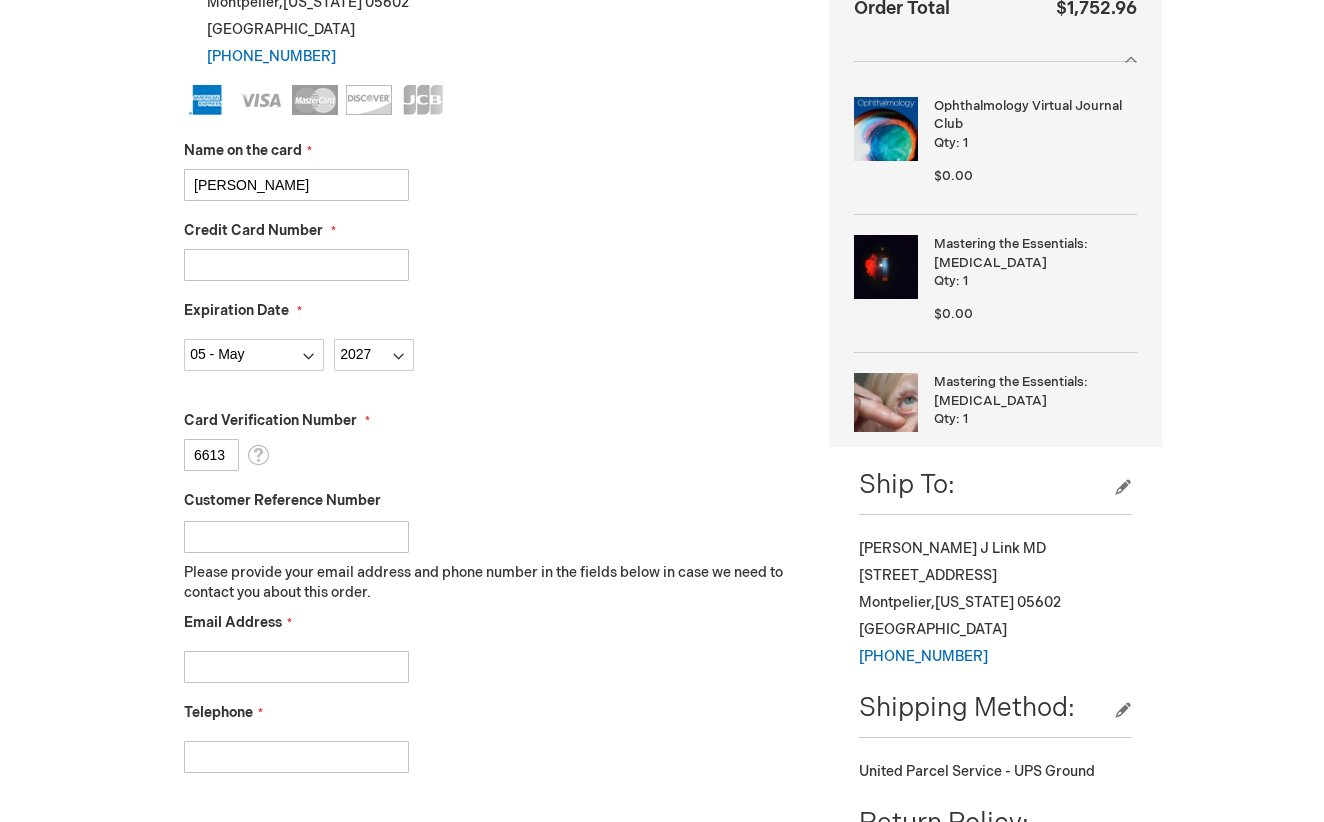 type on "6613" 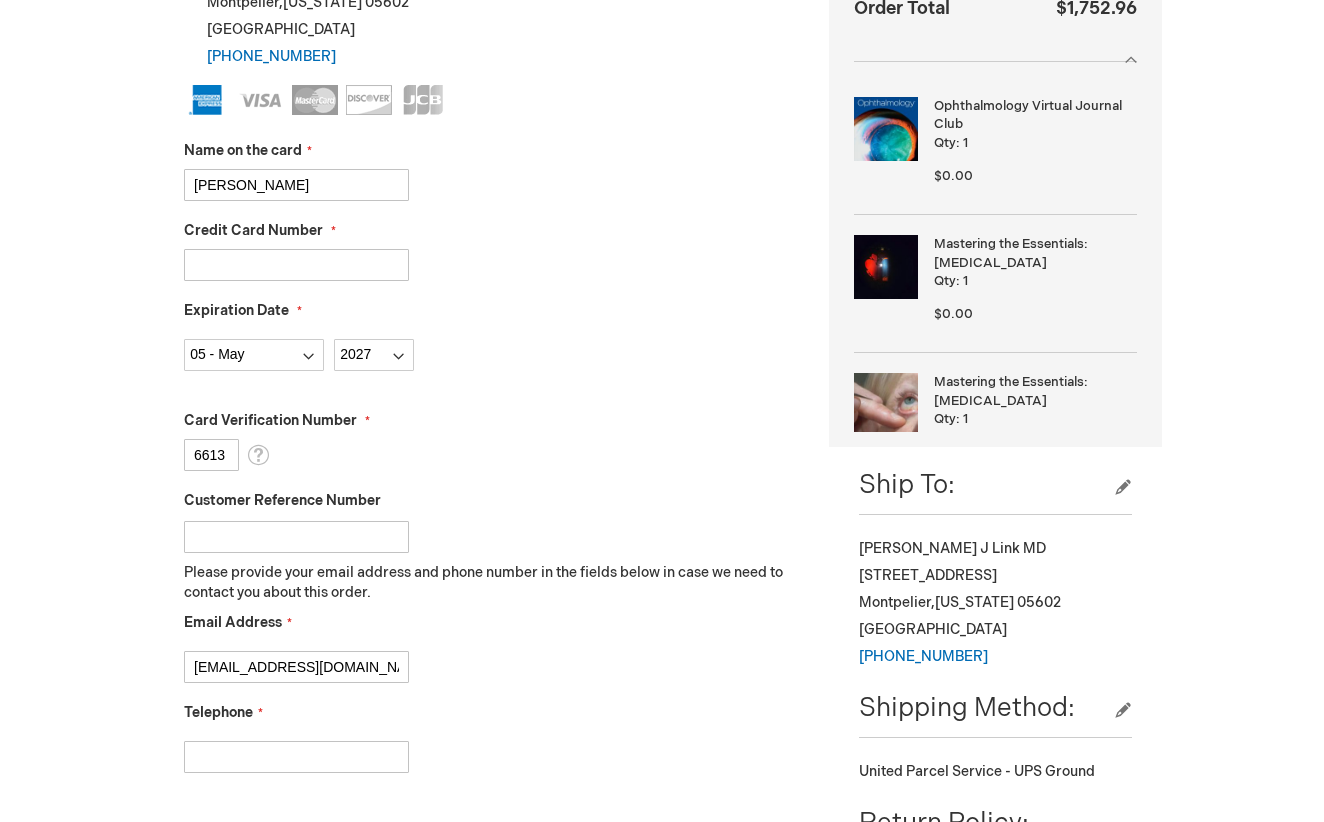 type on "tlink0557@gmail.com" 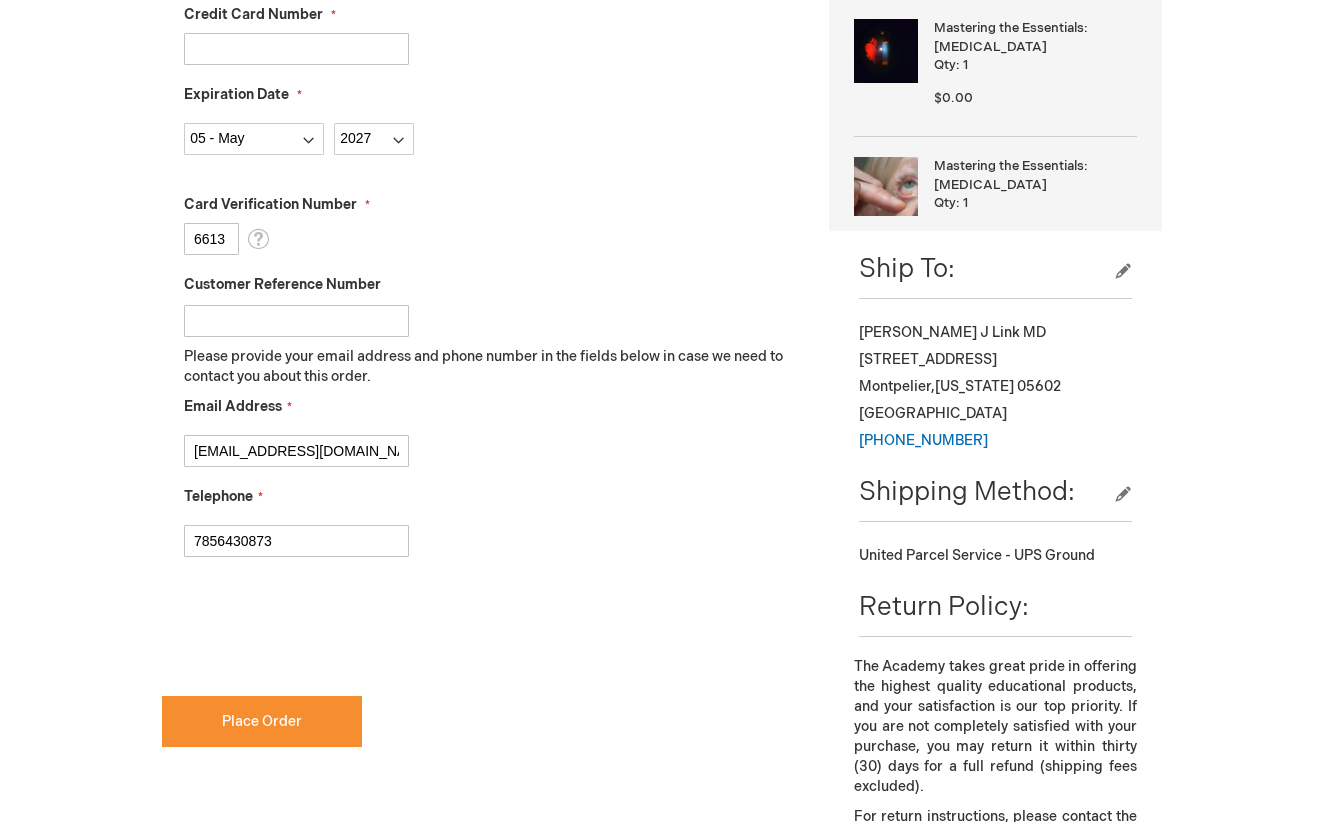 scroll, scrollTop: 780, scrollLeft: 0, axis: vertical 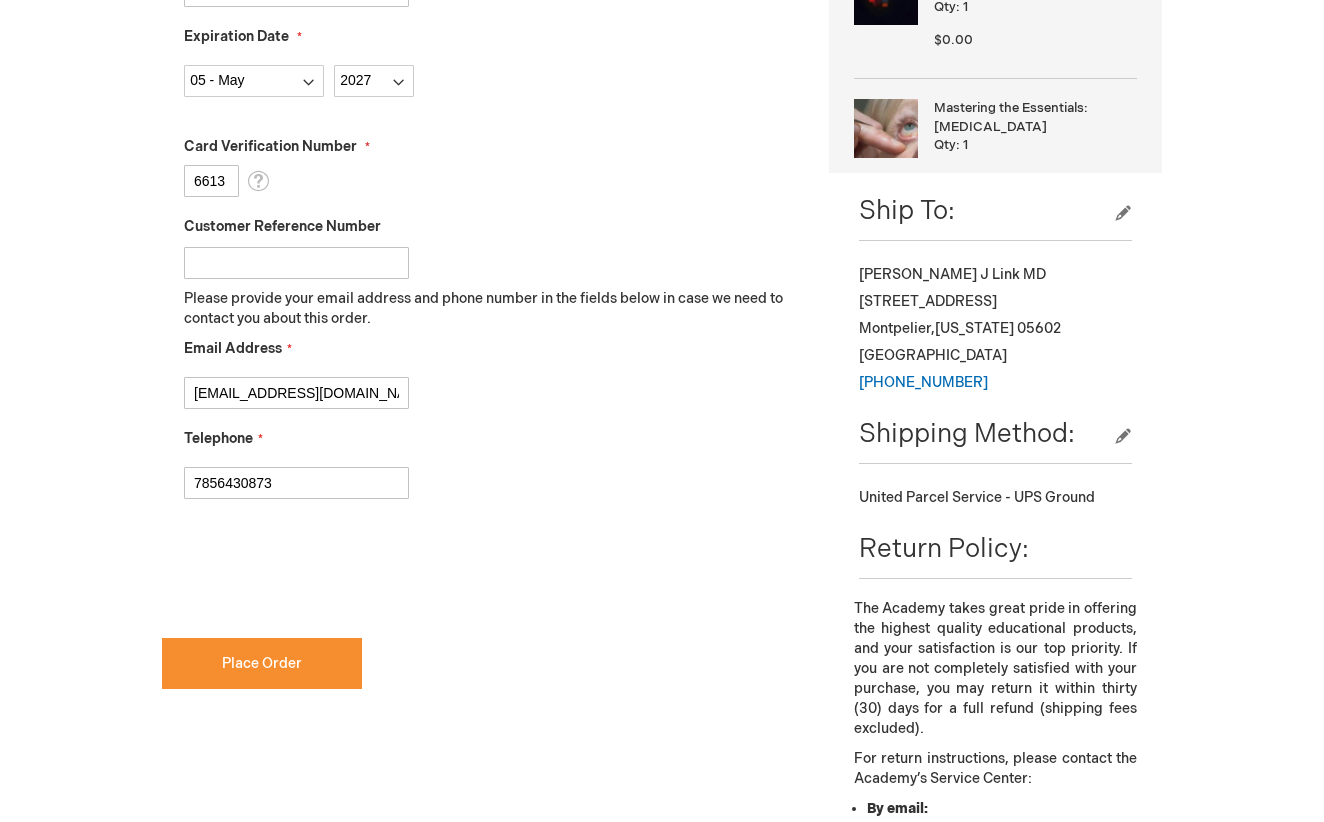 type on "7856430873" 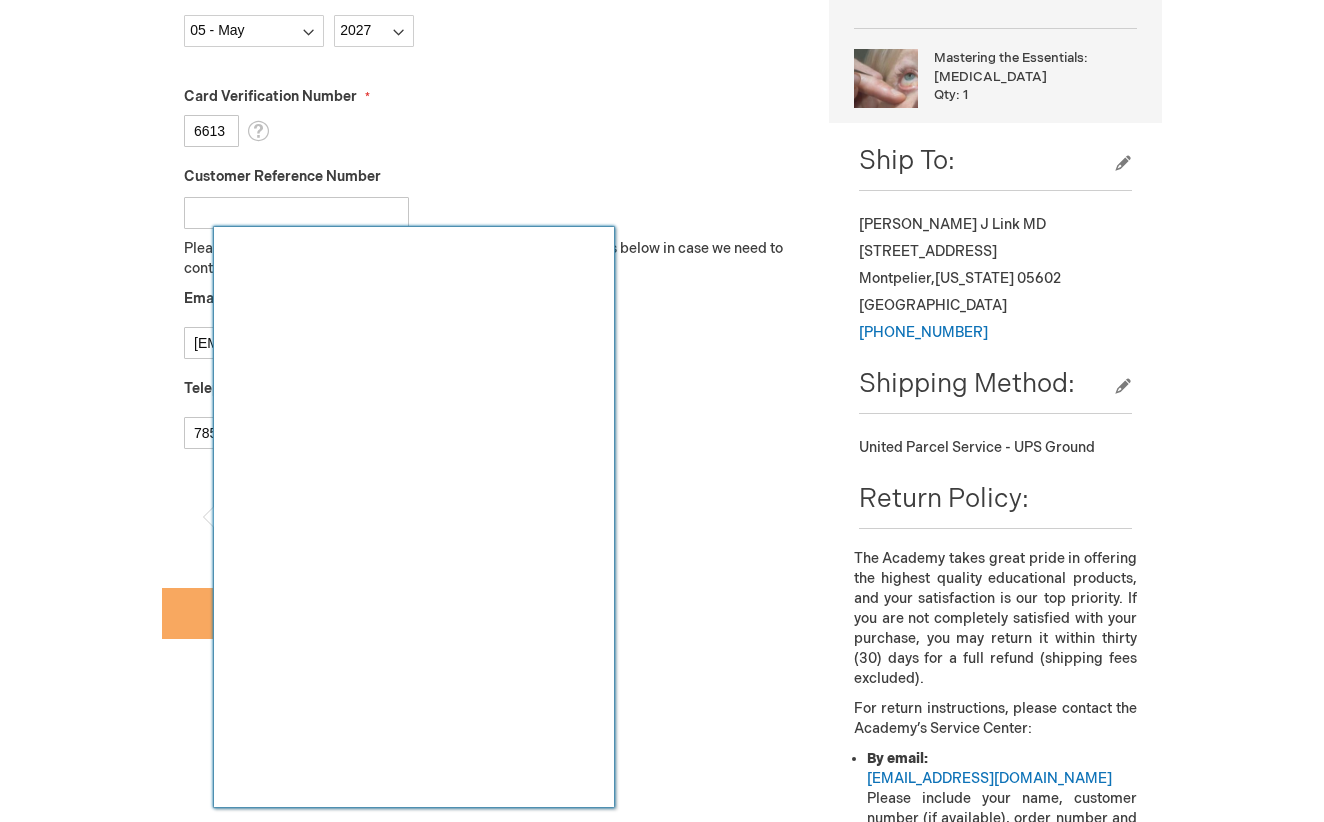 scroll, scrollTop: 857, scrollLeft: 0, axis: vertical 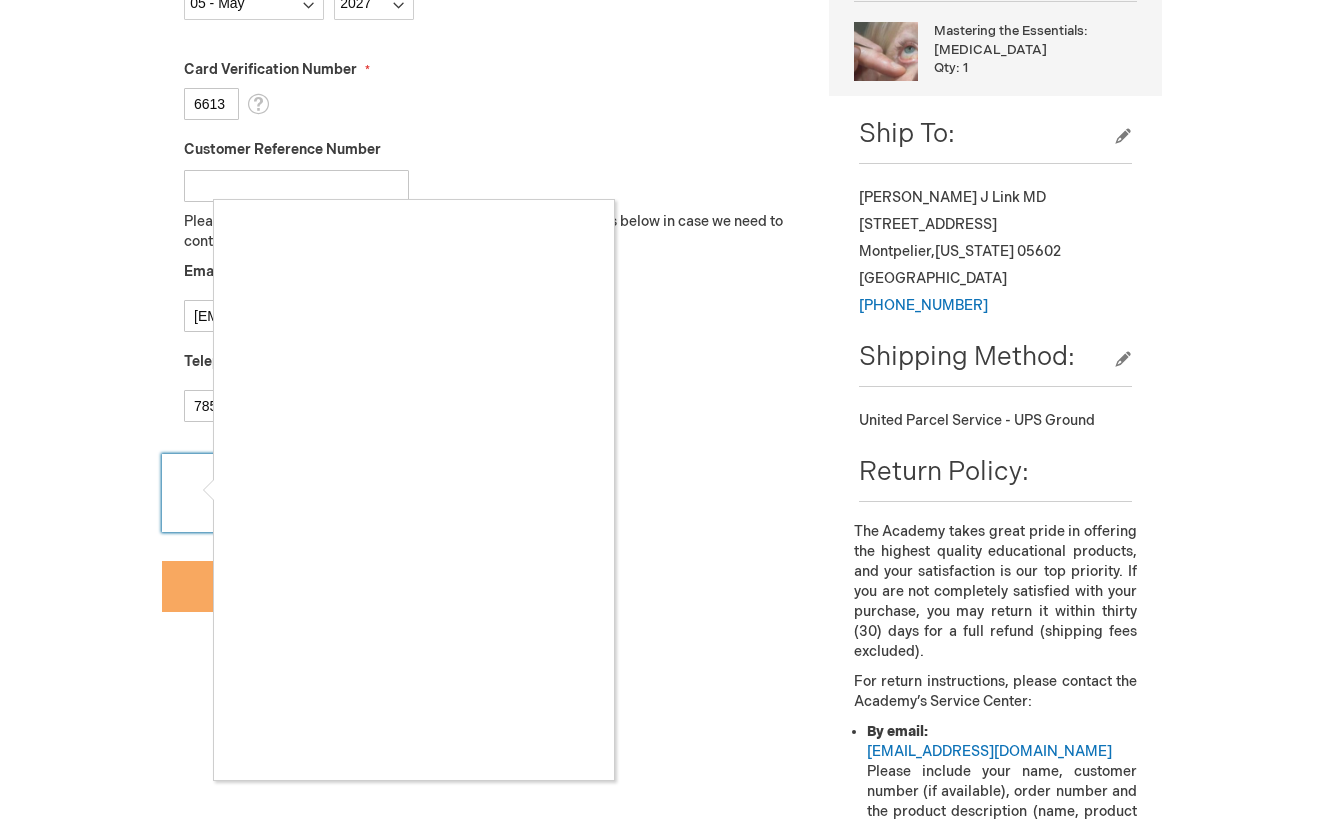 checkbox on "true" 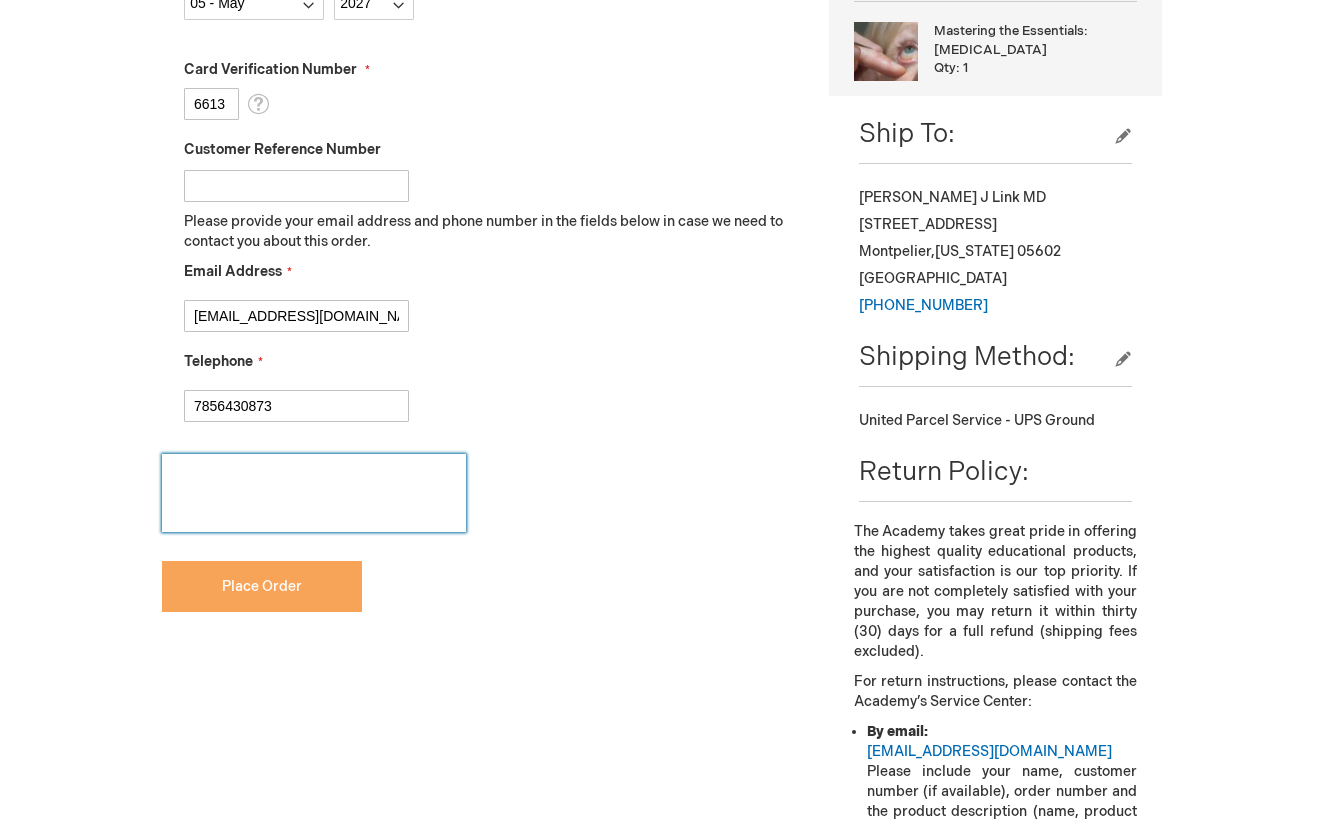 click on "Place Order" at bounding box center (262, 586) 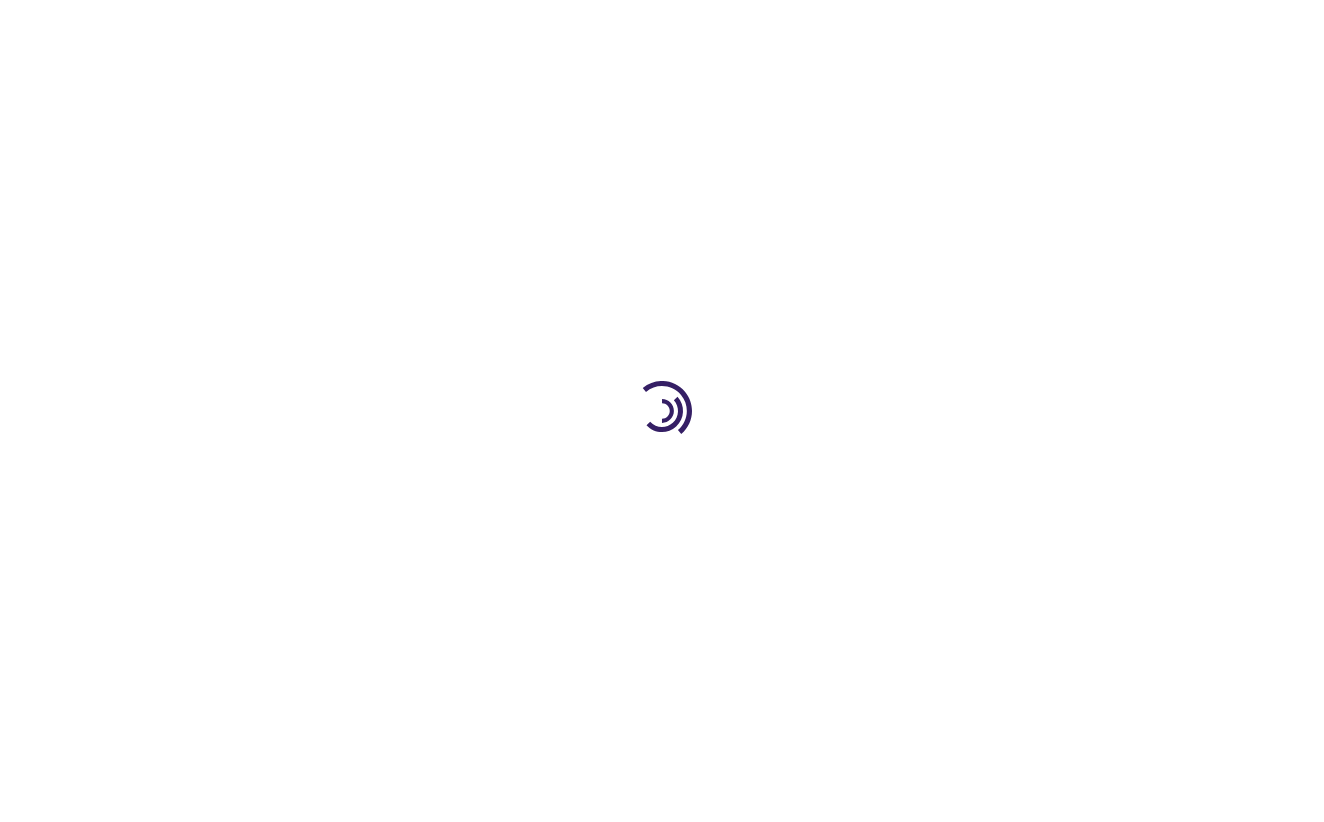 scroll, scrollTop: 0, scrollLeft: 0, axis: both 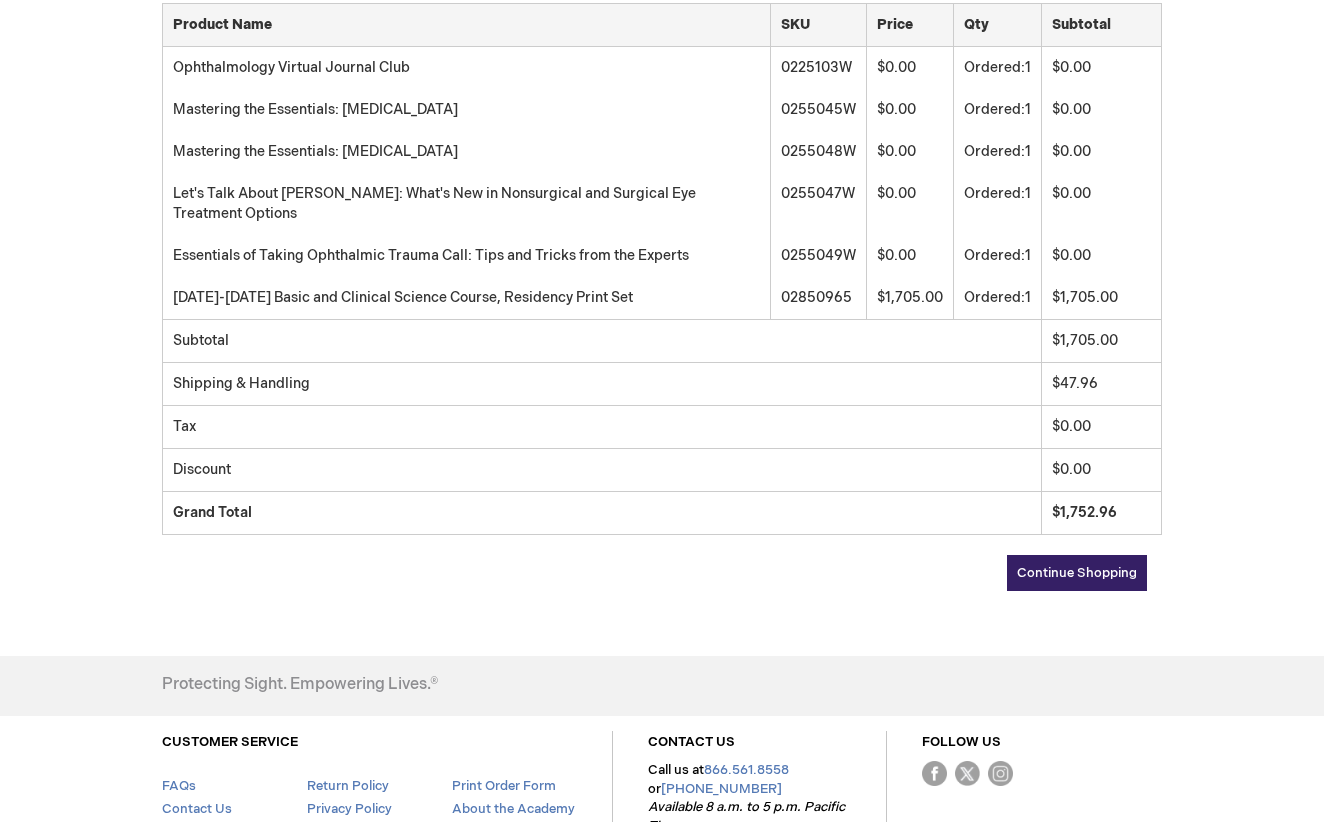 click on "Continue Shopping" at bounding box center [1077, 573] 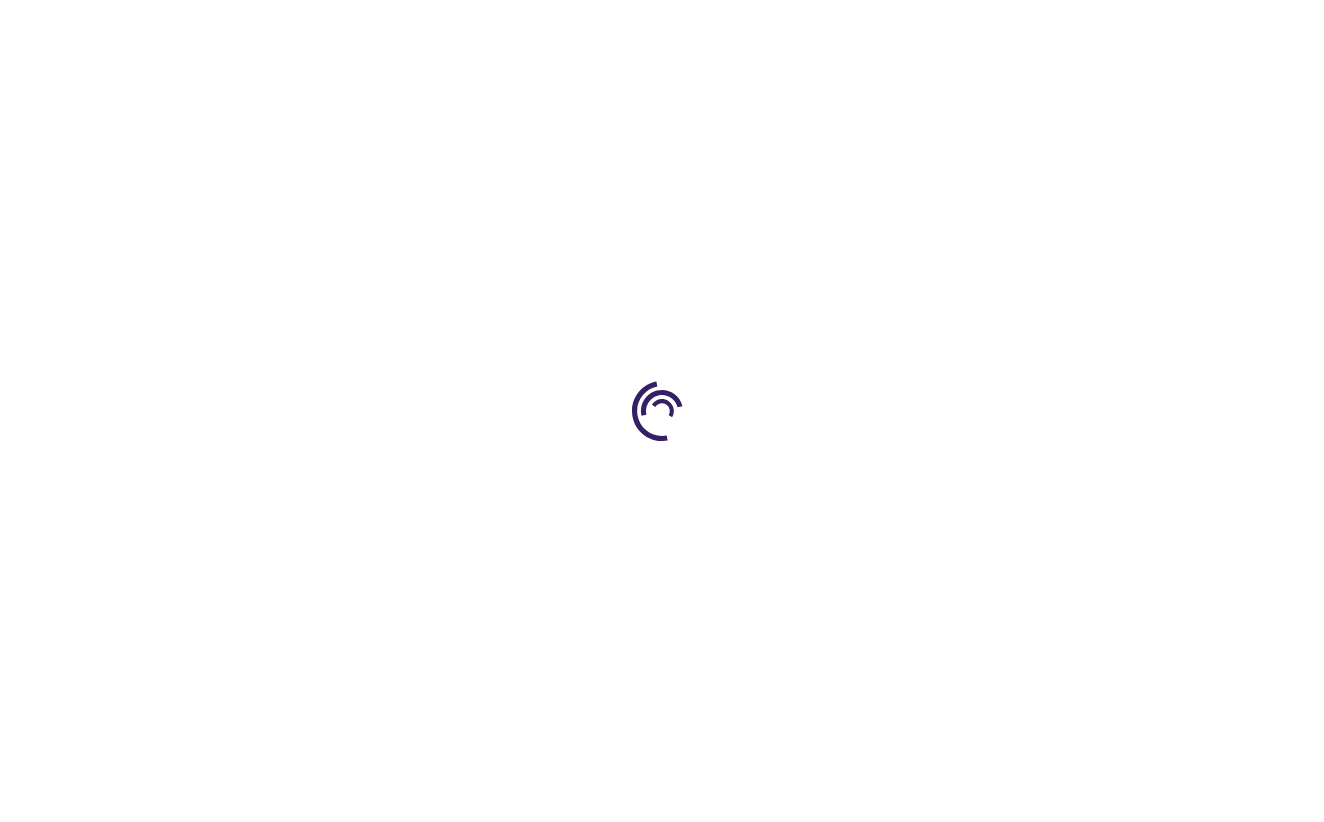 scroll, scrollTop: 0, scrollLeft: 0, axis: both 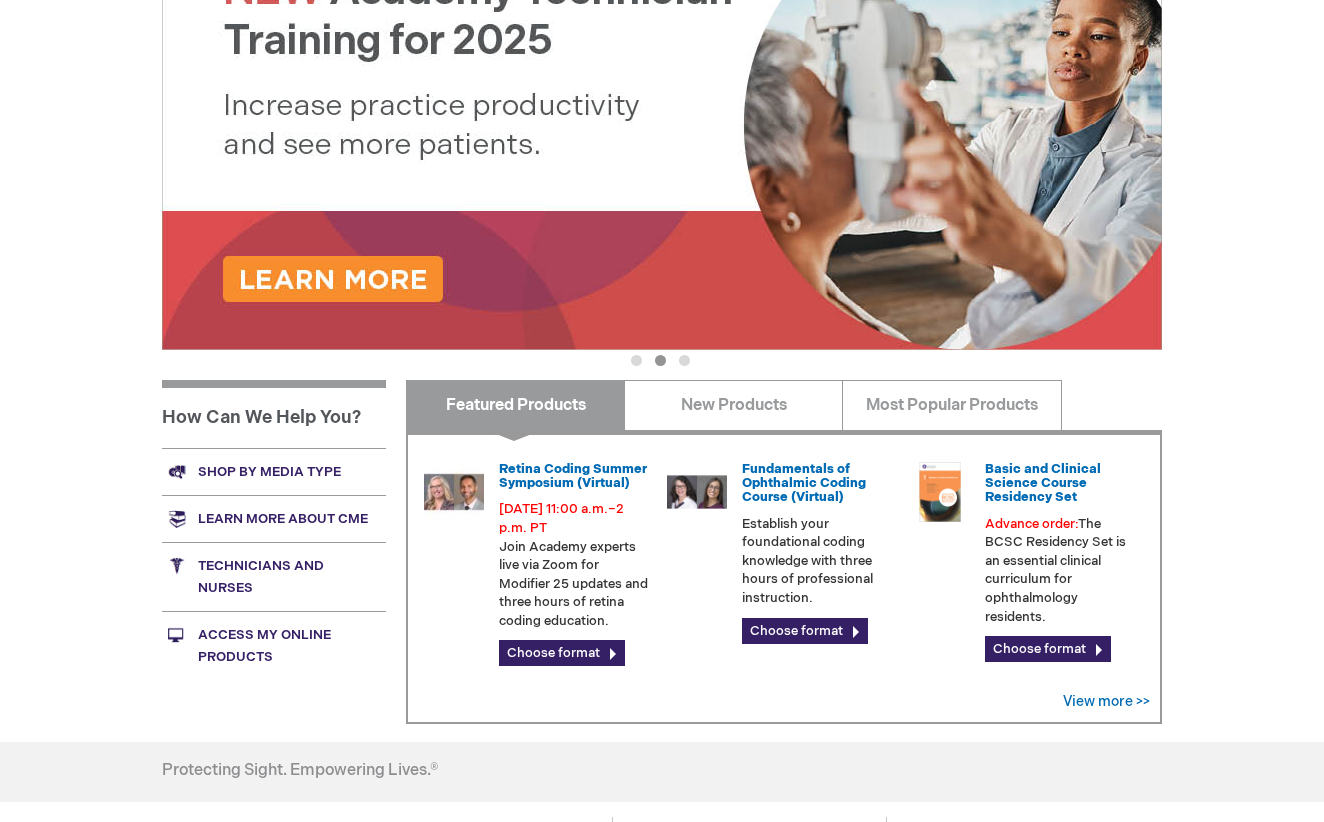 click on "Shop by media type" at bounding box center [274, 471] 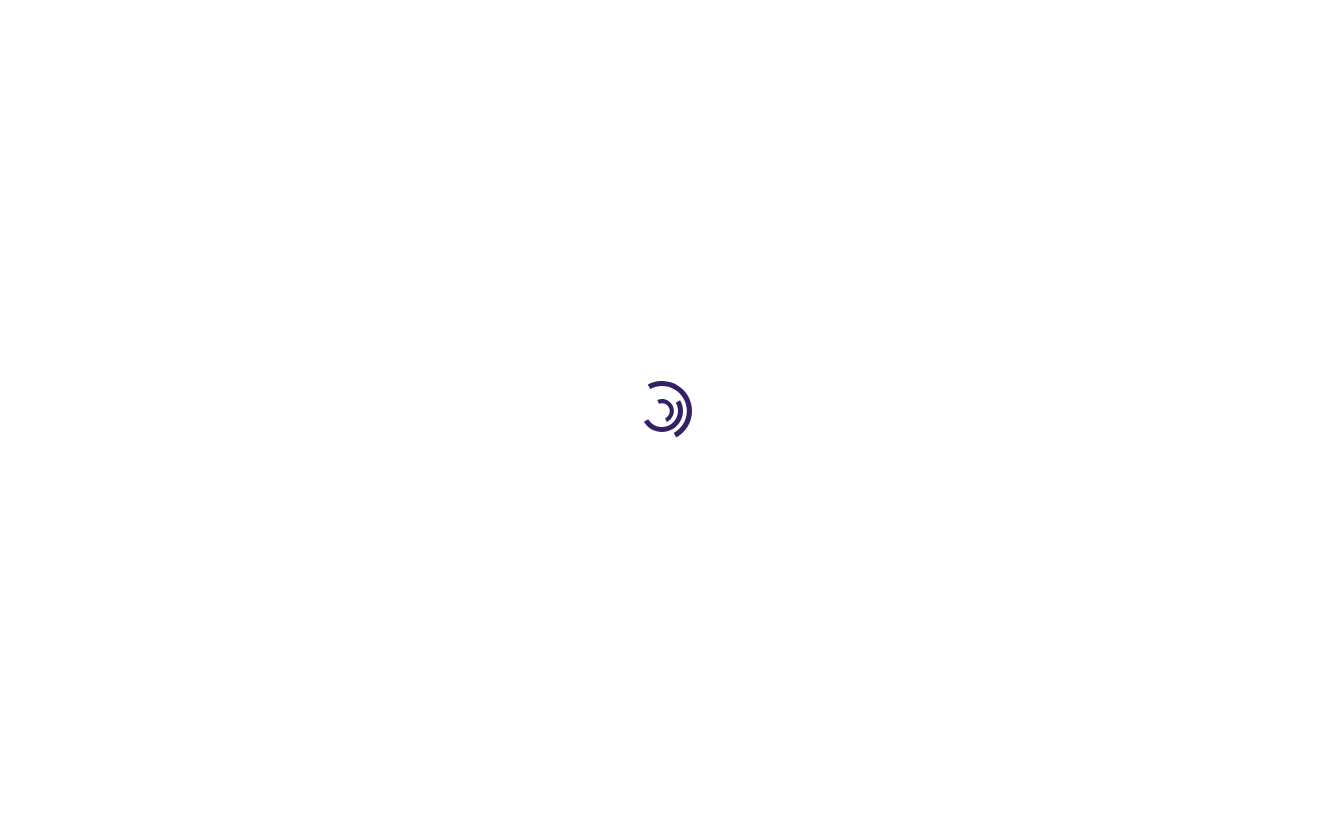 scroll, scrollTop: 0, scrollLeft: 0, axis: both 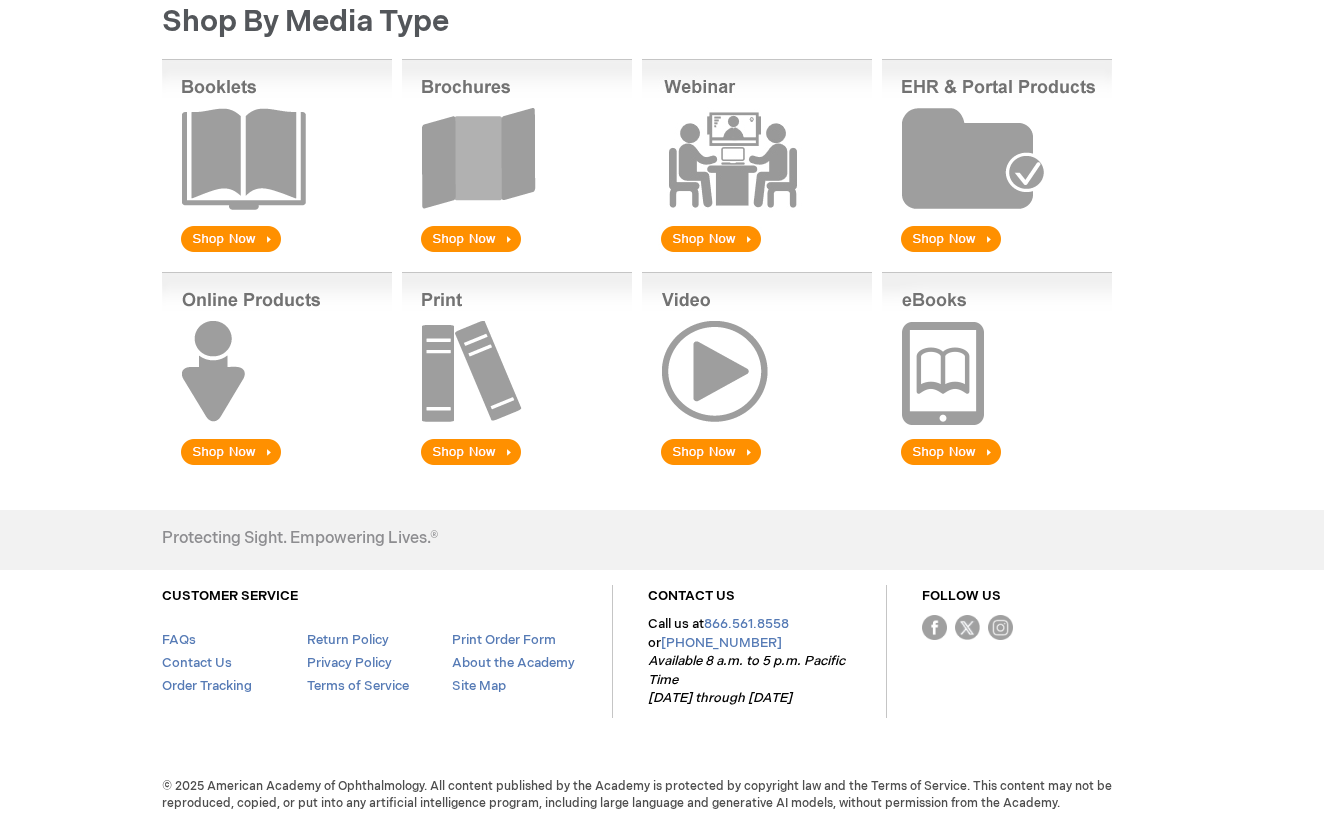 click at bounding box center (757, 370) 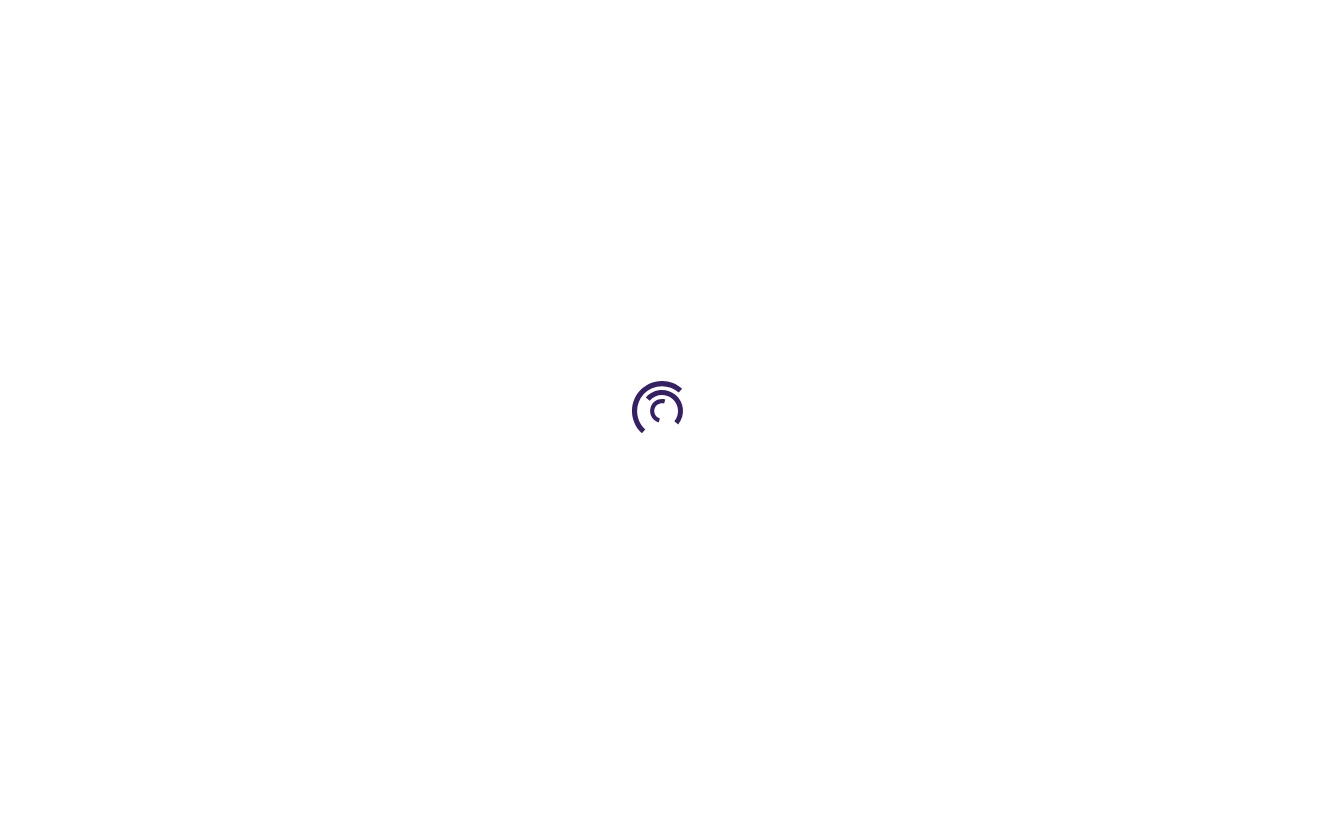 scroll, scrollTop: 0, scrollLeft: 0, axis: both 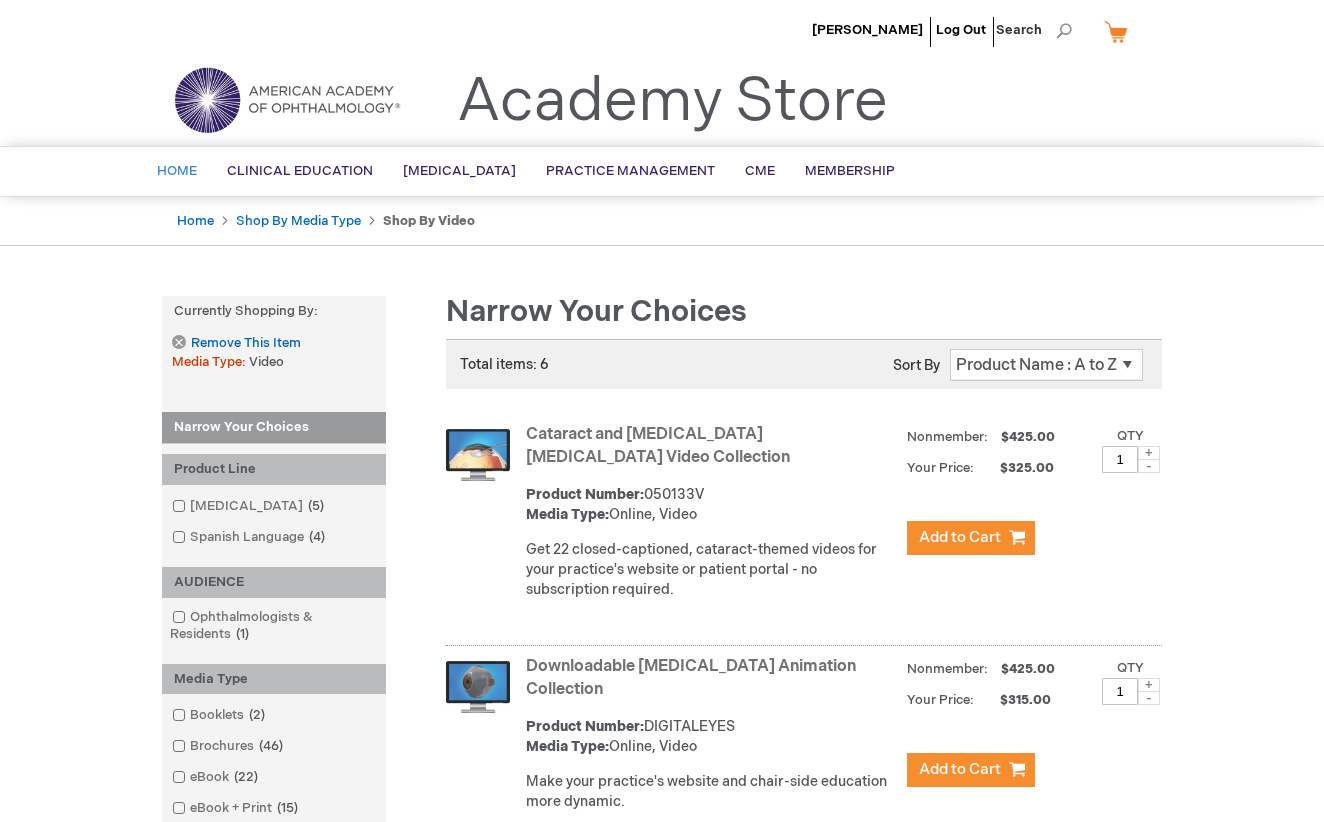 click on "Home" at bounding box center [177, 171] 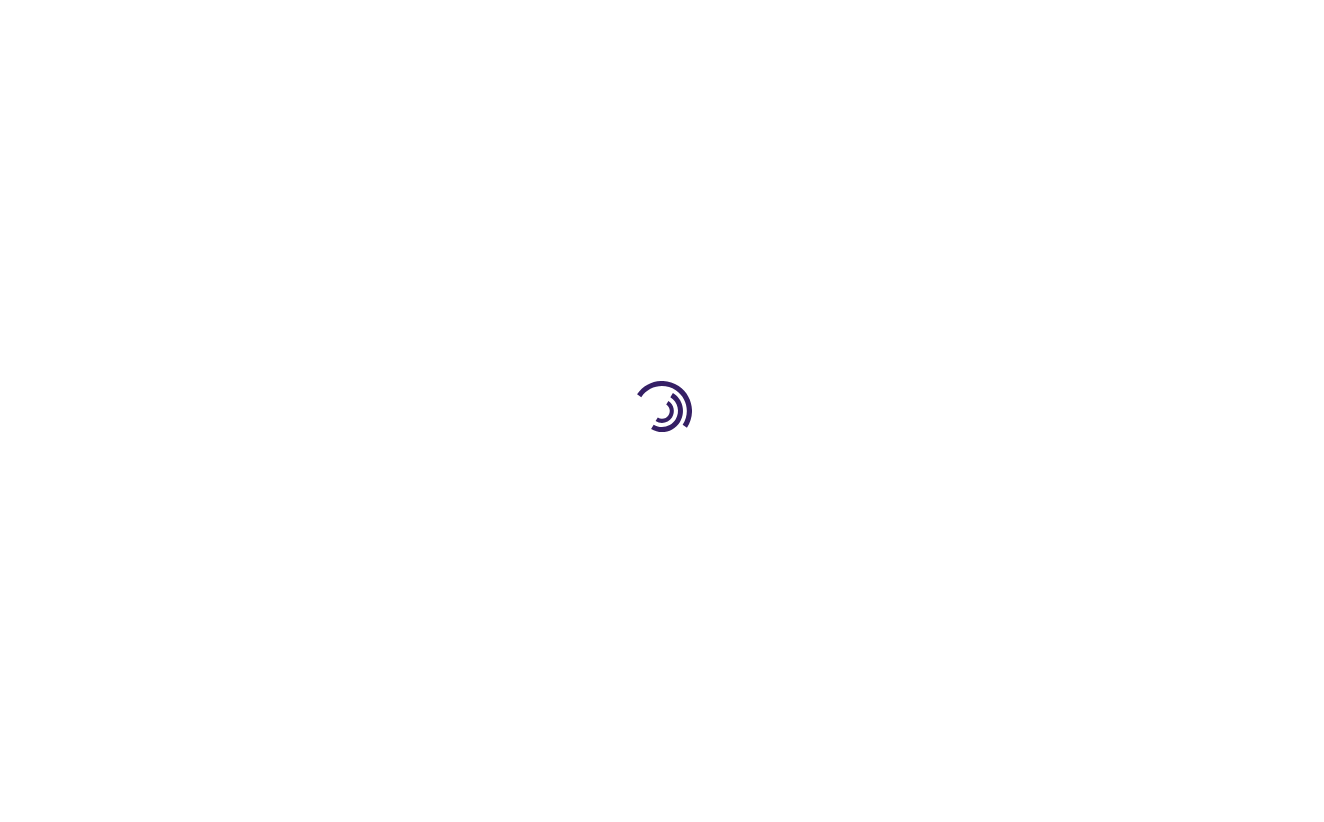 scroll, scrollTop: 0, scrollLeft: 0, axis: both 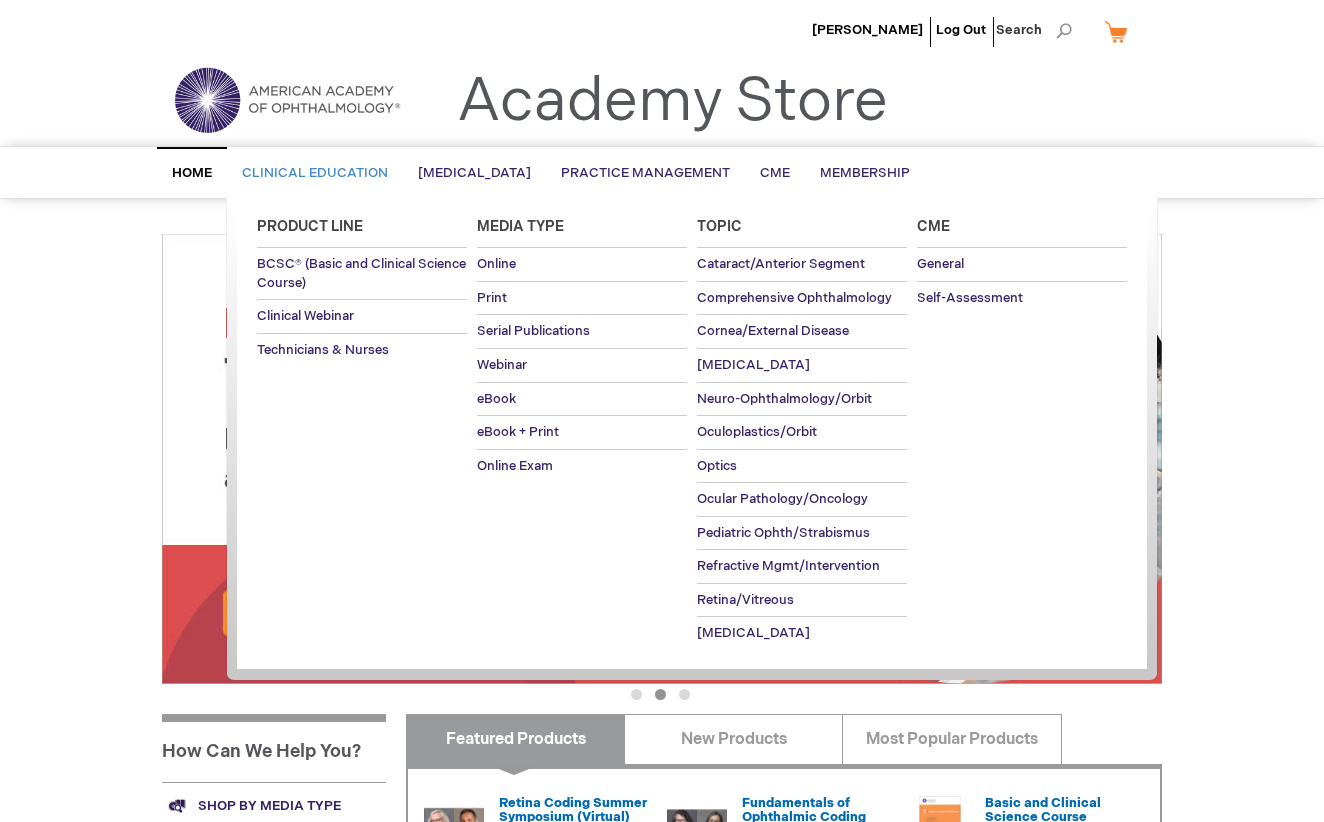 click on "Clinical Education" at bounding box center (315, 173) 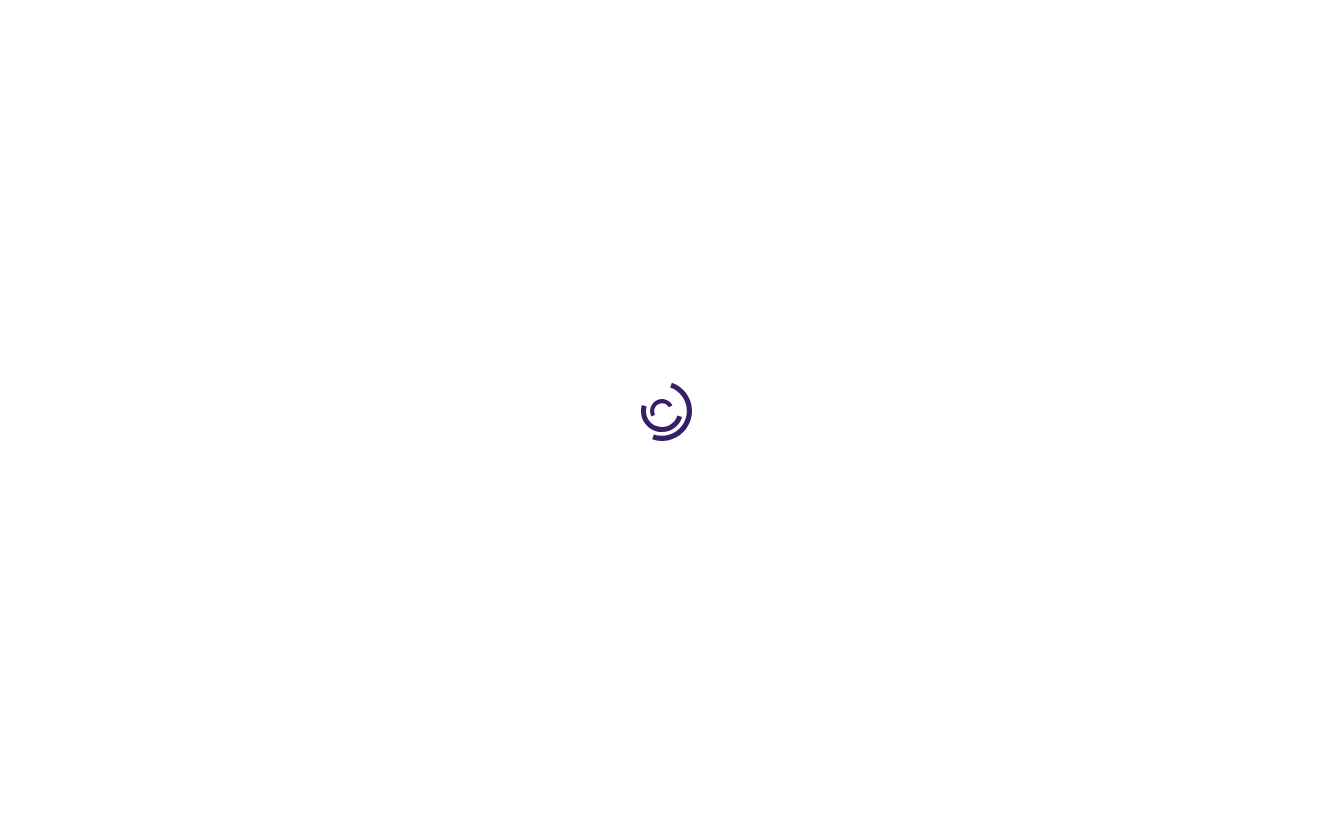 scroll, scrollTop: 0, scrollLeft: 0, axis: both 